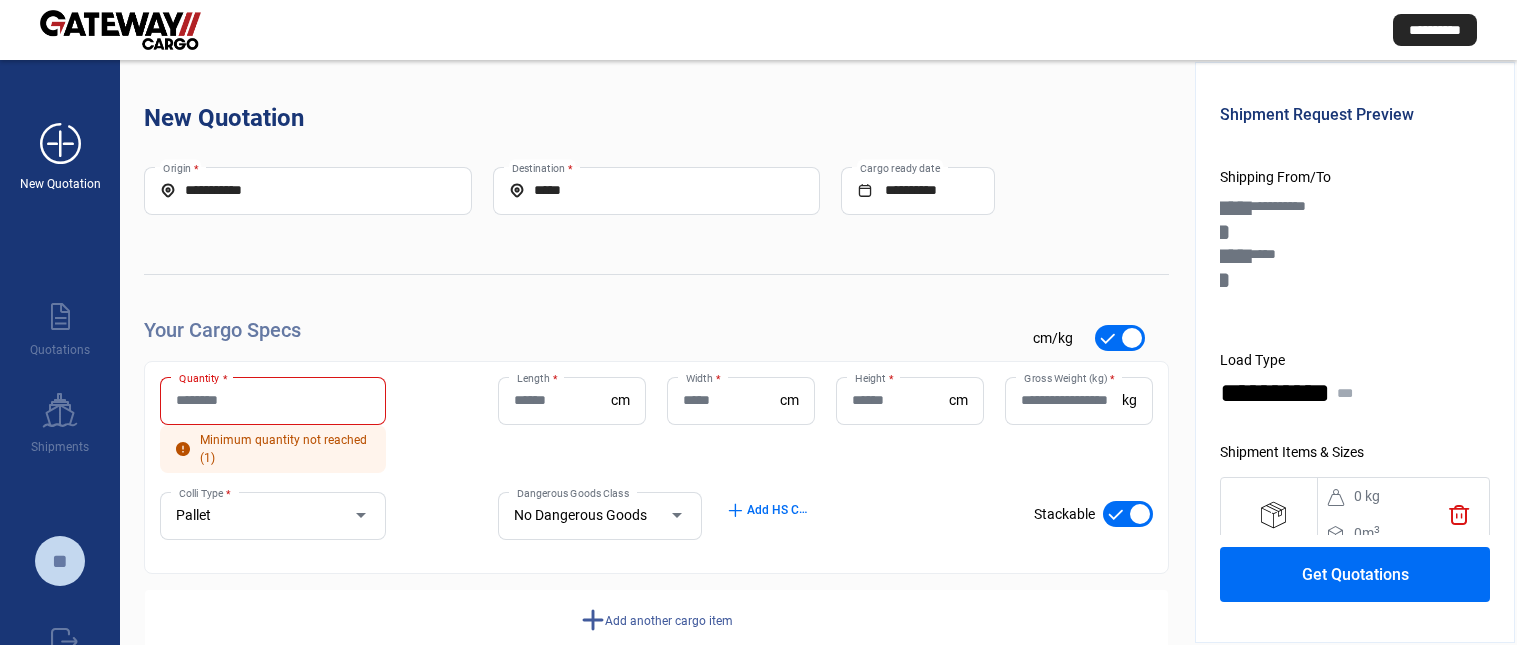 scroll, scrollTop: 0, scrollLeft: 0, axis: both 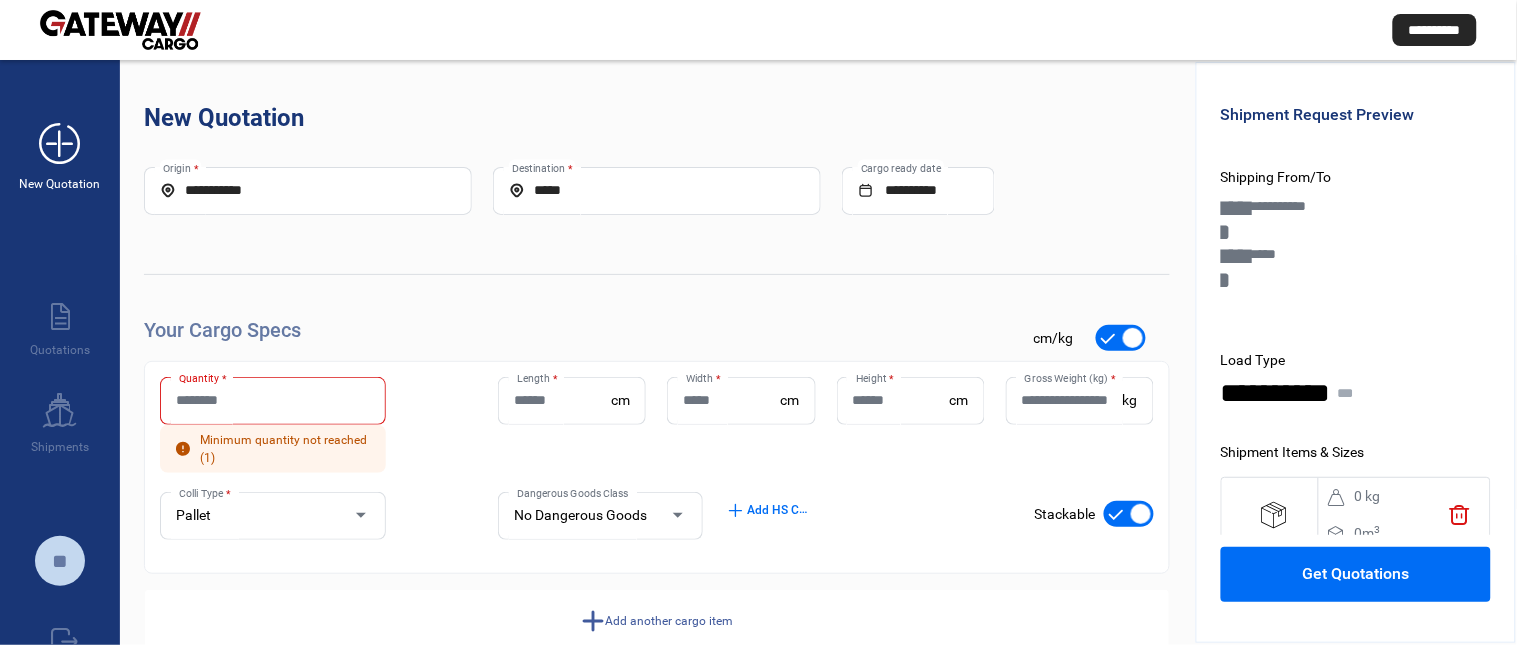 click on "add_new" at bounding box center [60, 144] 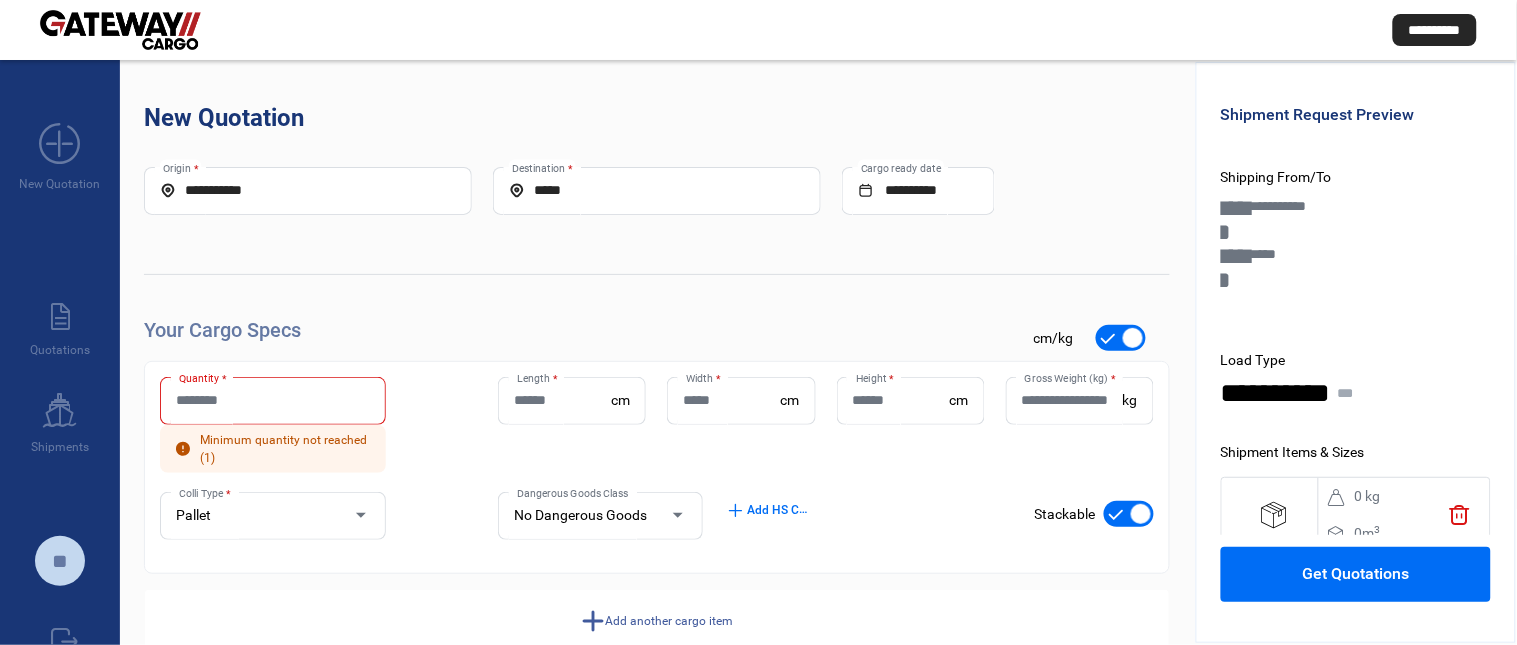click on "add  Add another cargo item" 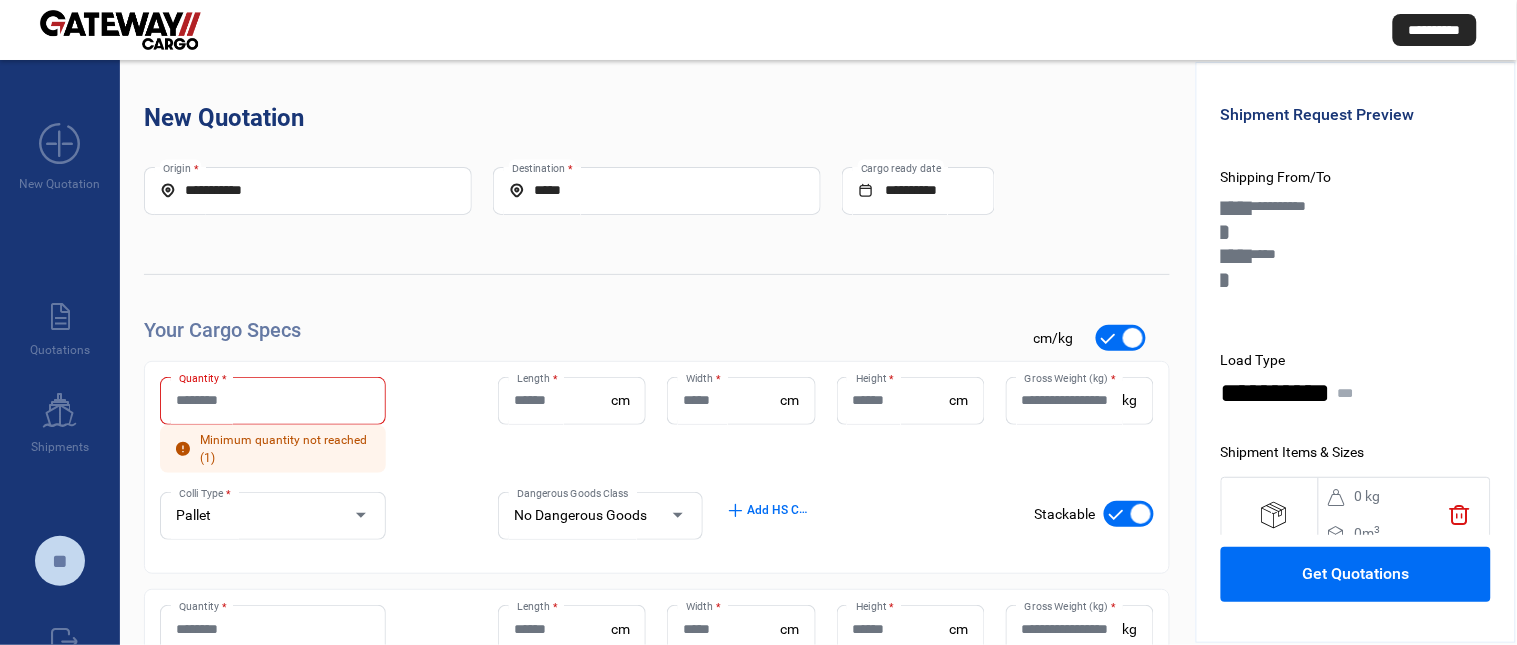scroll, scrollTop: 226, scrollLeft: 0, axis: vertical 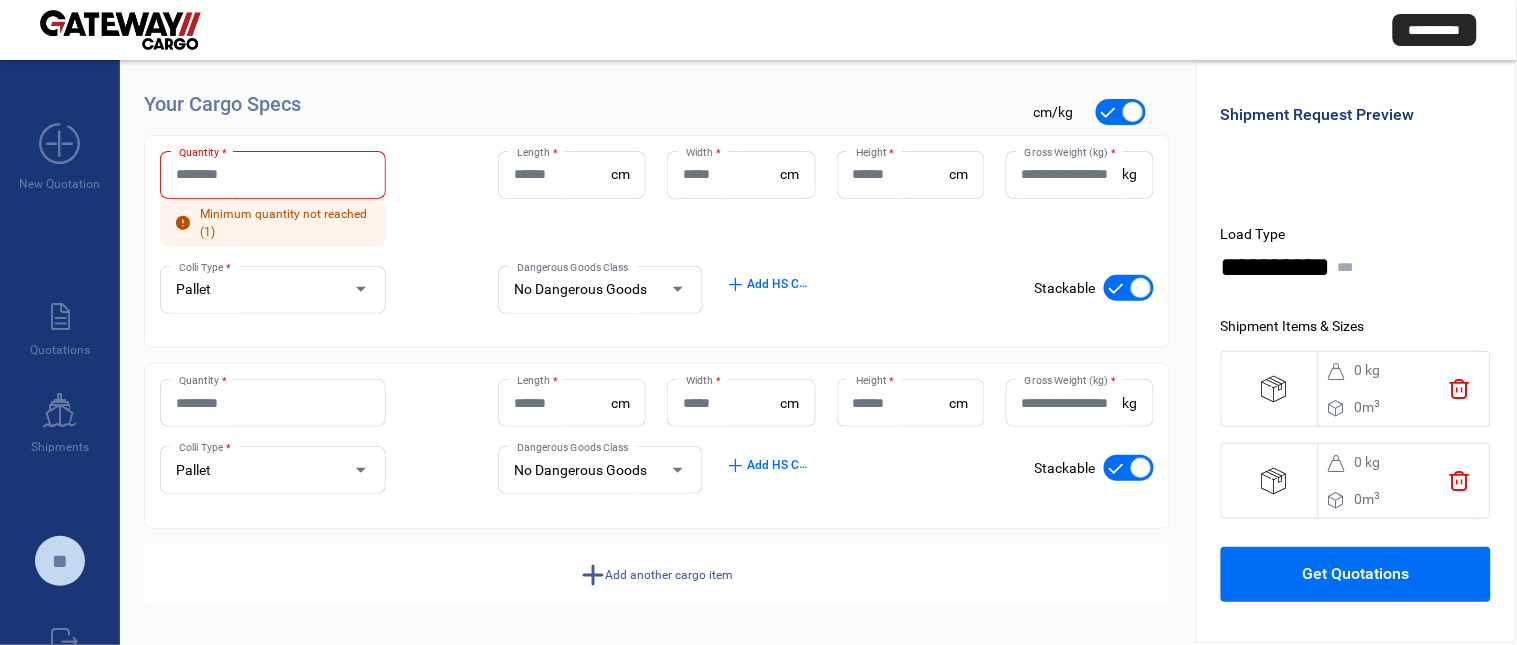 click on "trash" 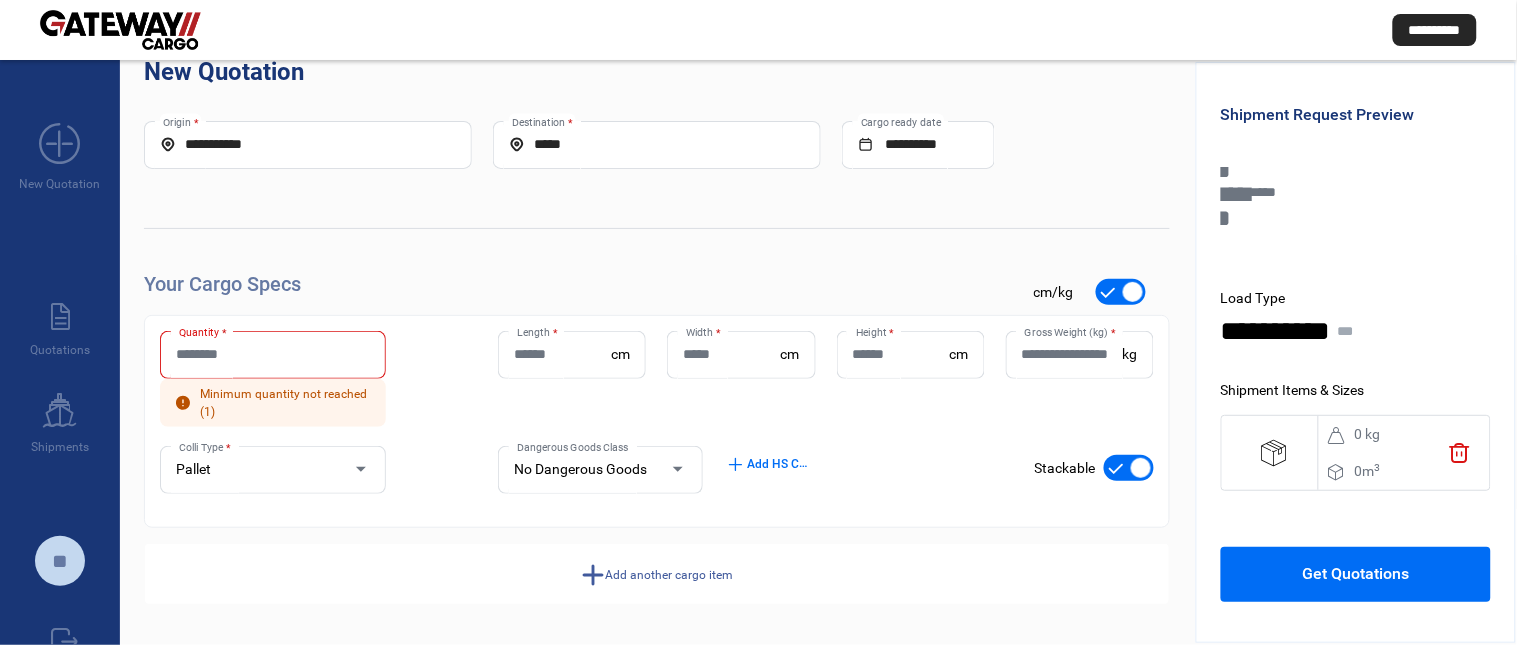 scroll, scrollTop: 45, scrollLeft: 0, axis: vertical 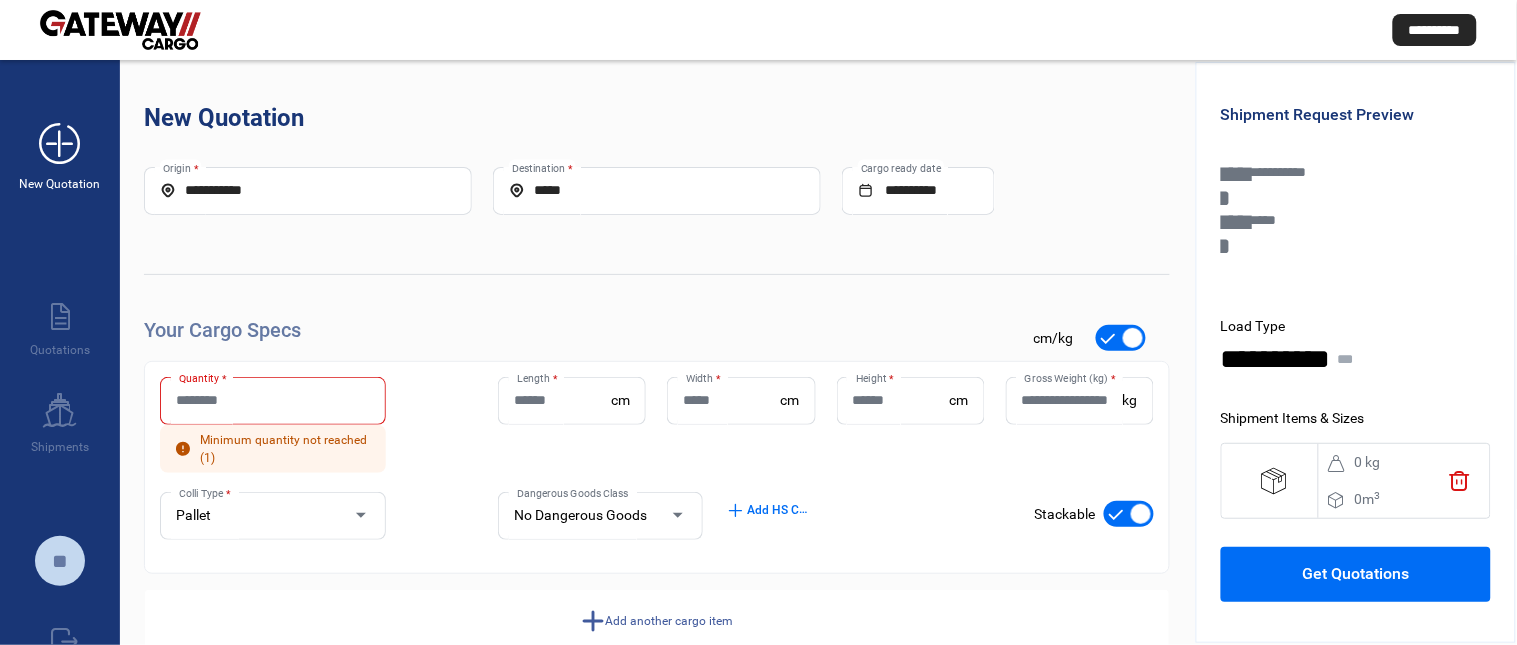 click on "add_new" at bounding box center (60, 144) 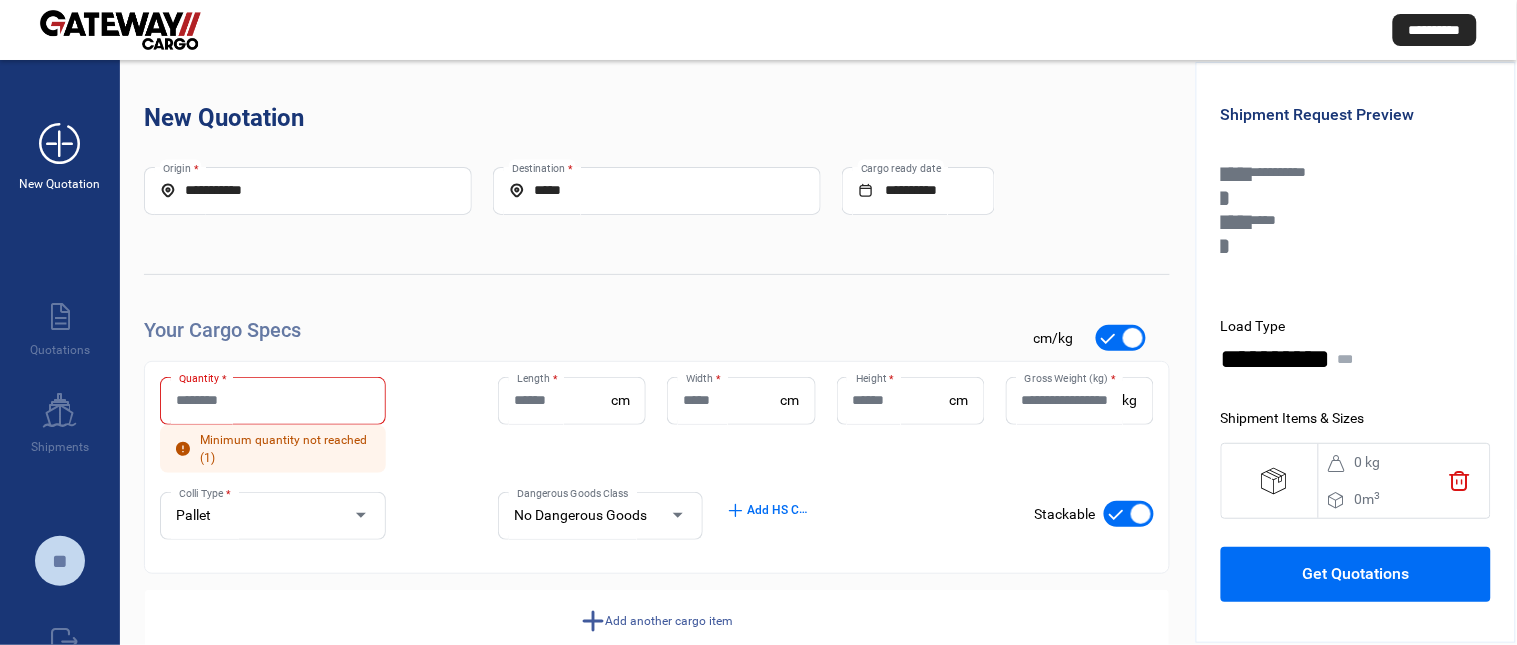 click on "add_new" at bounding box center (60, 144) 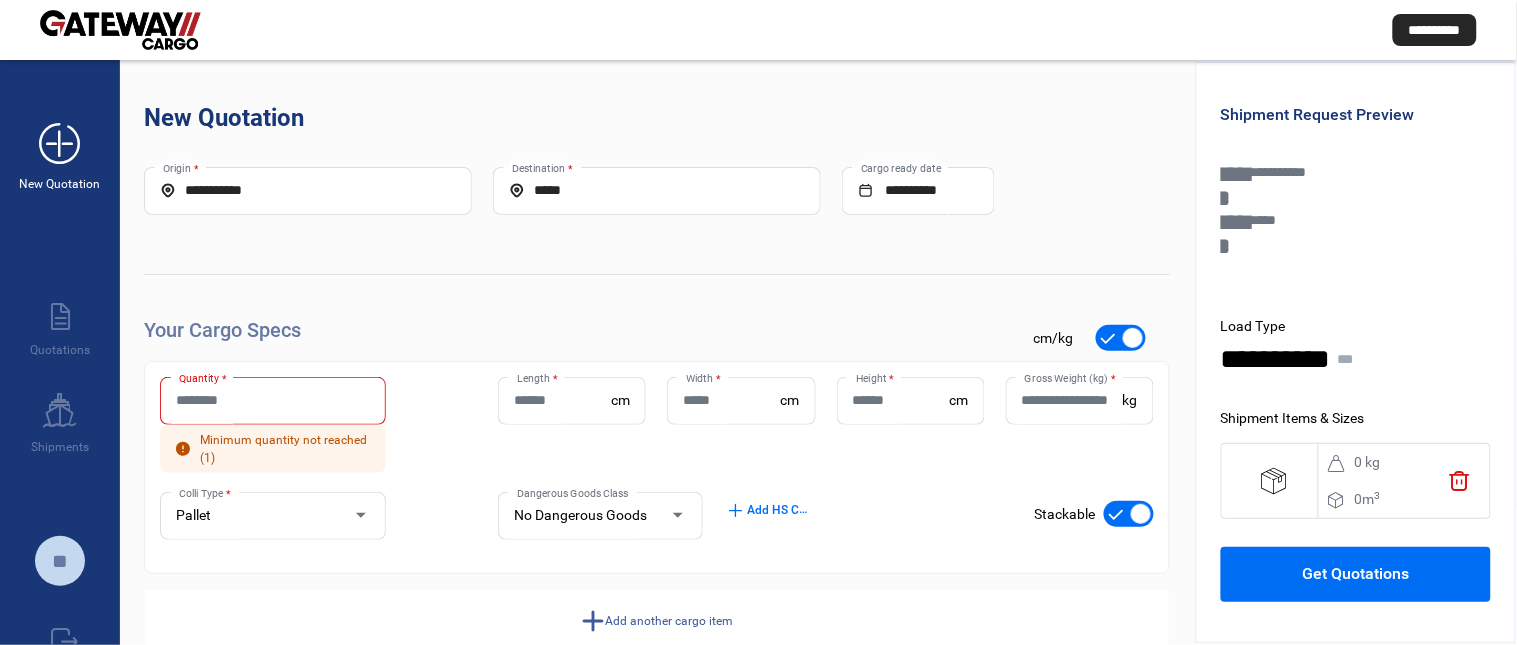 click on "add_new" at bounding box center (60, 144) 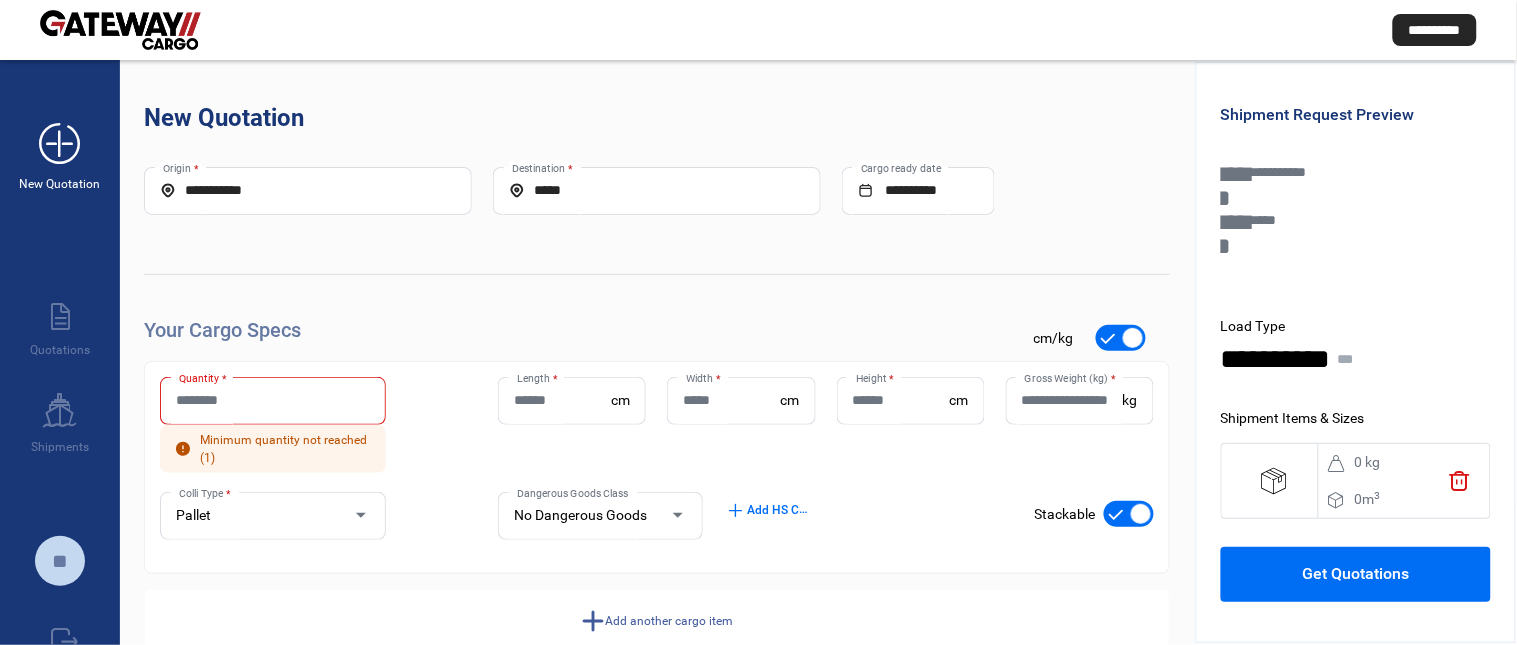 click on "add_new" at bounding box center (60, 144) 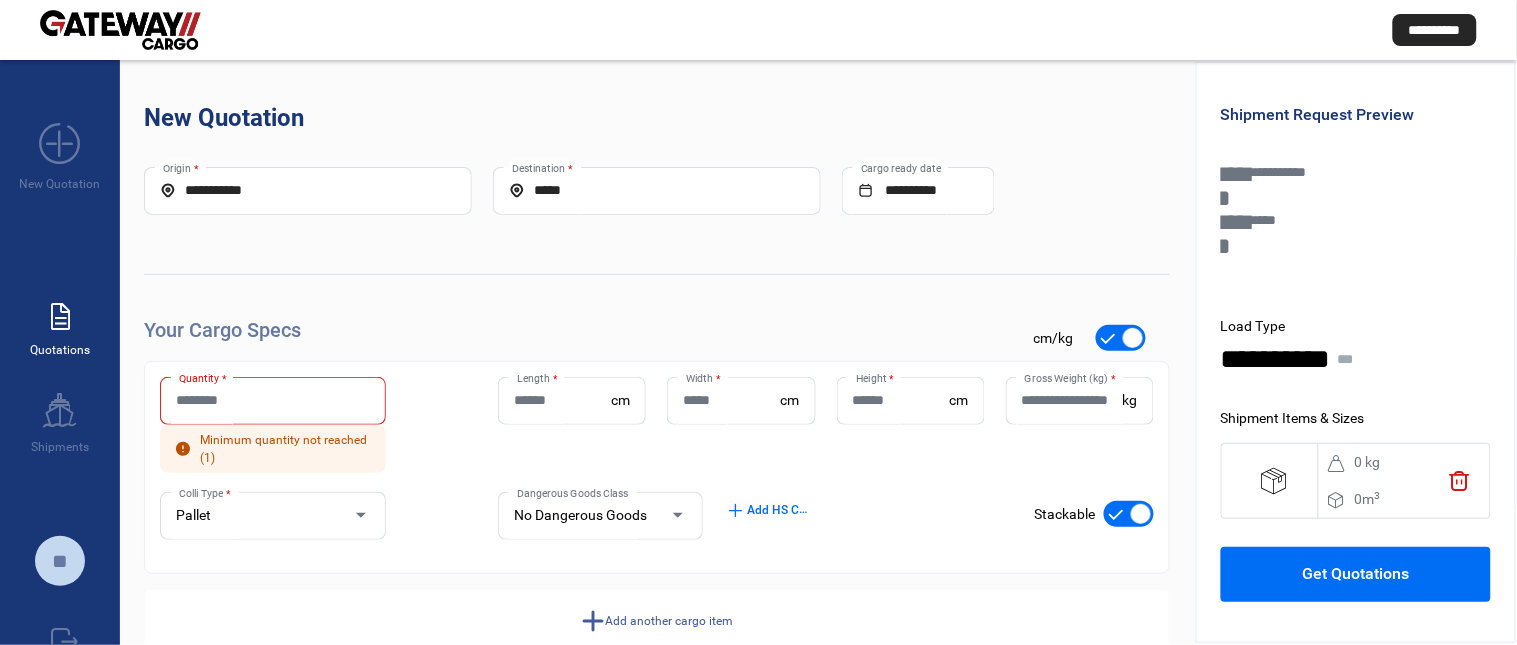click on "paper_text" at bounding box center [60, 317] 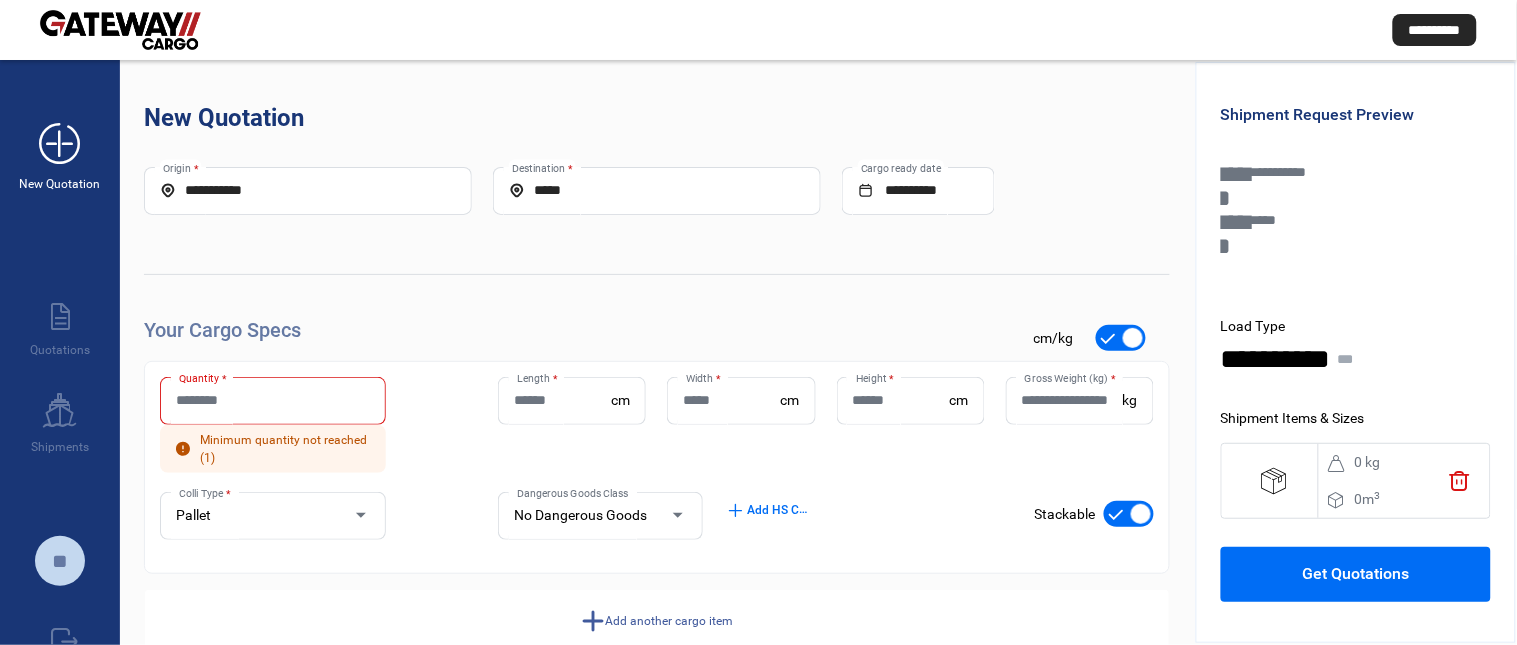 click on "add_new" at bounding box center [60, 144] 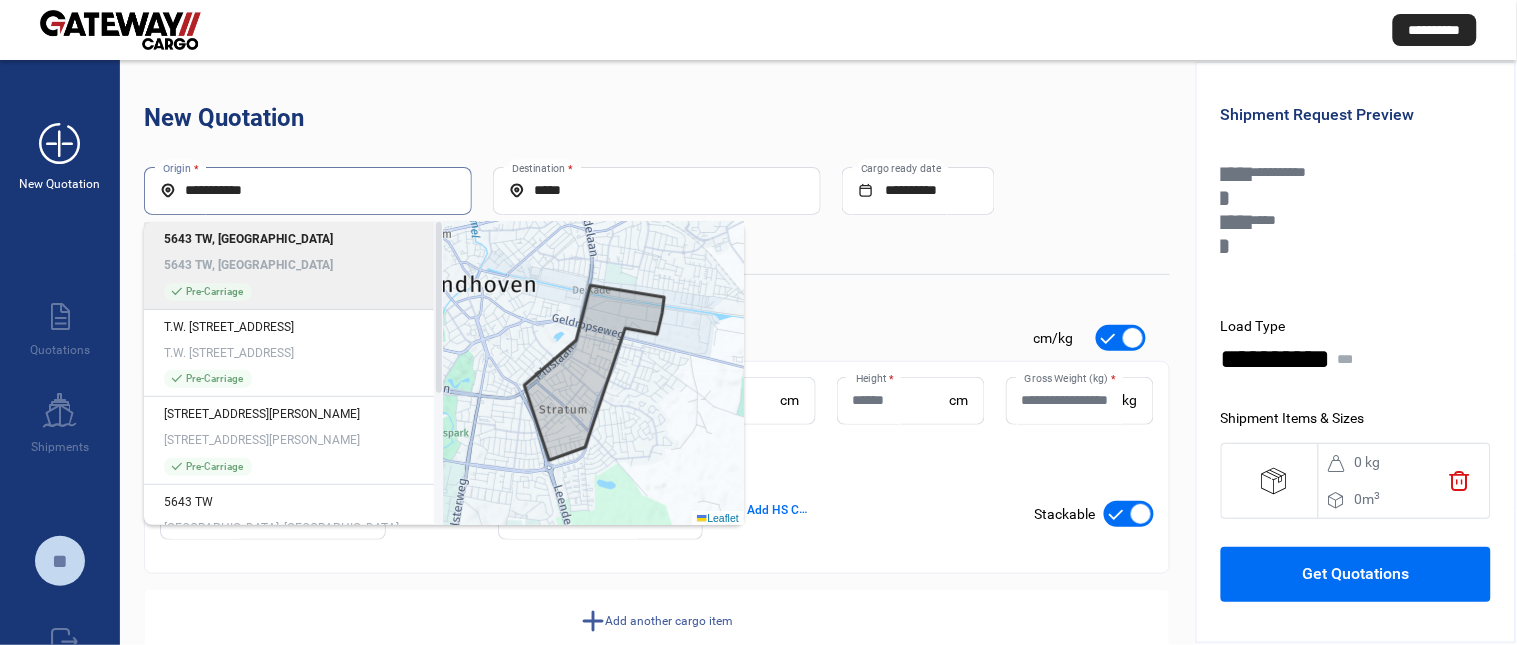 drag, startPoint x: 121, startPoint y: 187, endPoint x: 84, endPoint y: 180, distance: 37.65634 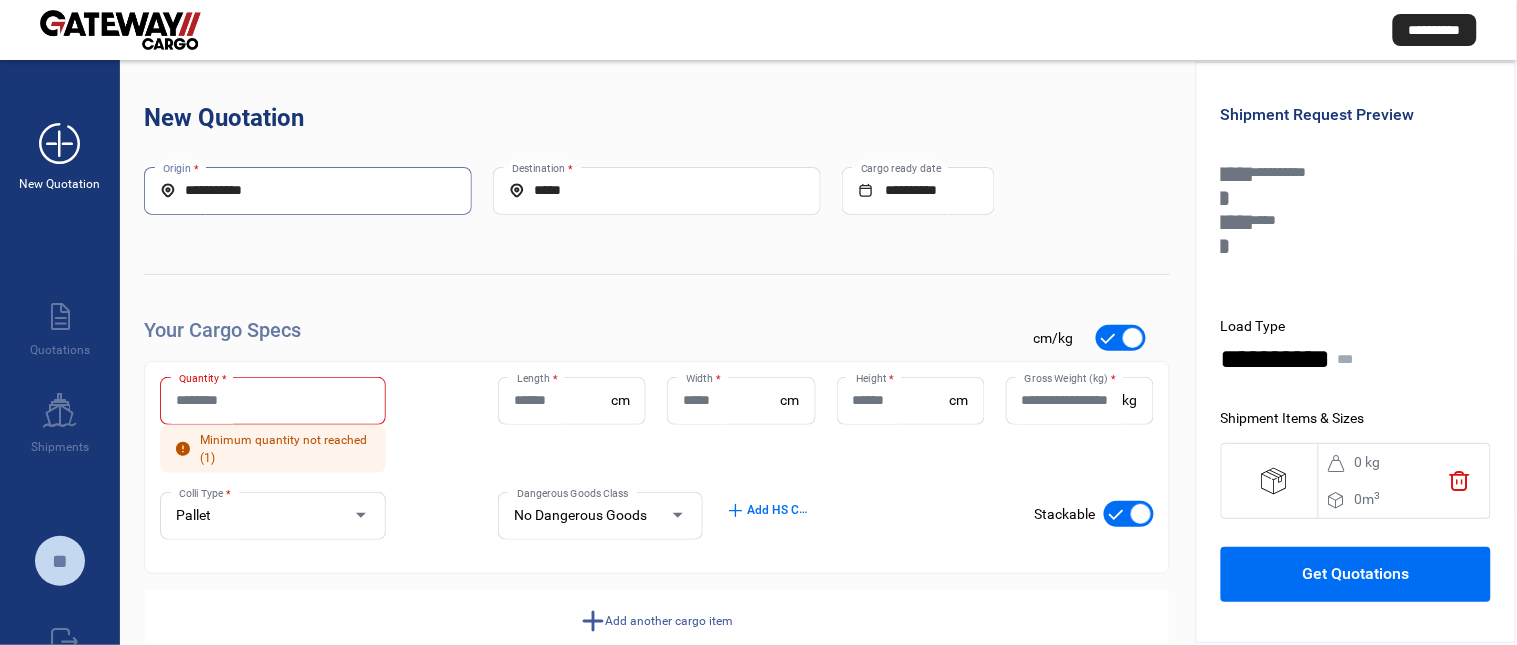 paste 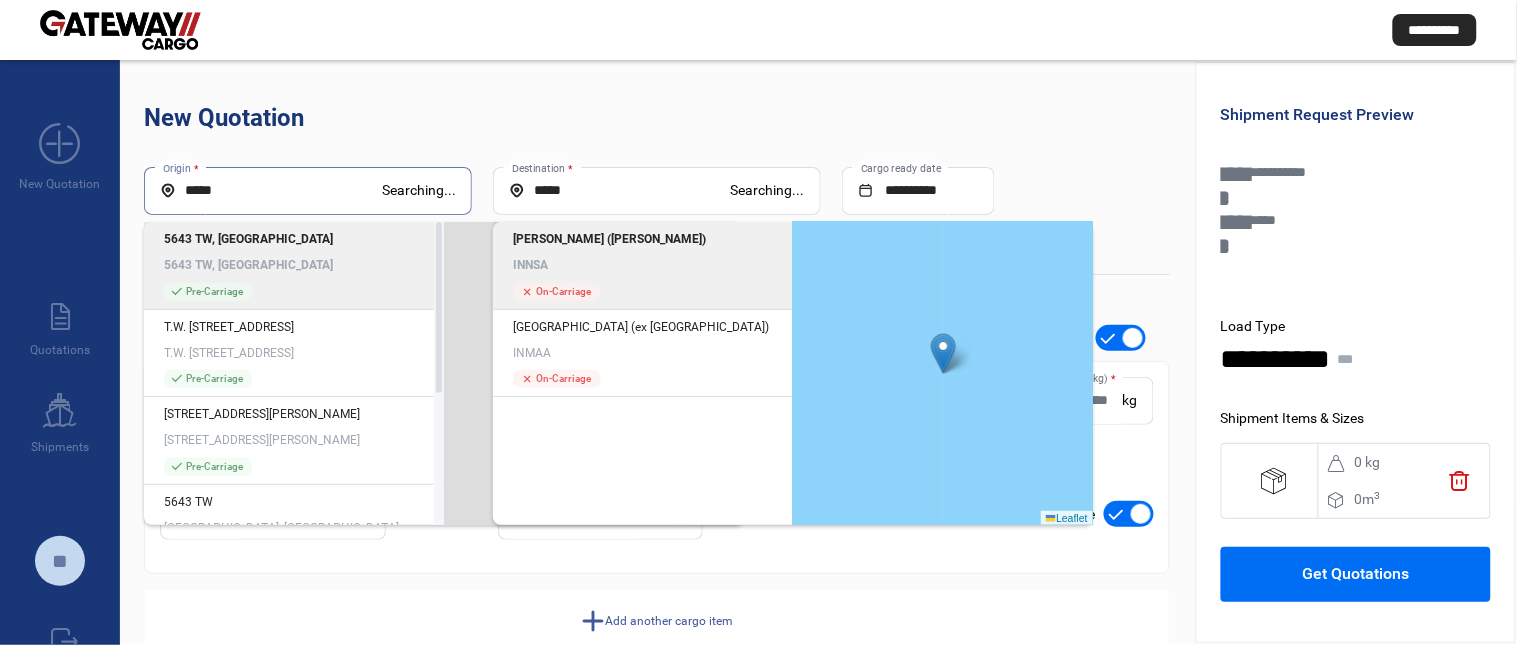 click on "*****" at bounding box center [271, 190] 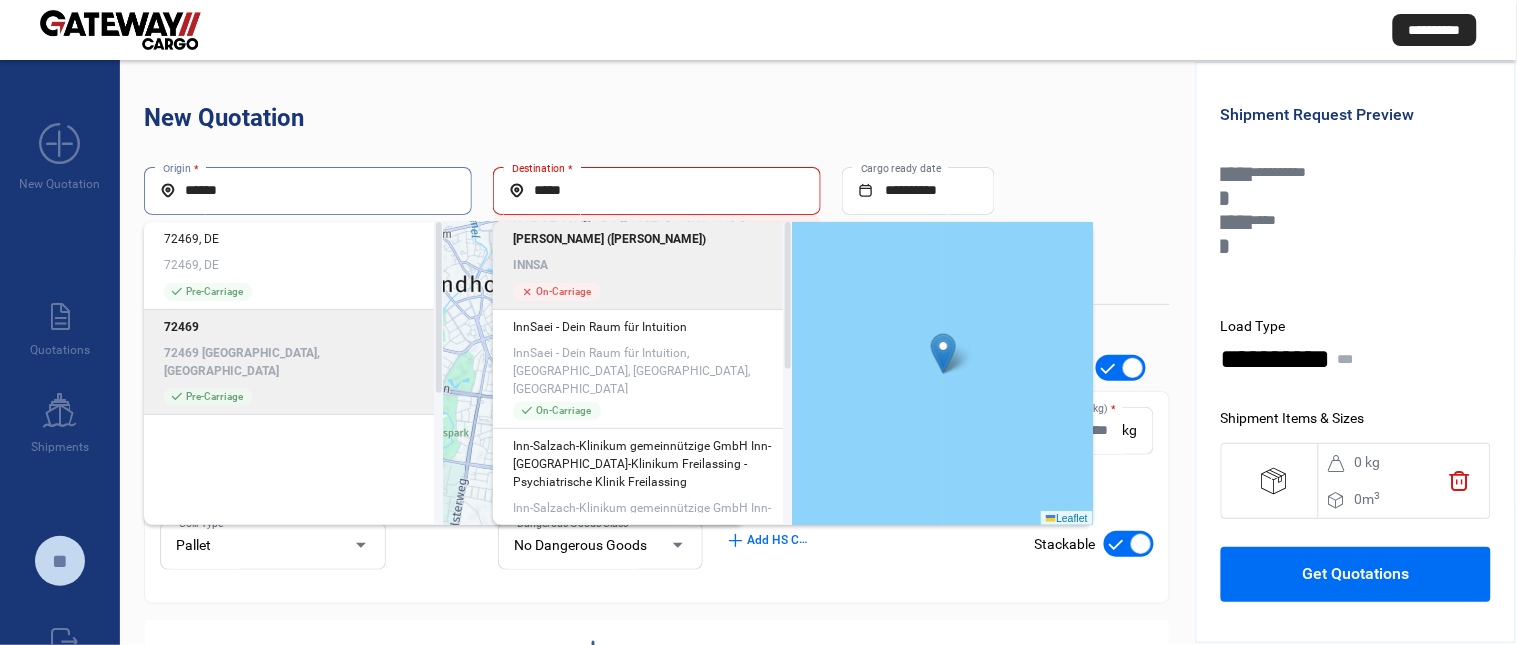 click on "72469 [GEOGRAPHIC_DATA], [GEOGRAPHIC_DATA]" 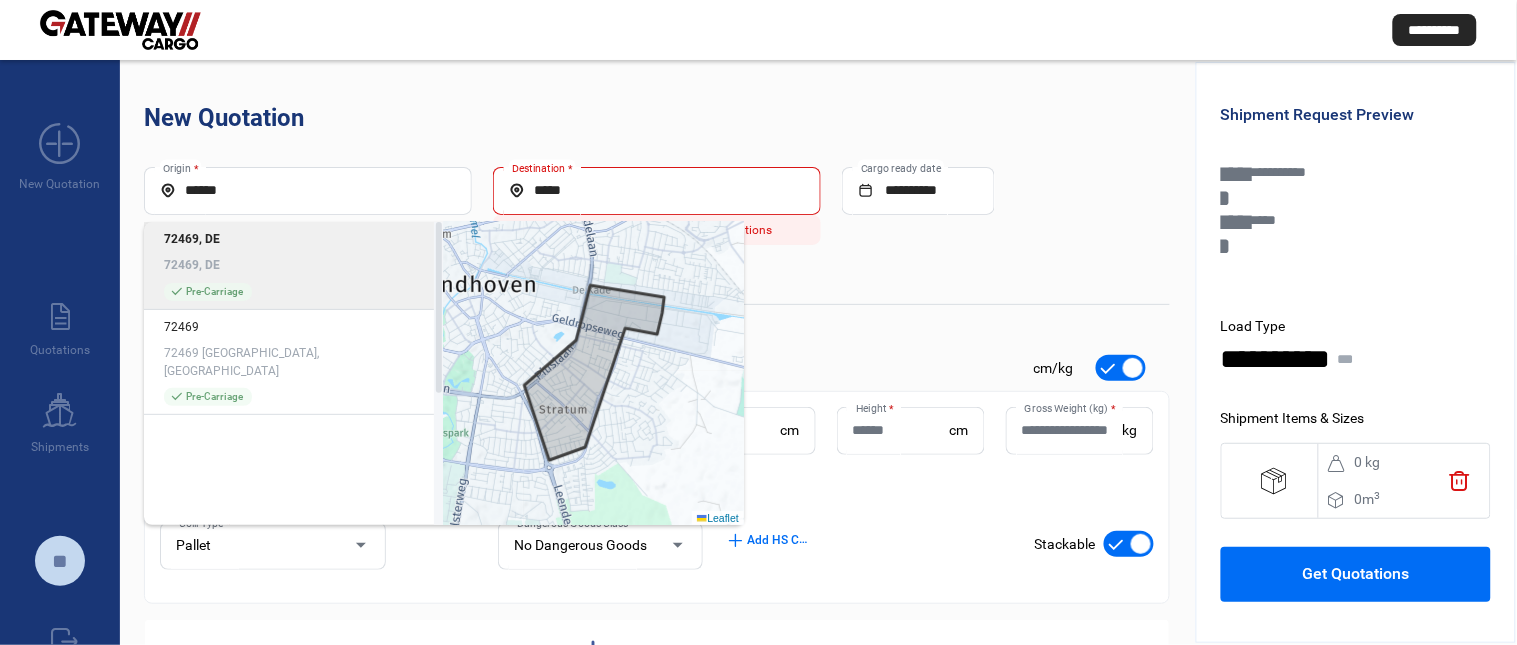 type on "**********" 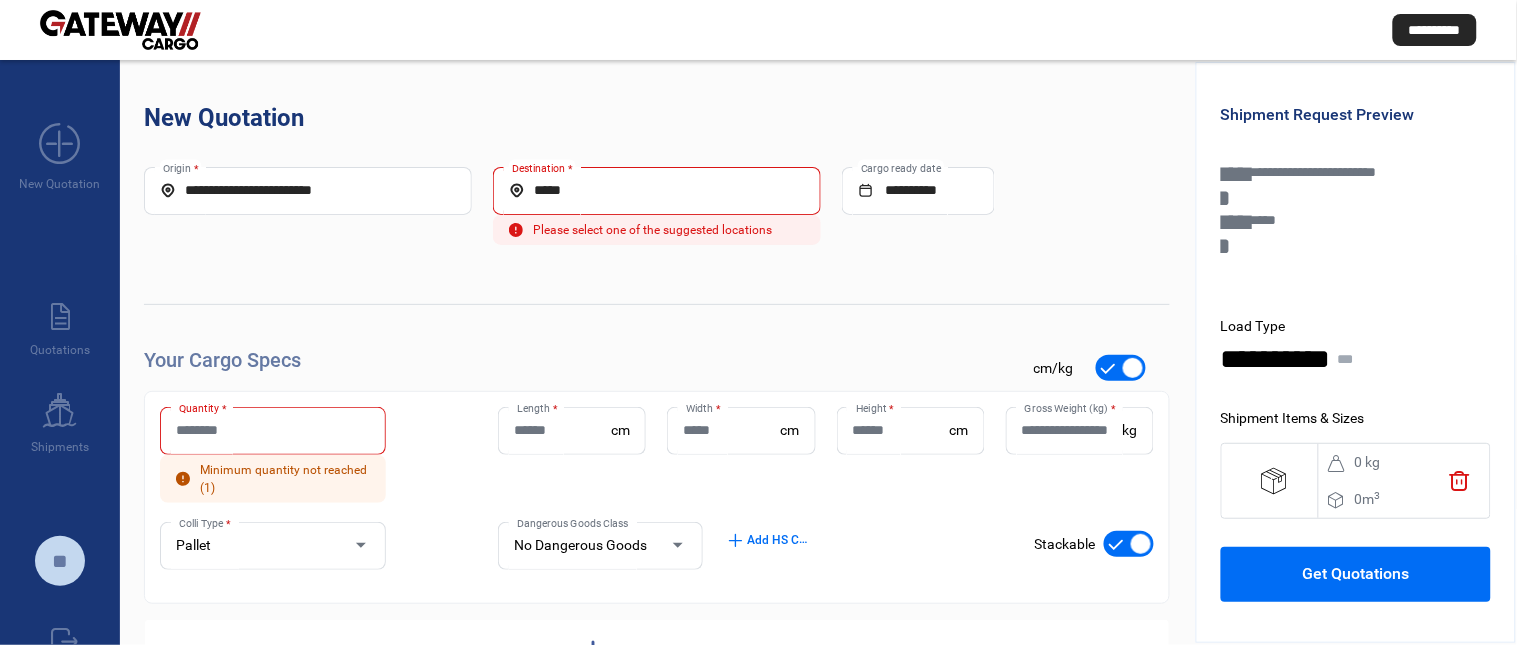 click on "*****" at bounding box center [657, 190] 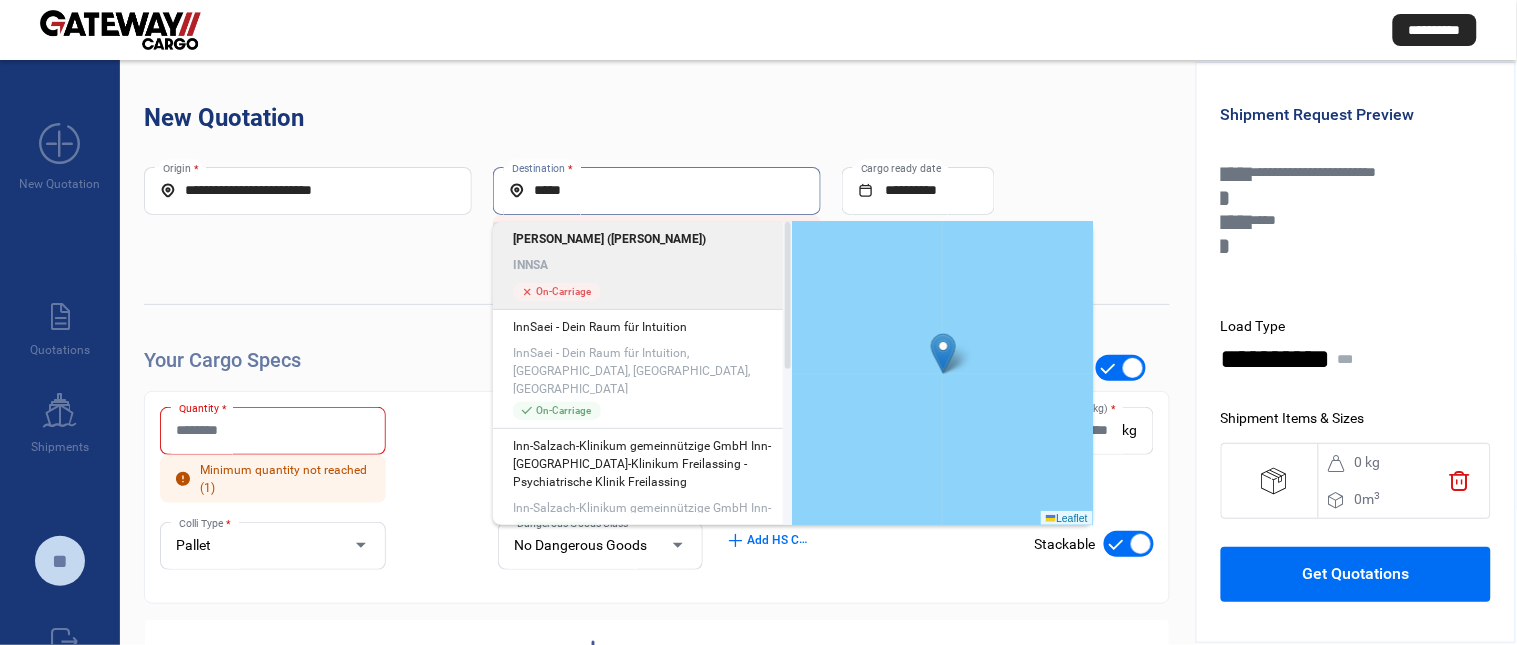 click on "[PERSON_NAME] ([PERSON_NAME])" 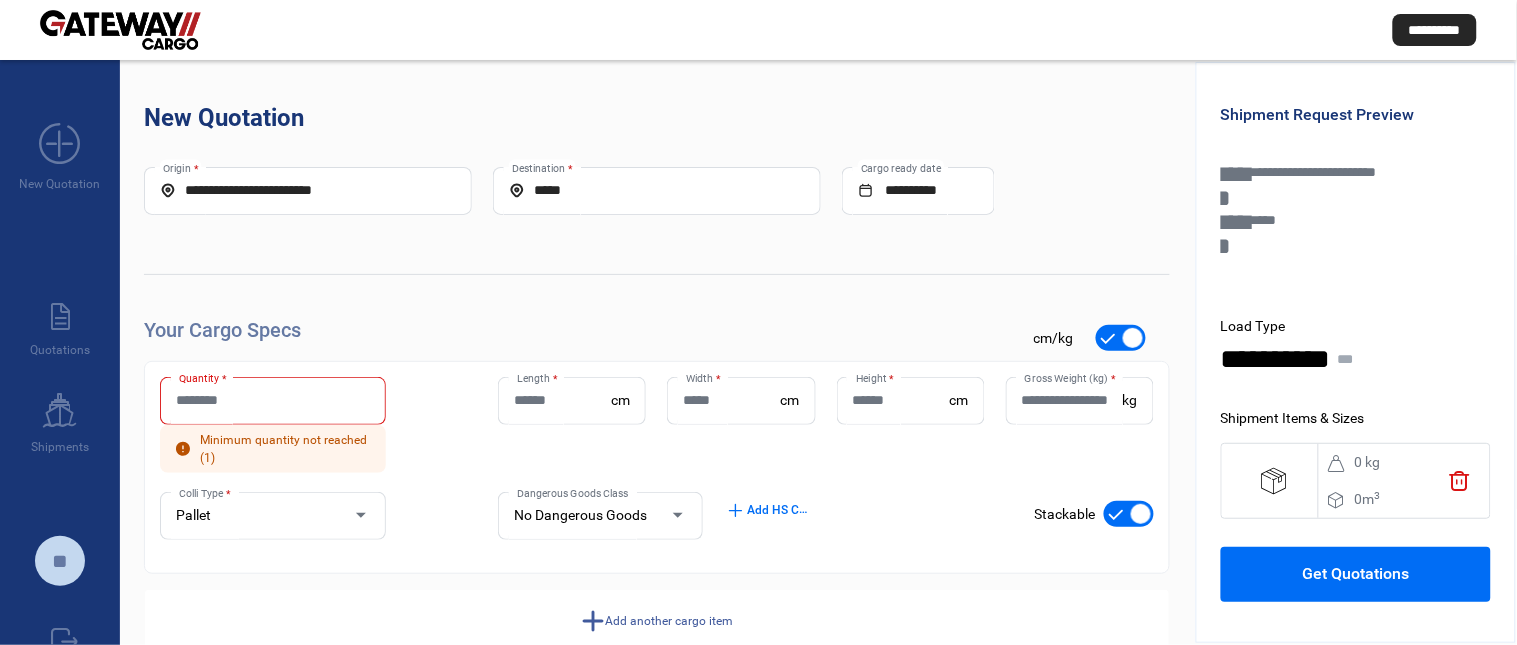 scroll, scrollTop: 45, scrollLeft: 0, axis: vertical 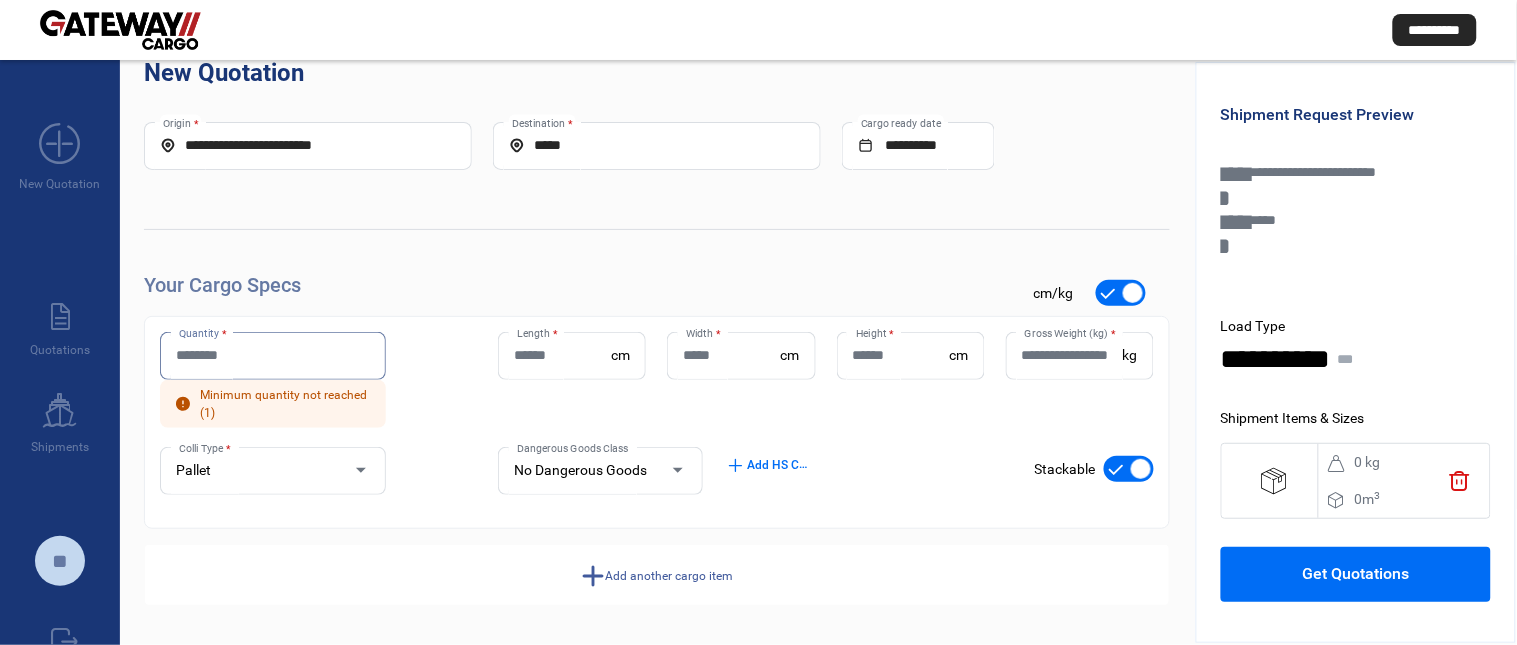 click on "Quantity *" at bounding box center (273, 355) 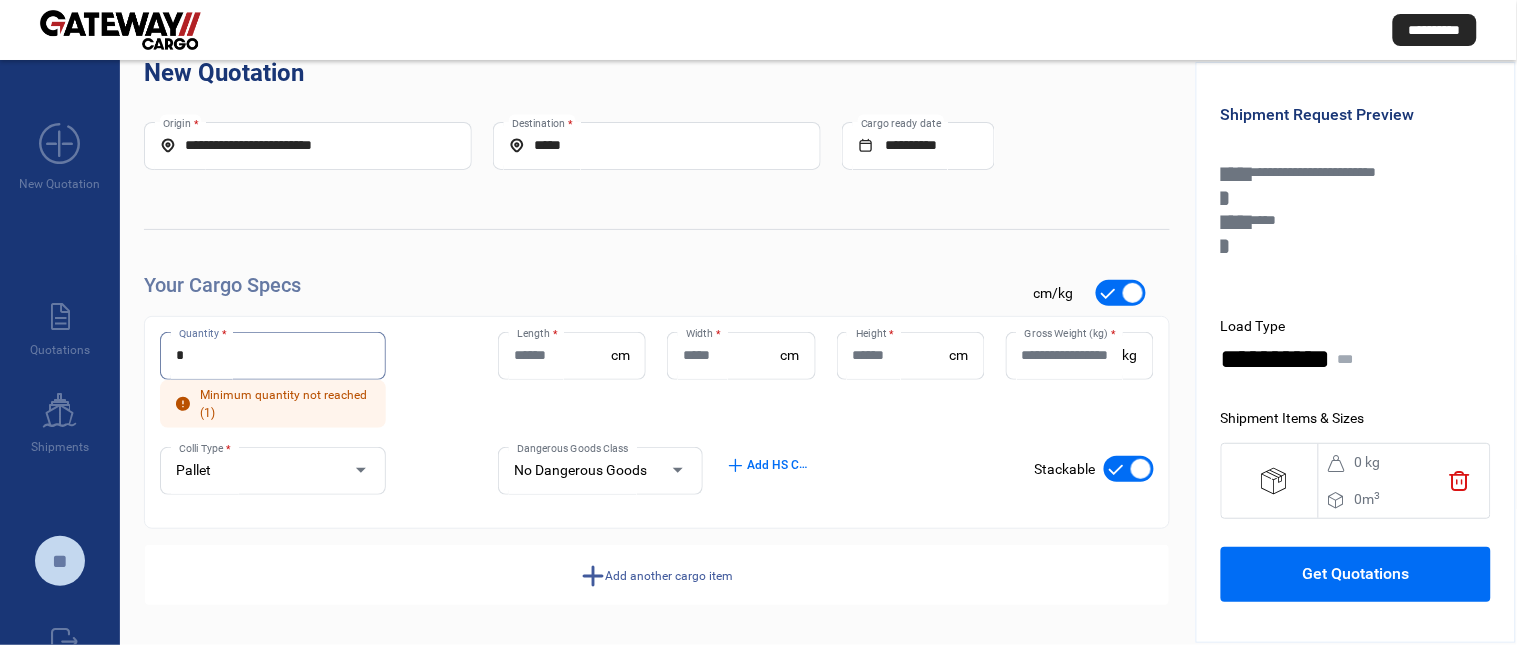 scroll, scrollTop: 0, scrollLeft: 0, axis: both 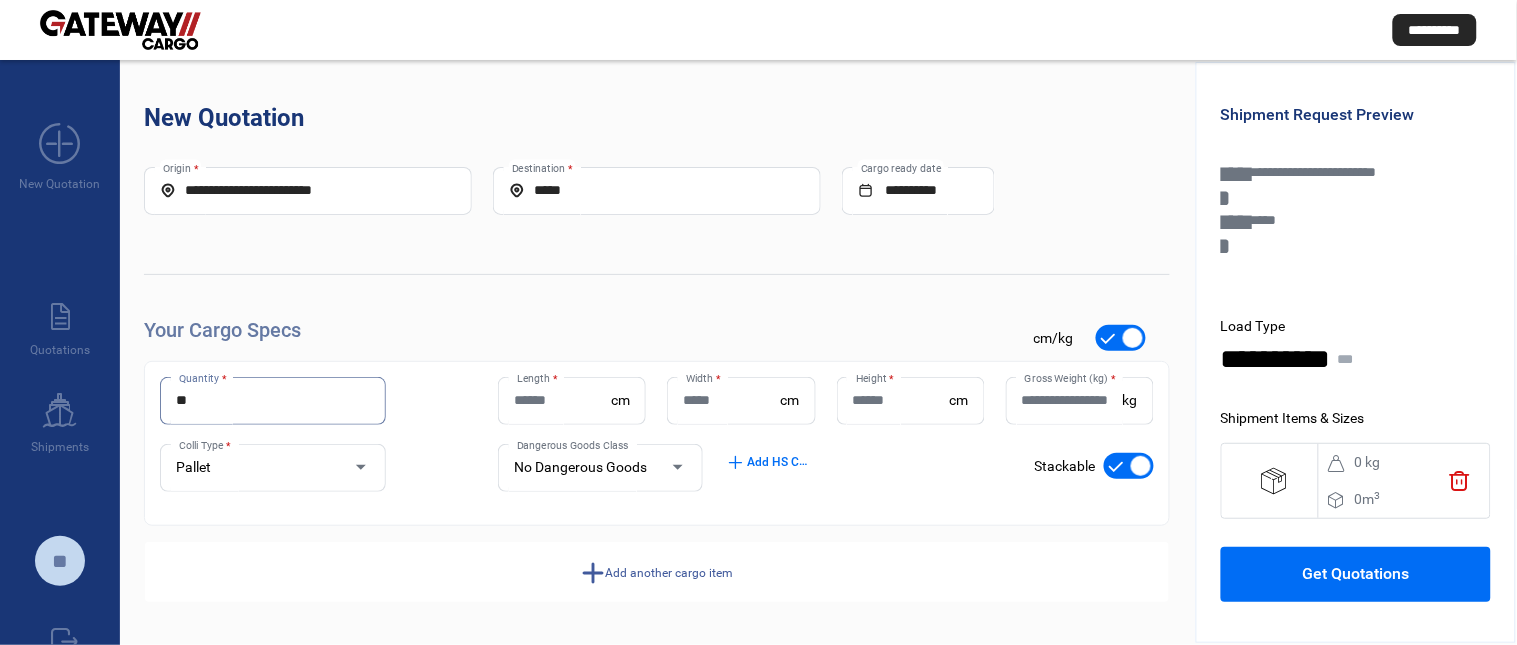 type on "**" 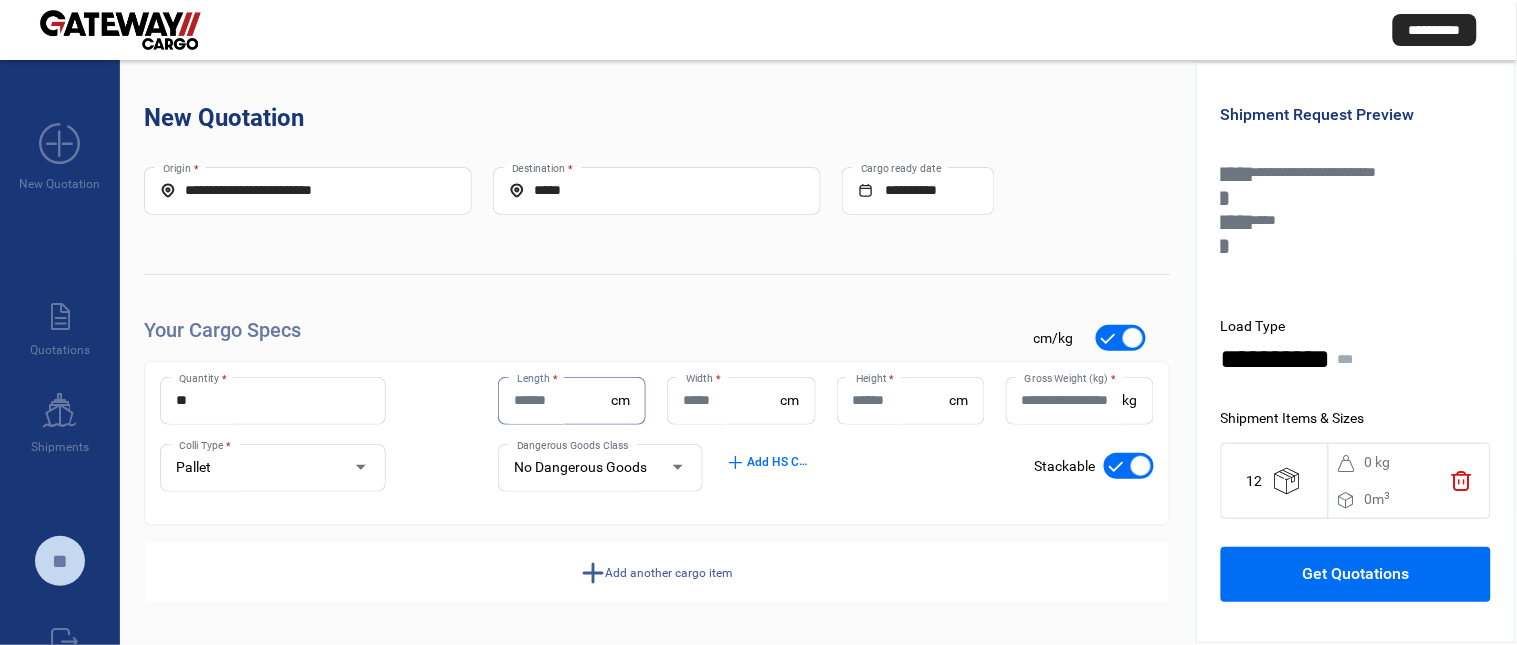 paste on "**" 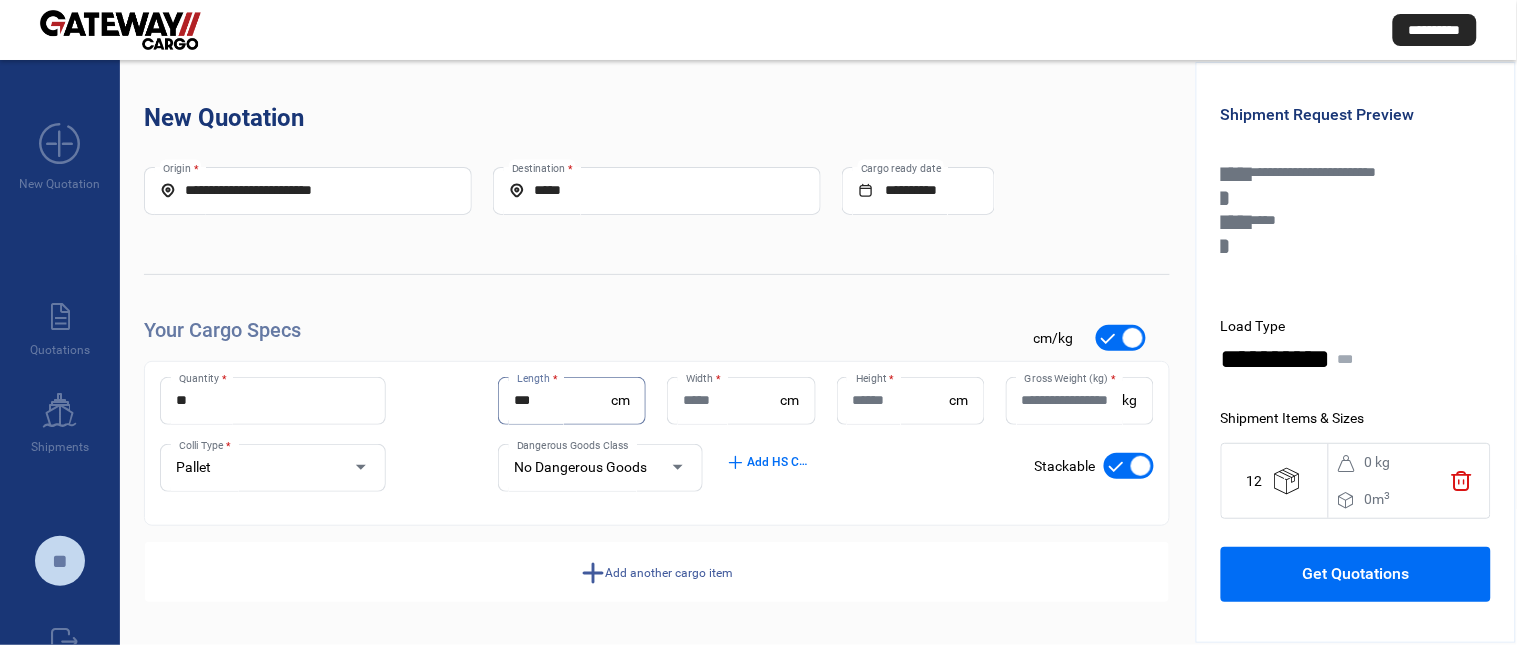 type on "**" 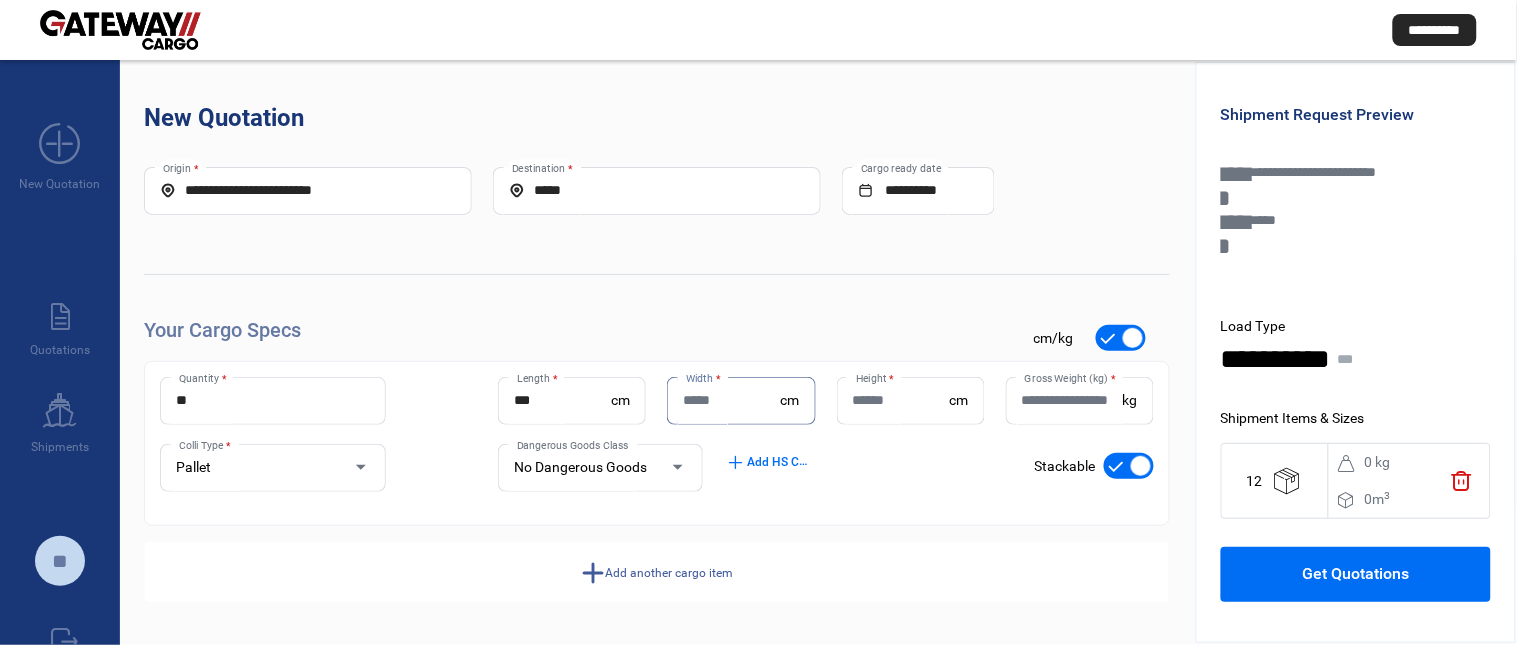 paste on "**" 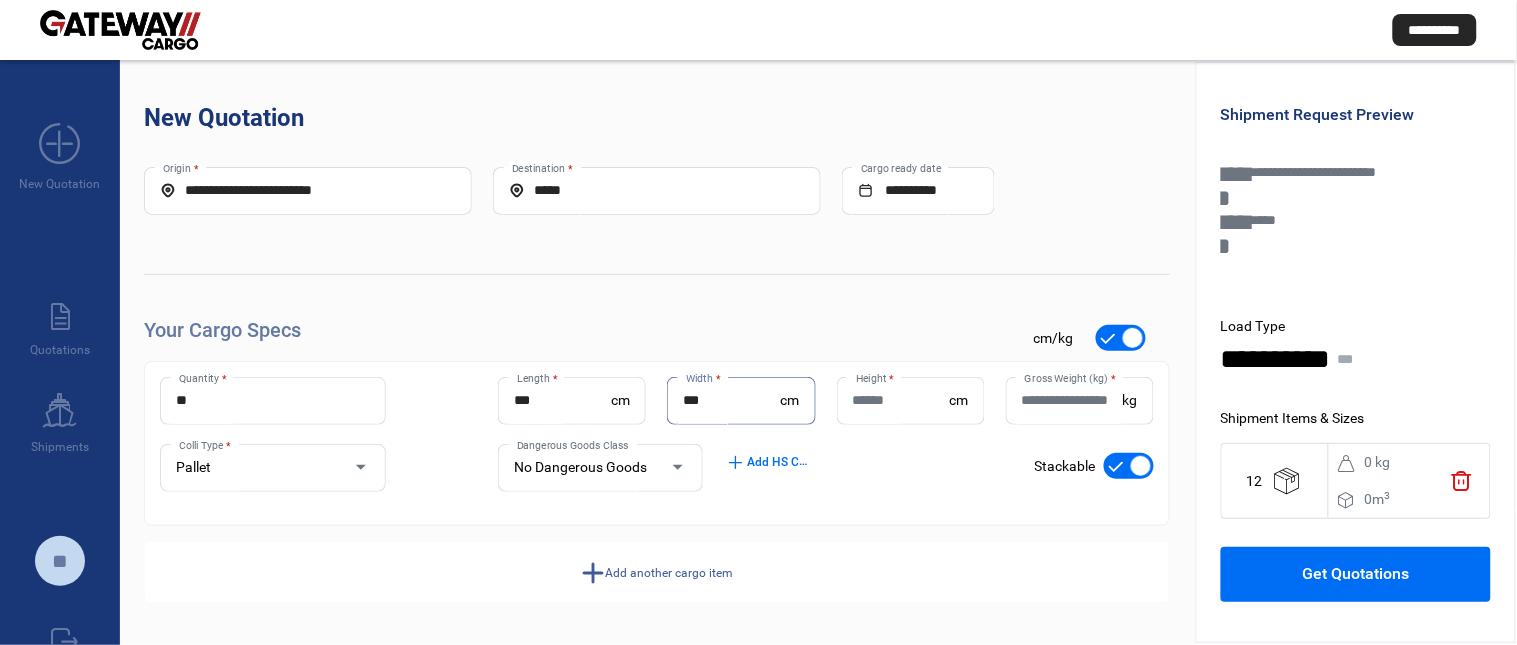 type on "**" 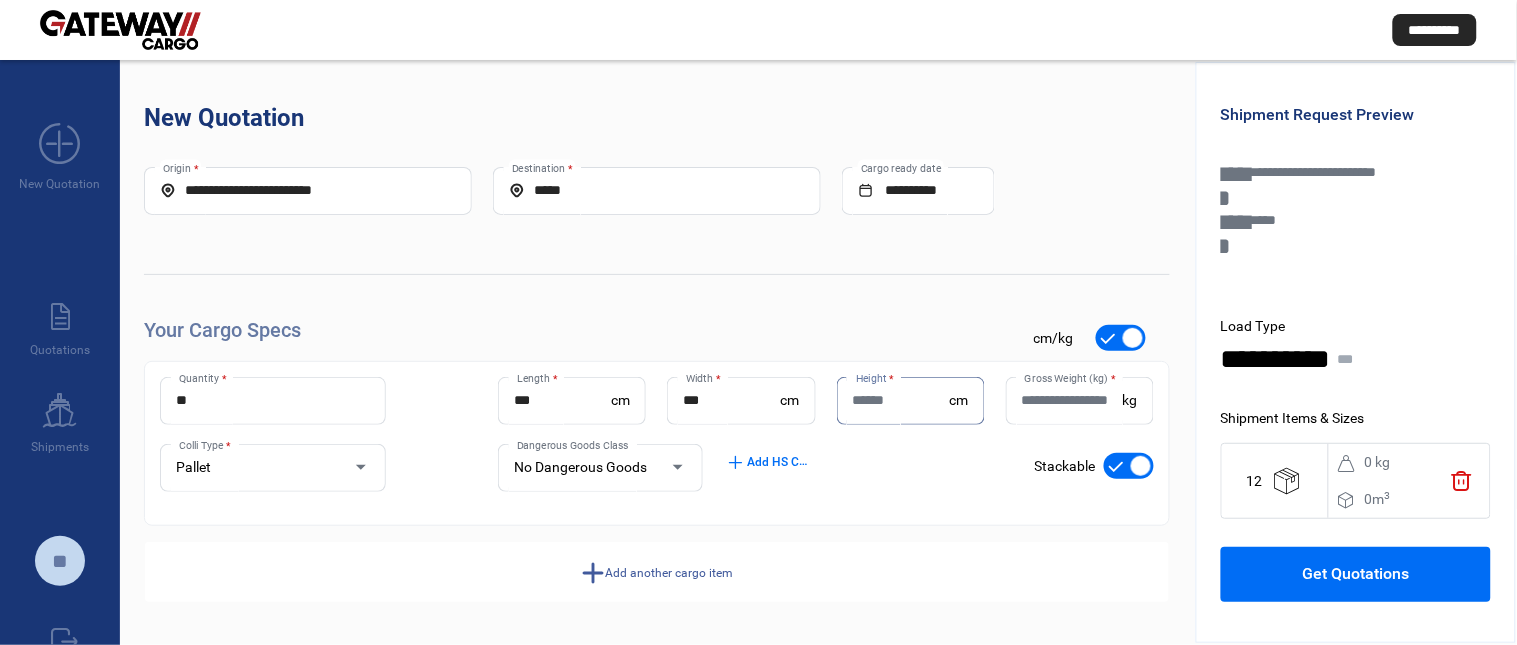 paste on "**" 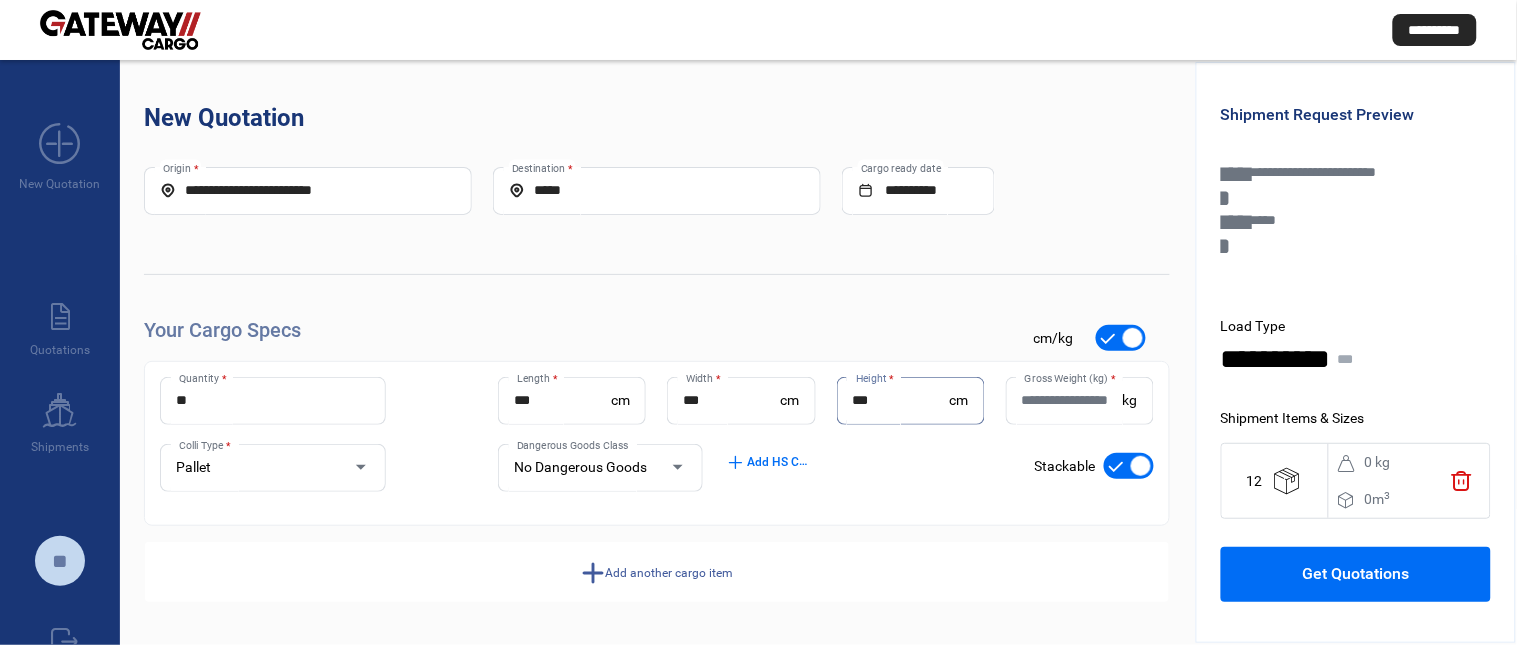 type on "**" 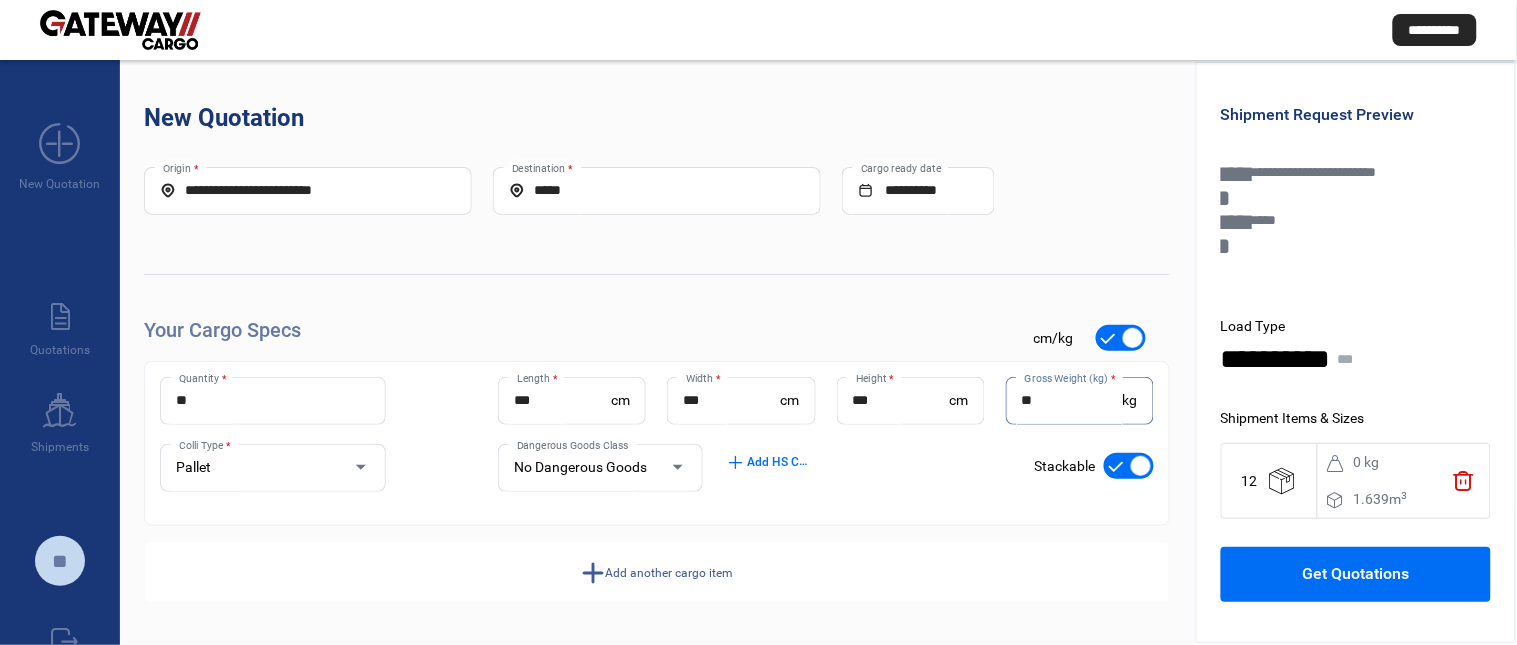 type on "**" 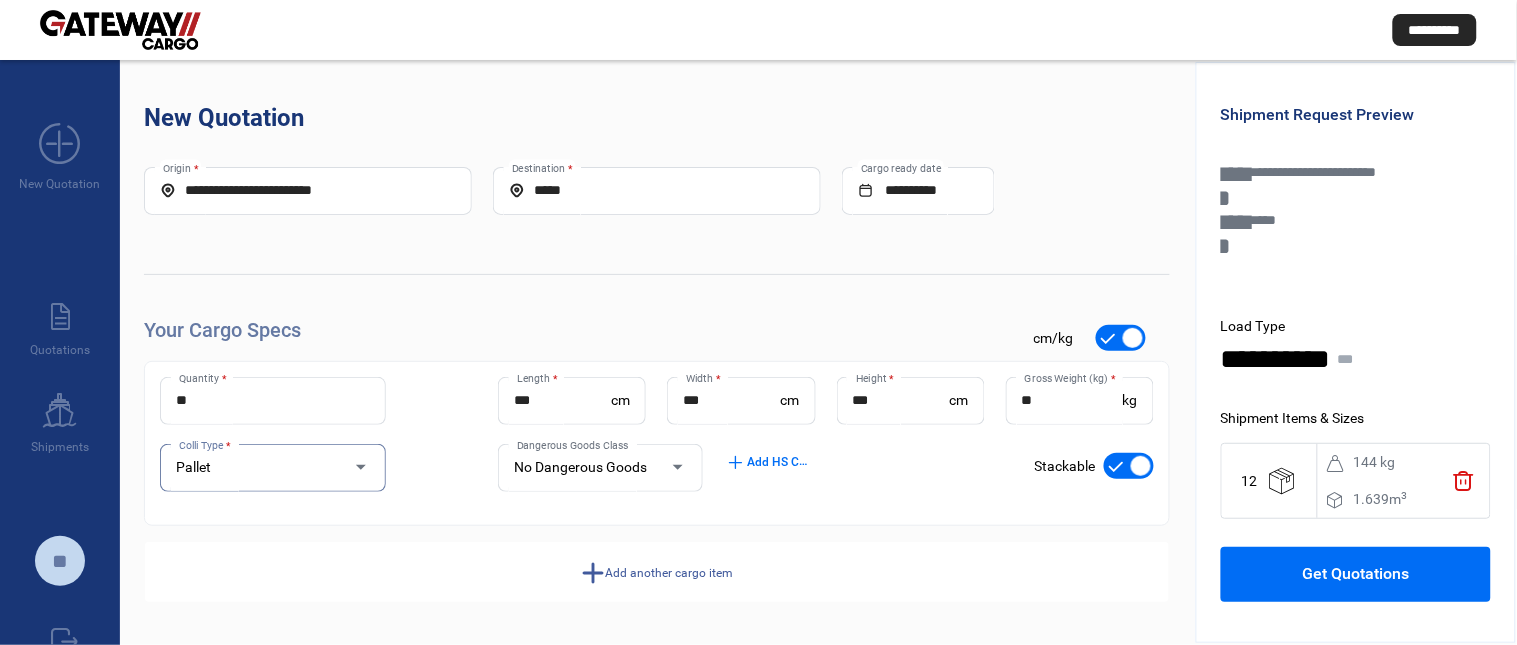 click on "Pallet" at bounding box center [254, 468] 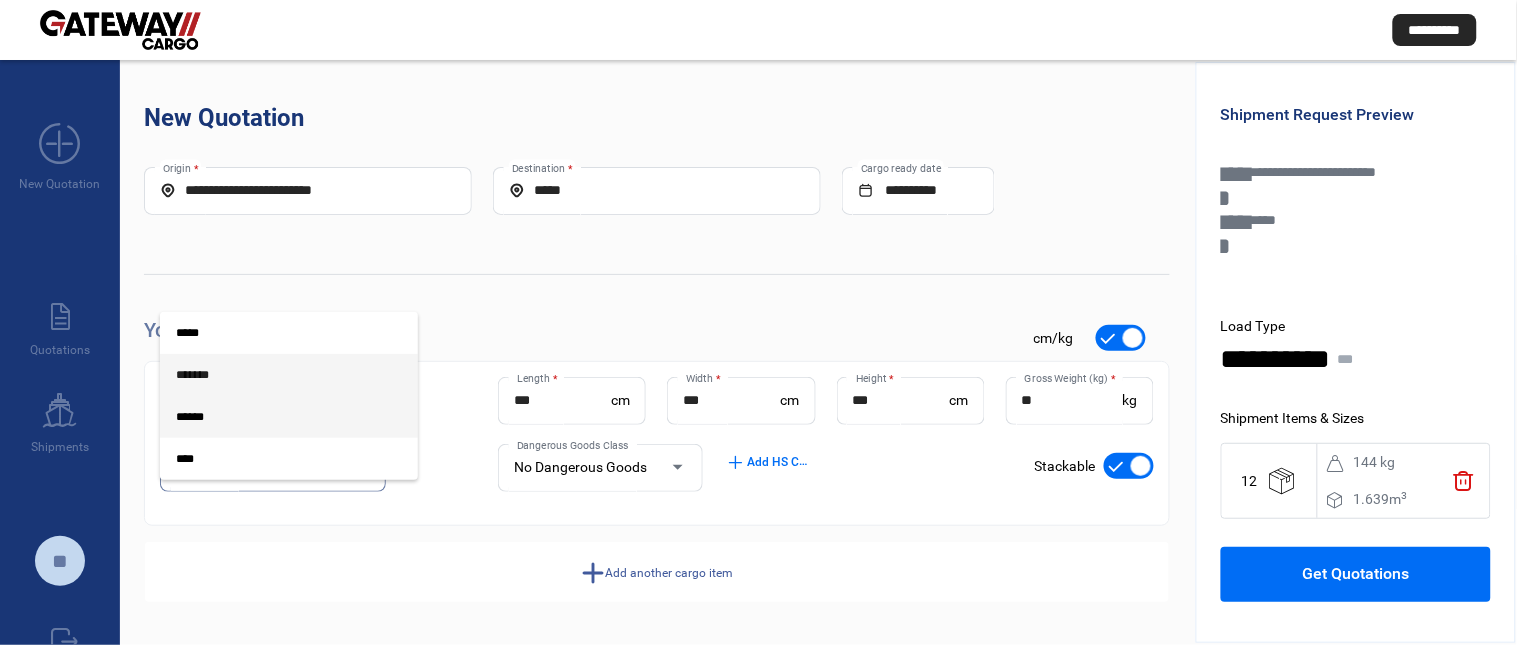 click on "*******" at bounding box center (273, 375) 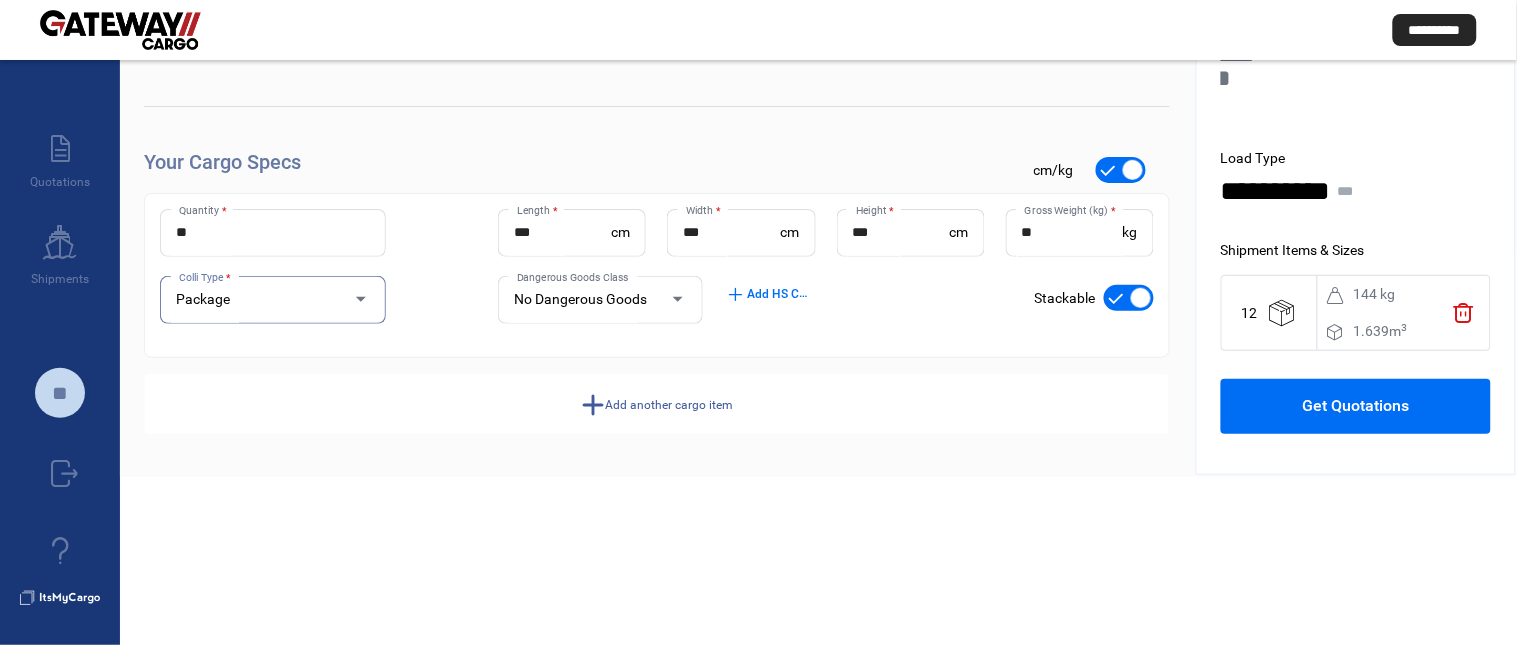 scroll, scrollTop: 173, scrollLeft: 0, axis: vertical 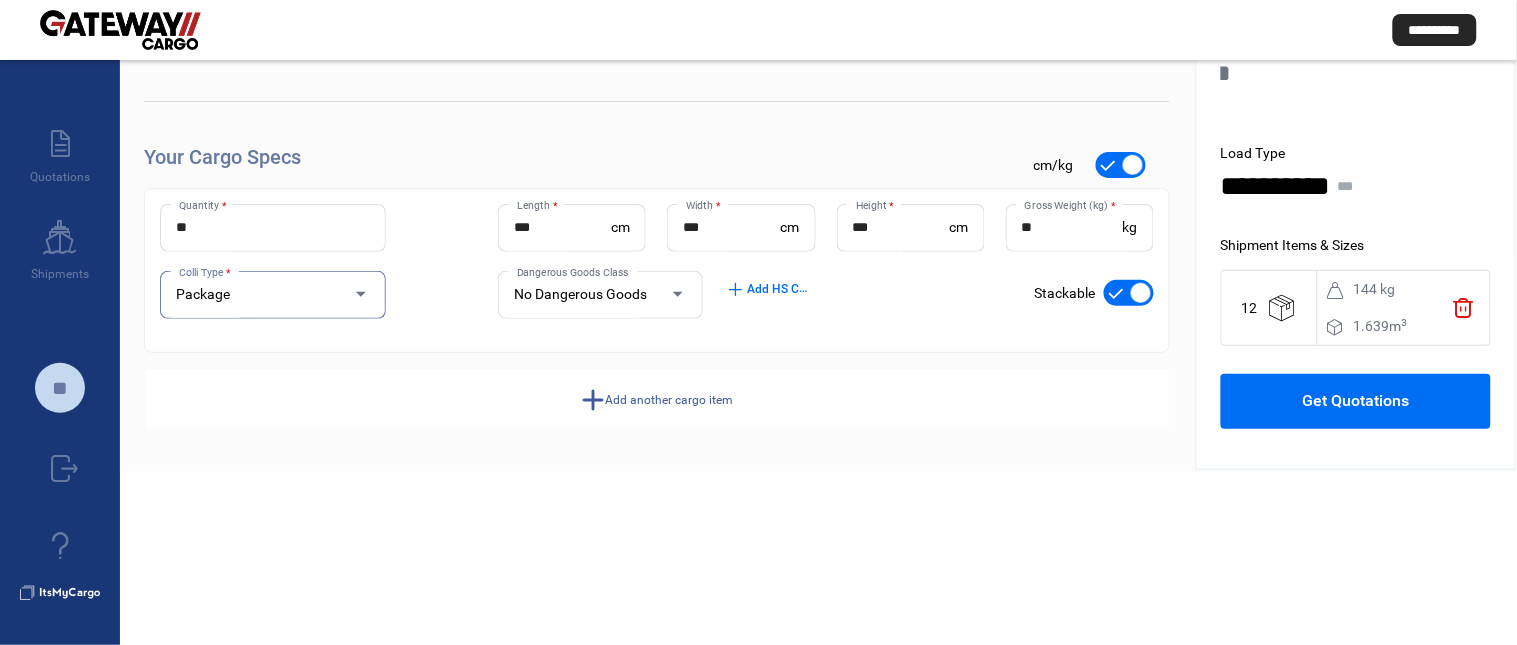 click on "add" 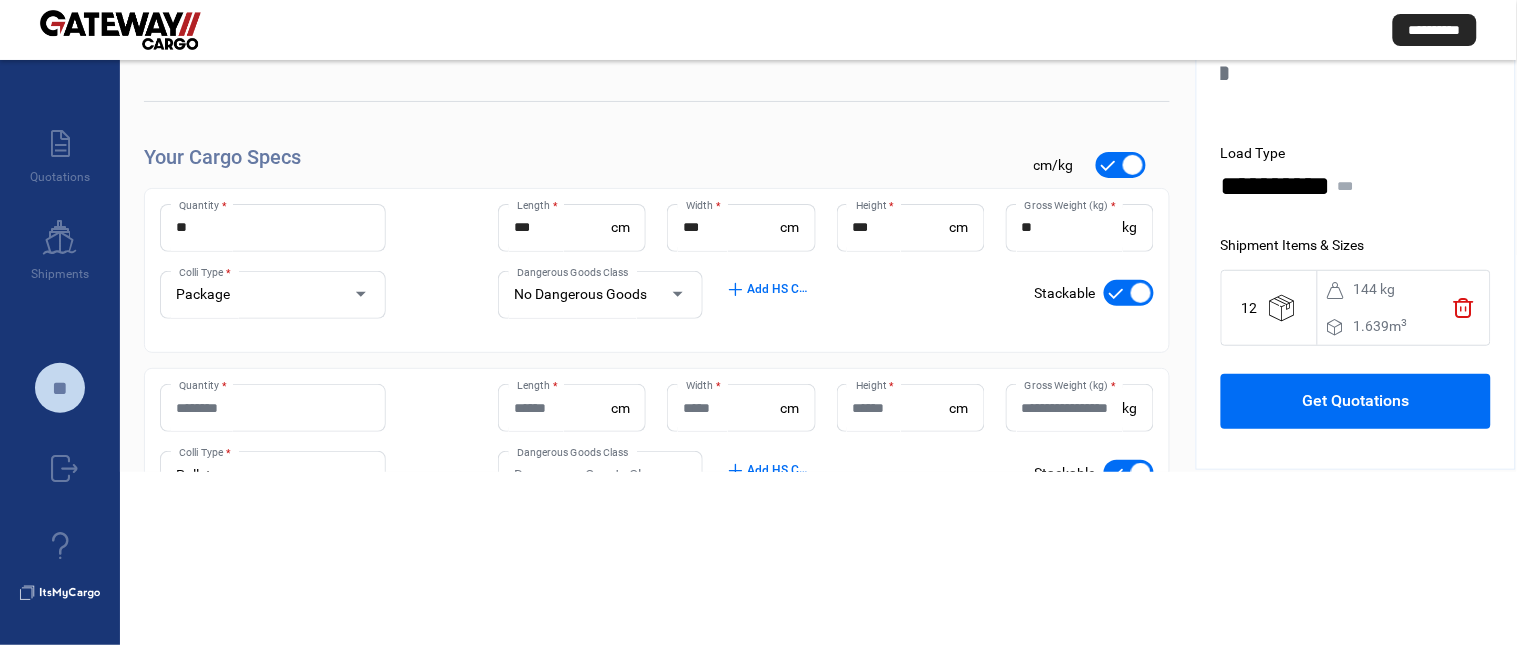 scroll, scrollTop: 126, scrollLeft: 0, axis: vertical 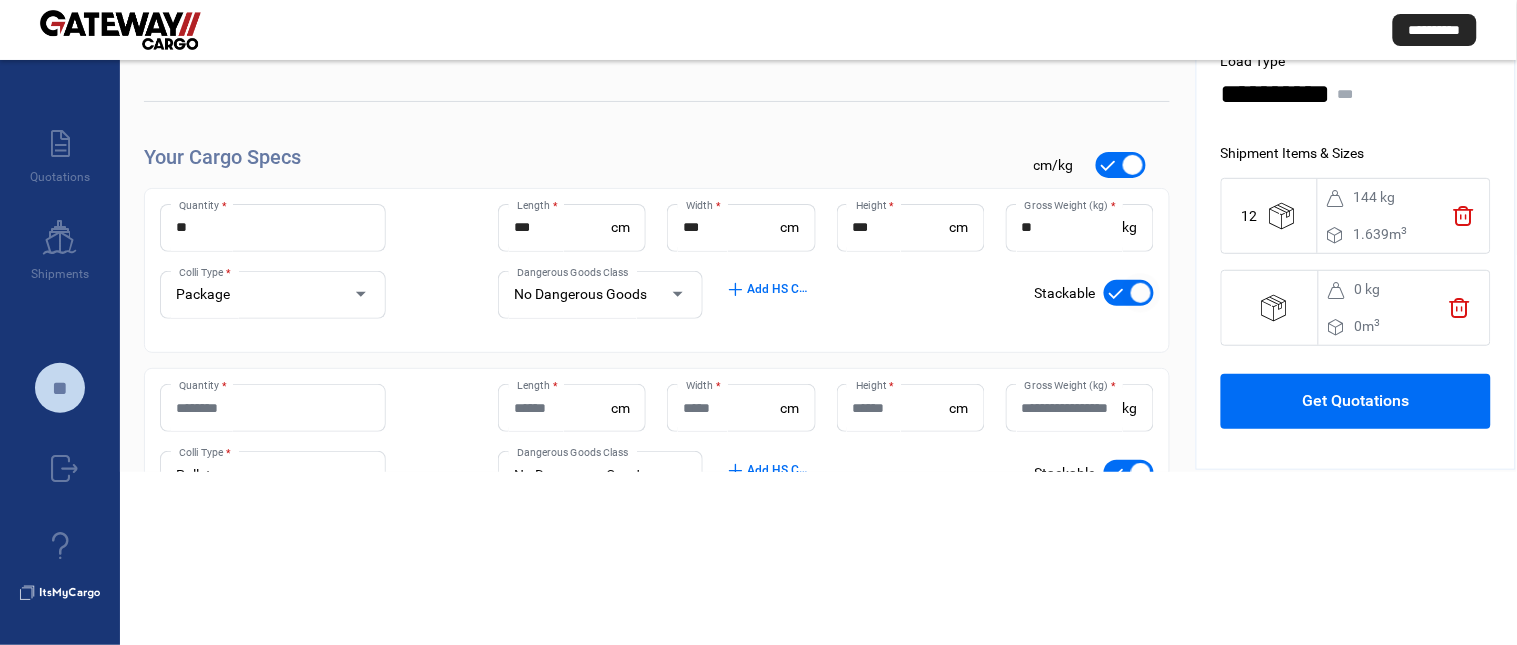 click at bounding box center [1129, 293] 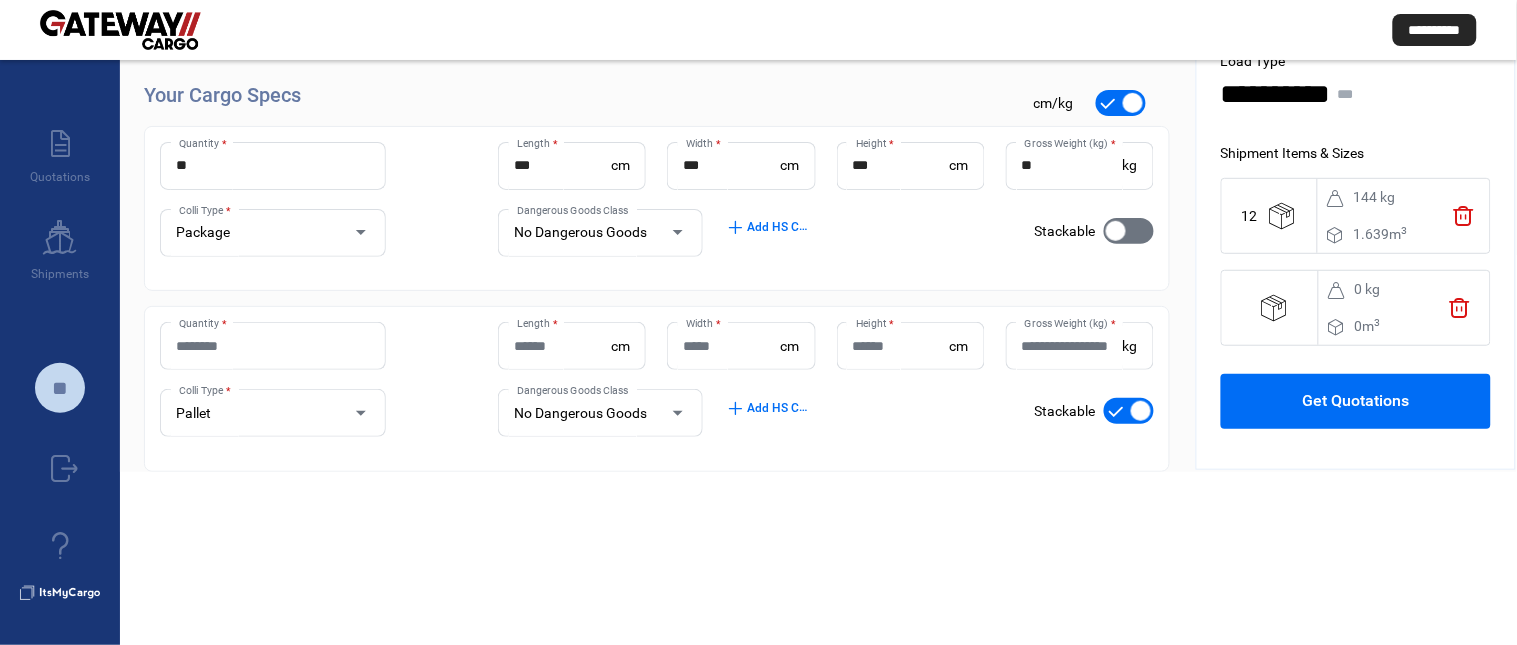 scroll, scrollTop: 178, scrollLeft: 0, axis: vertical 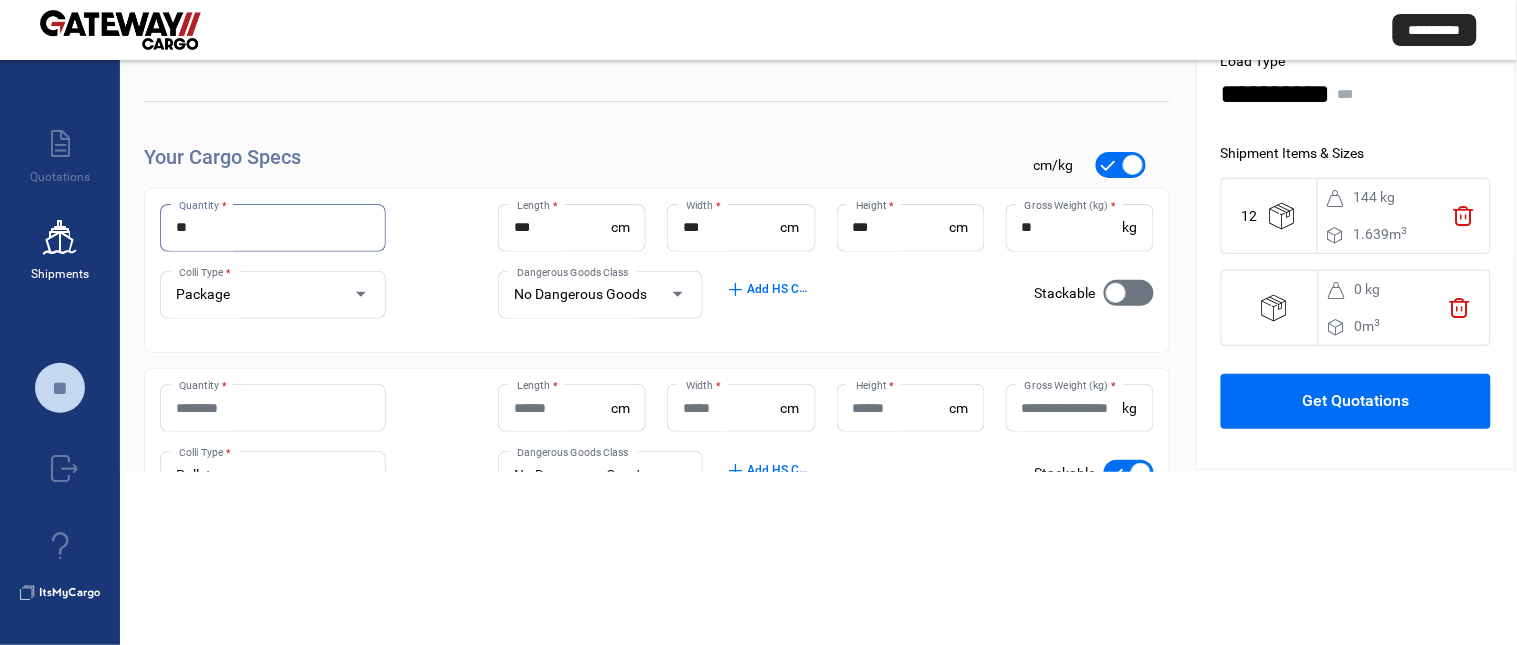 drag, startPoint x: 246, startPoint y: 220, endPoint x: 22, endPoint y: 218, distance: 224.00893 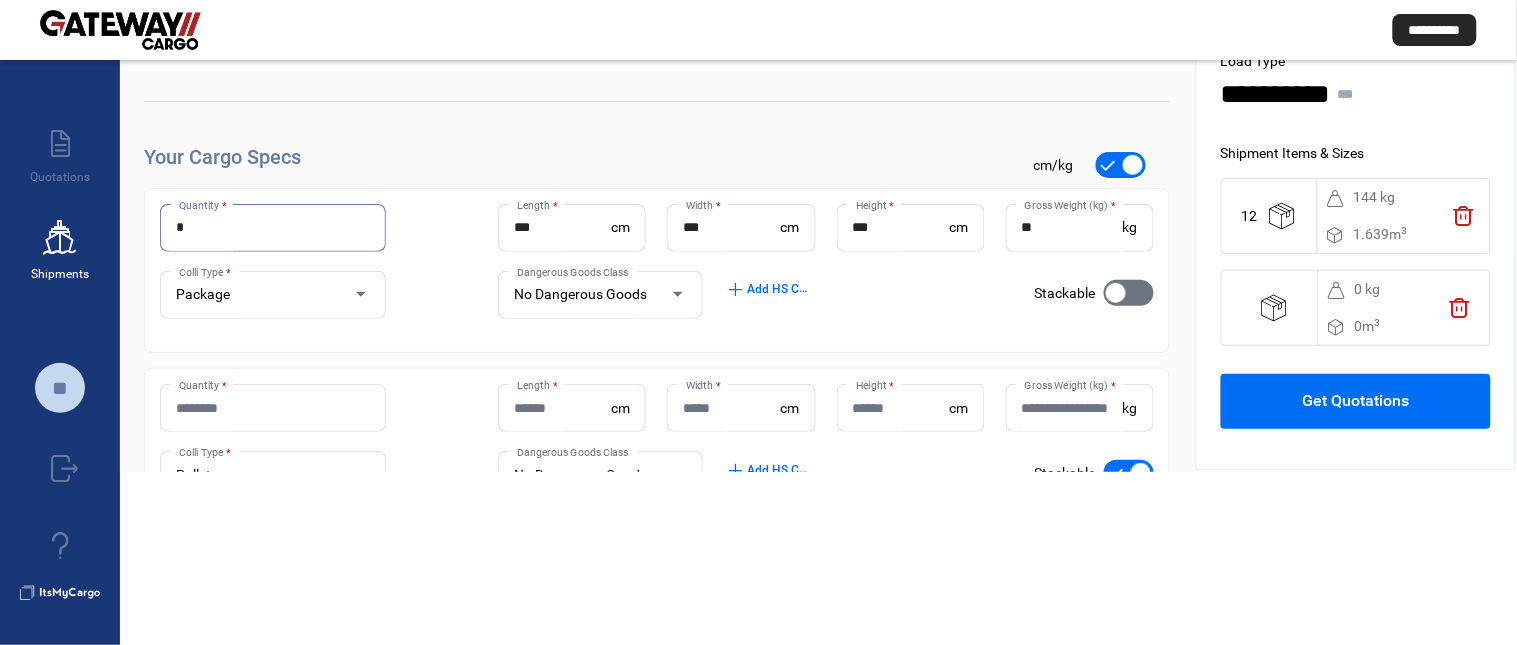 type on "*" 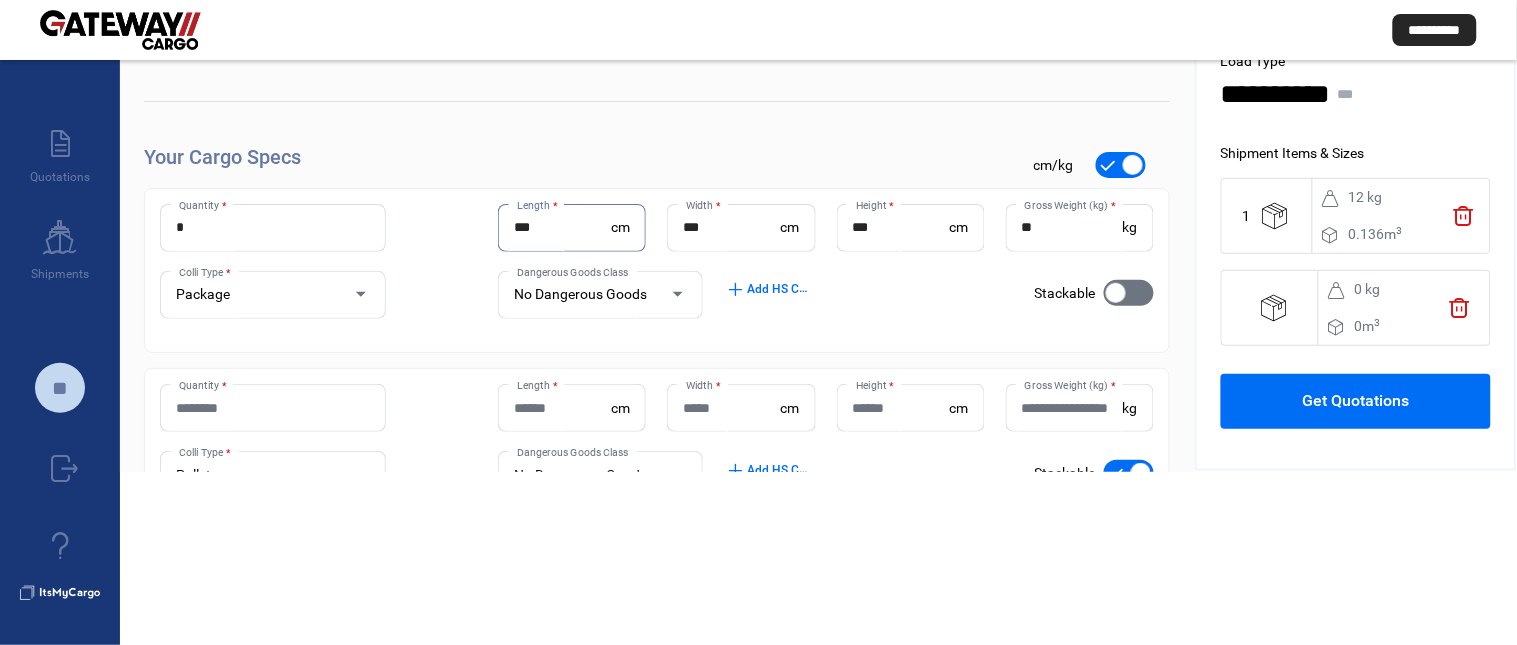click on "Quantity *" at bounding box center (273, 408) 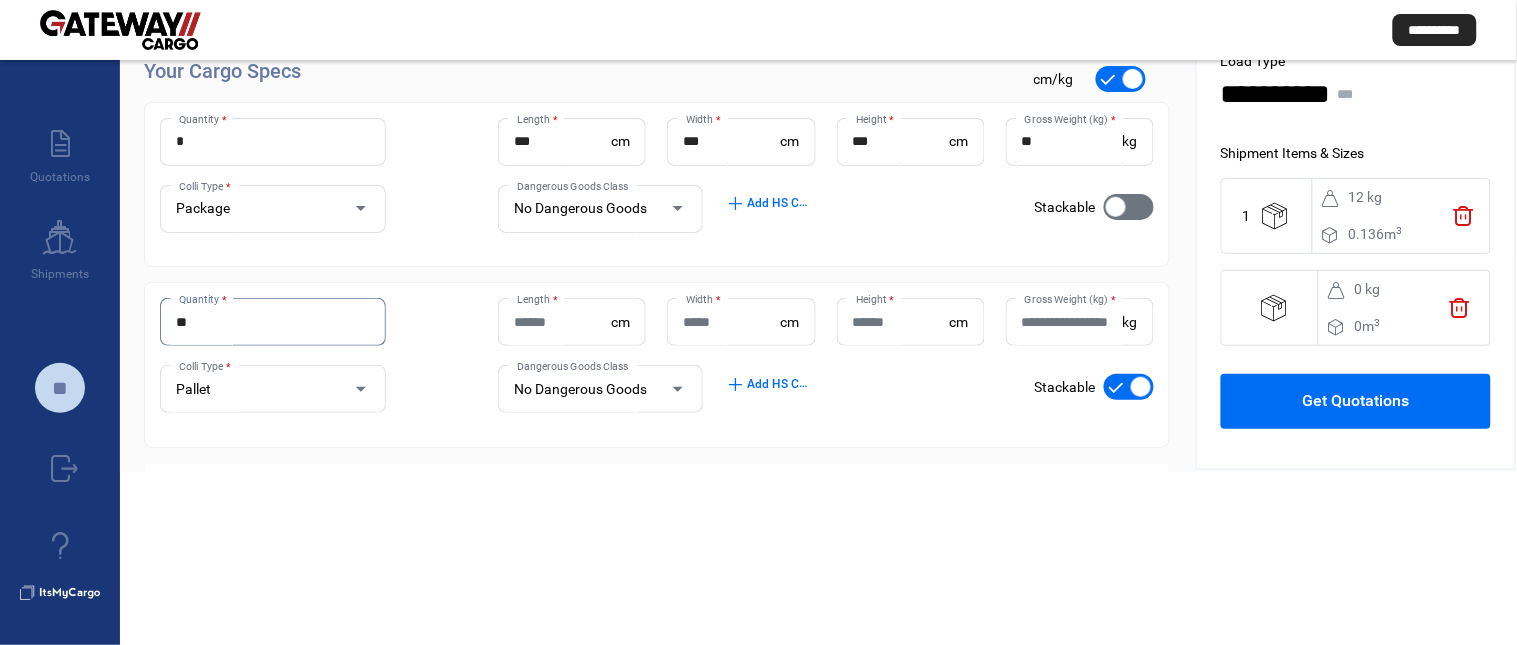 scroll, scrollTop: 111, scrollLeft: 0, axis: vertical 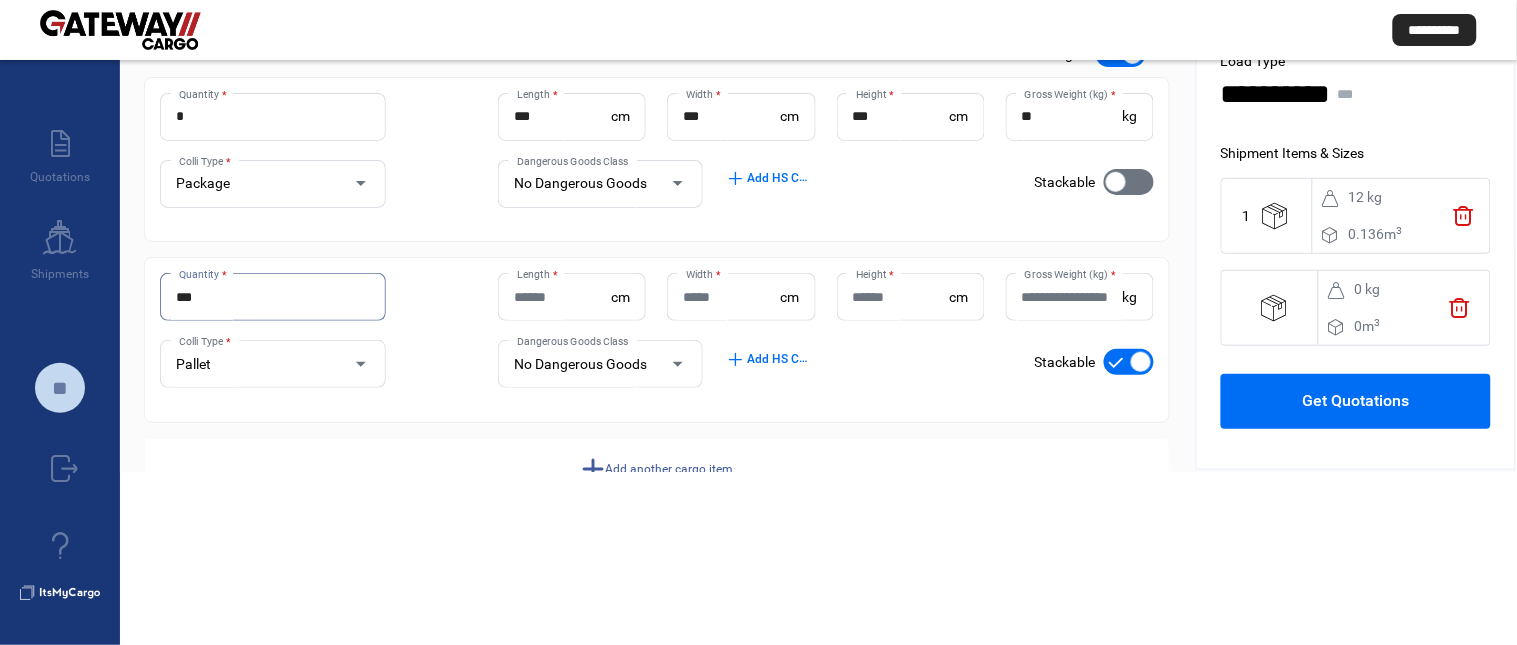 type on "***" 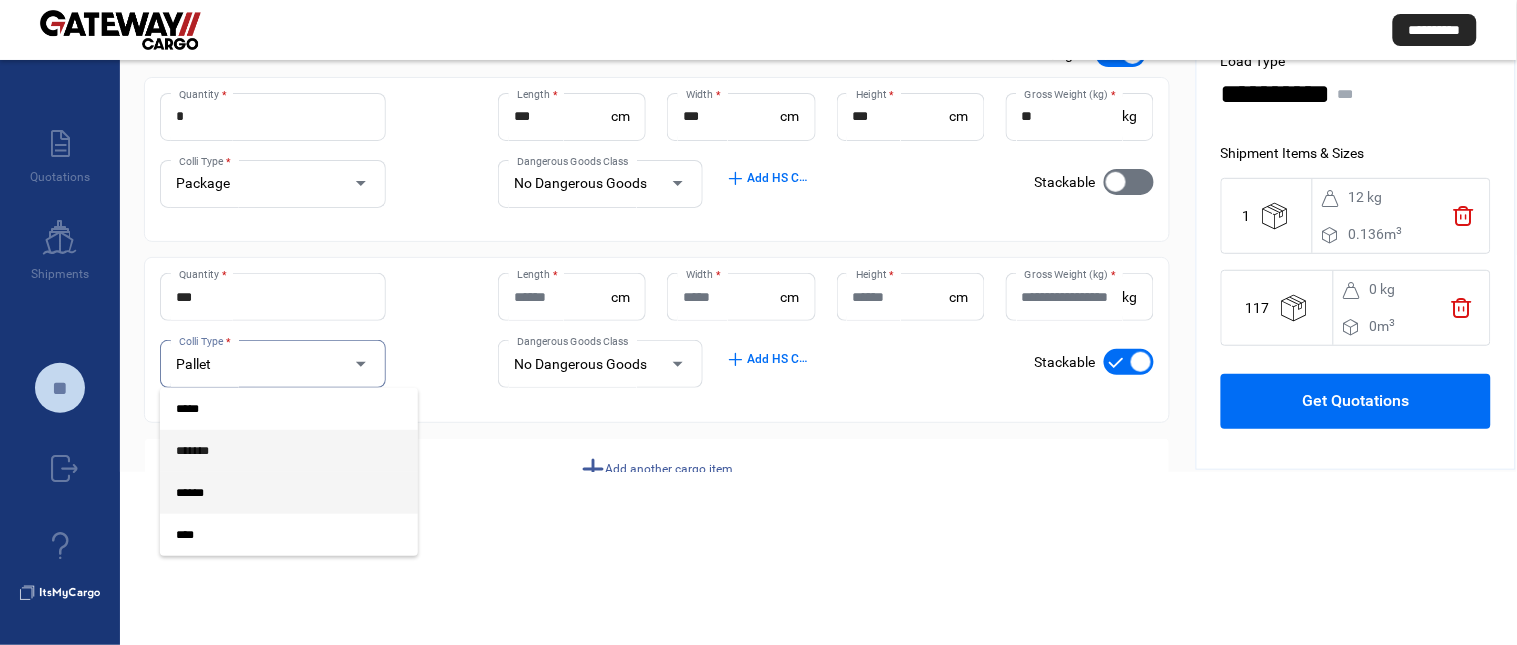 click on "*******" at bounding box center (273, 451) 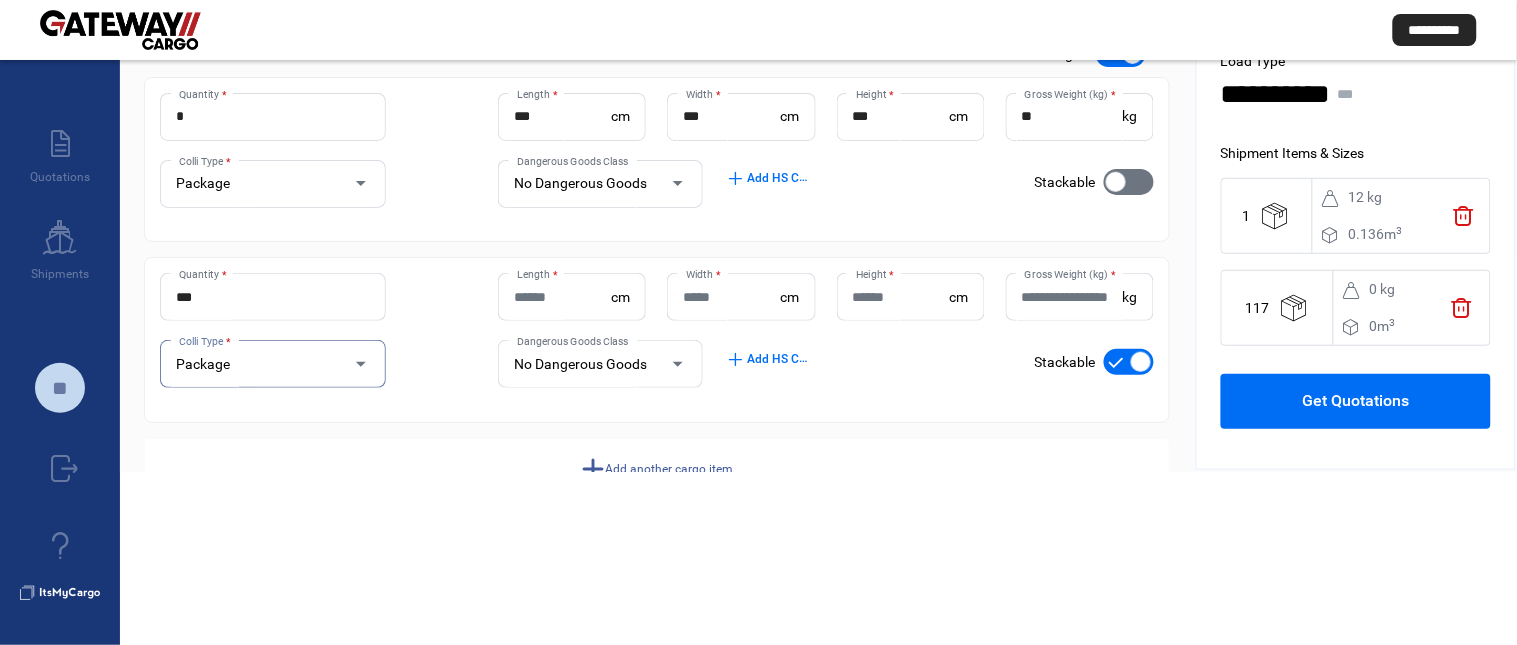 click on "Length  *" at bounding box center (562, 297) 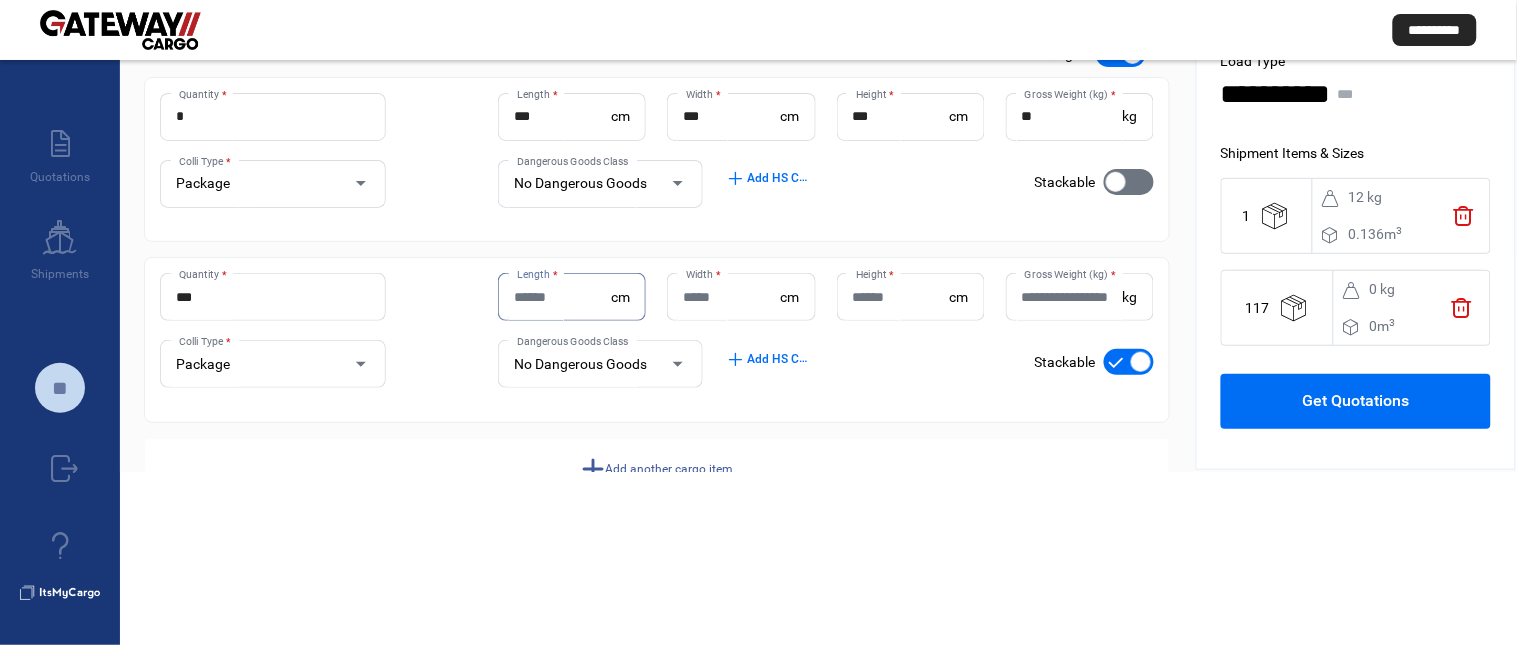 paste on "**" 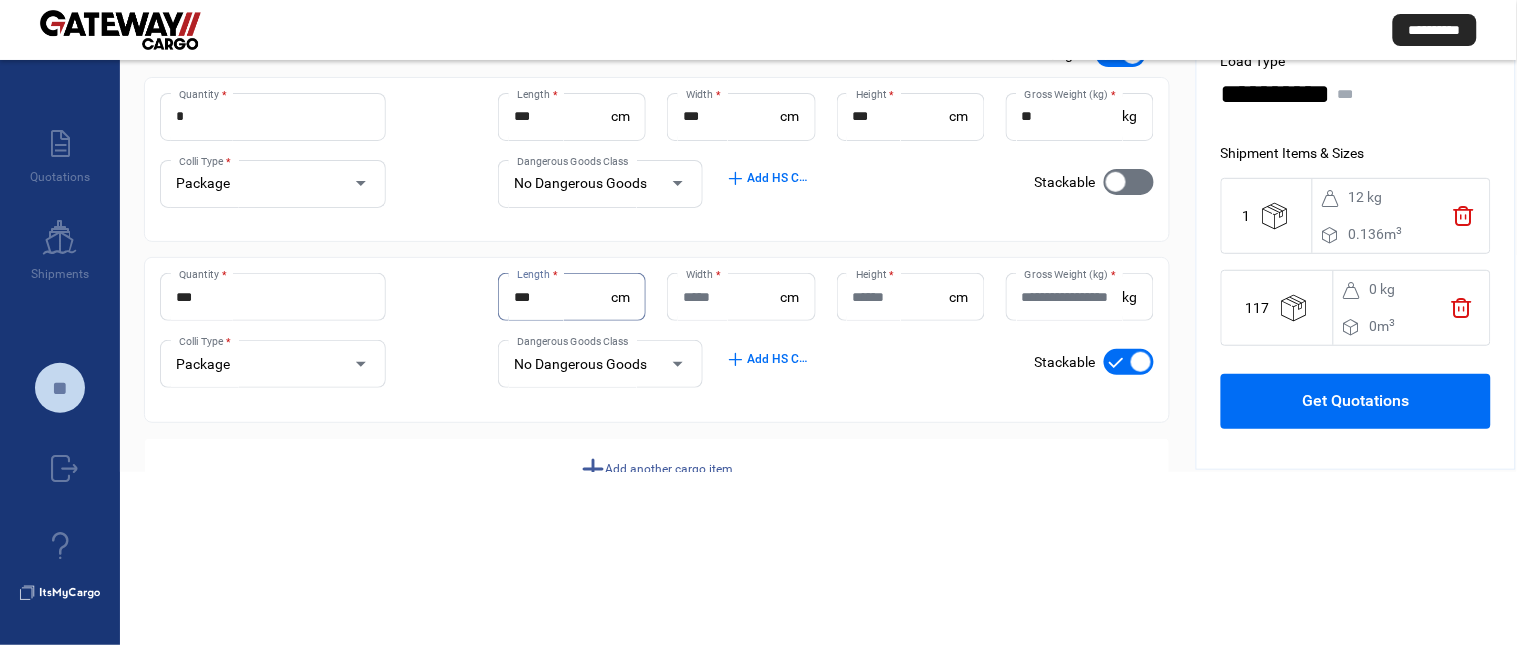 type on "**" 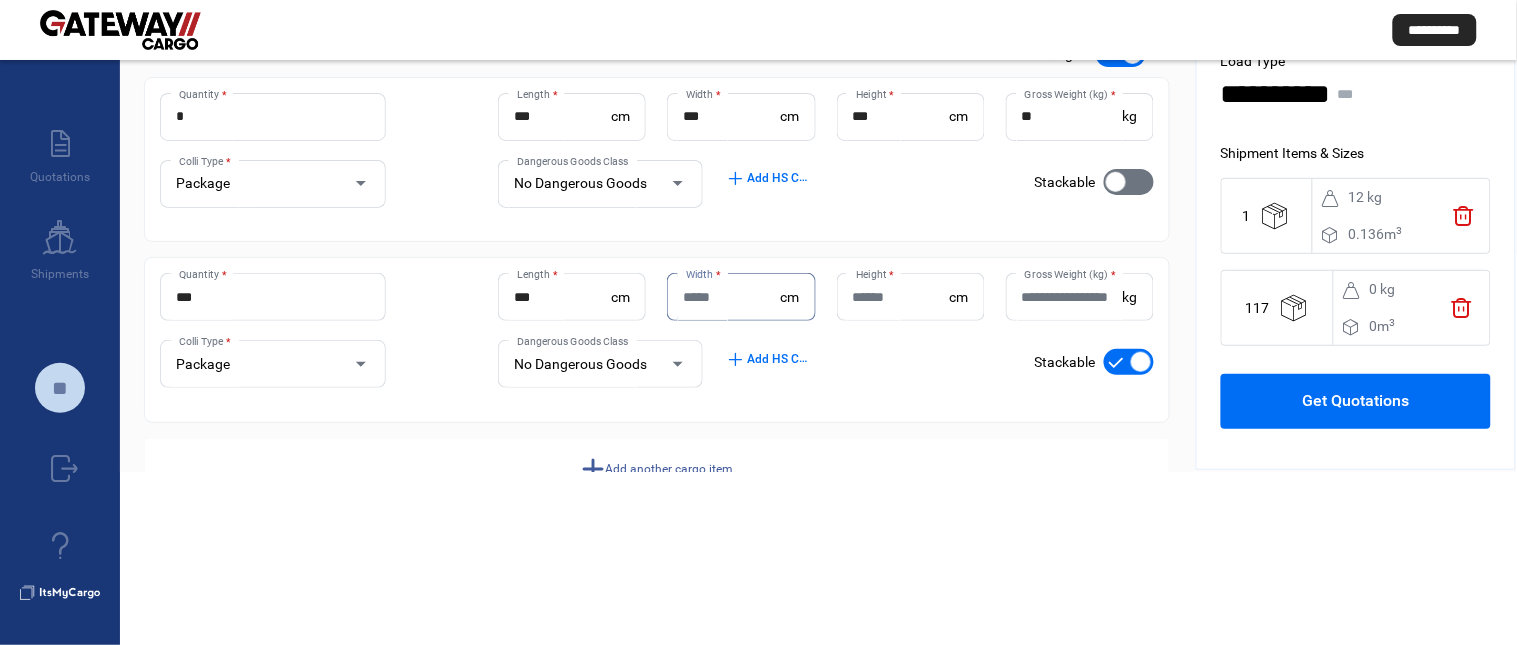 paste on "**" 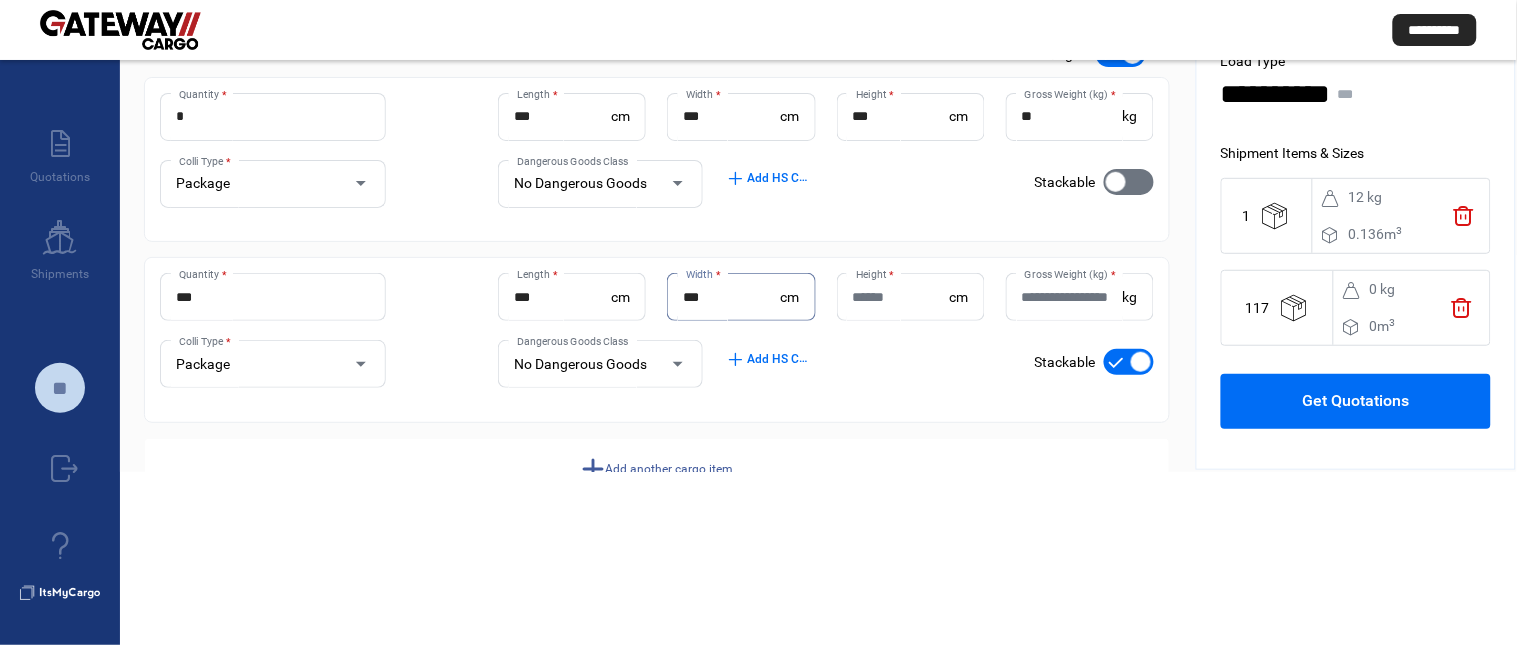 type on "**" 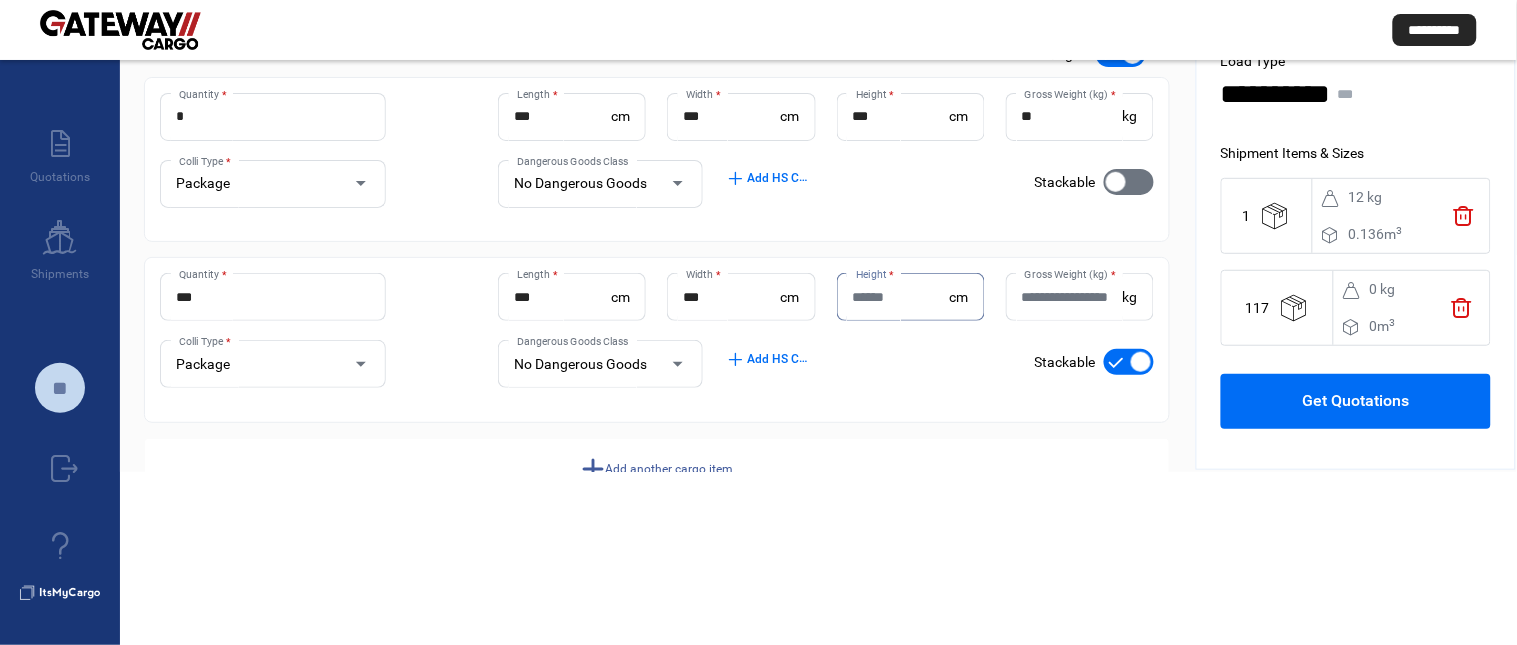paste on "**" 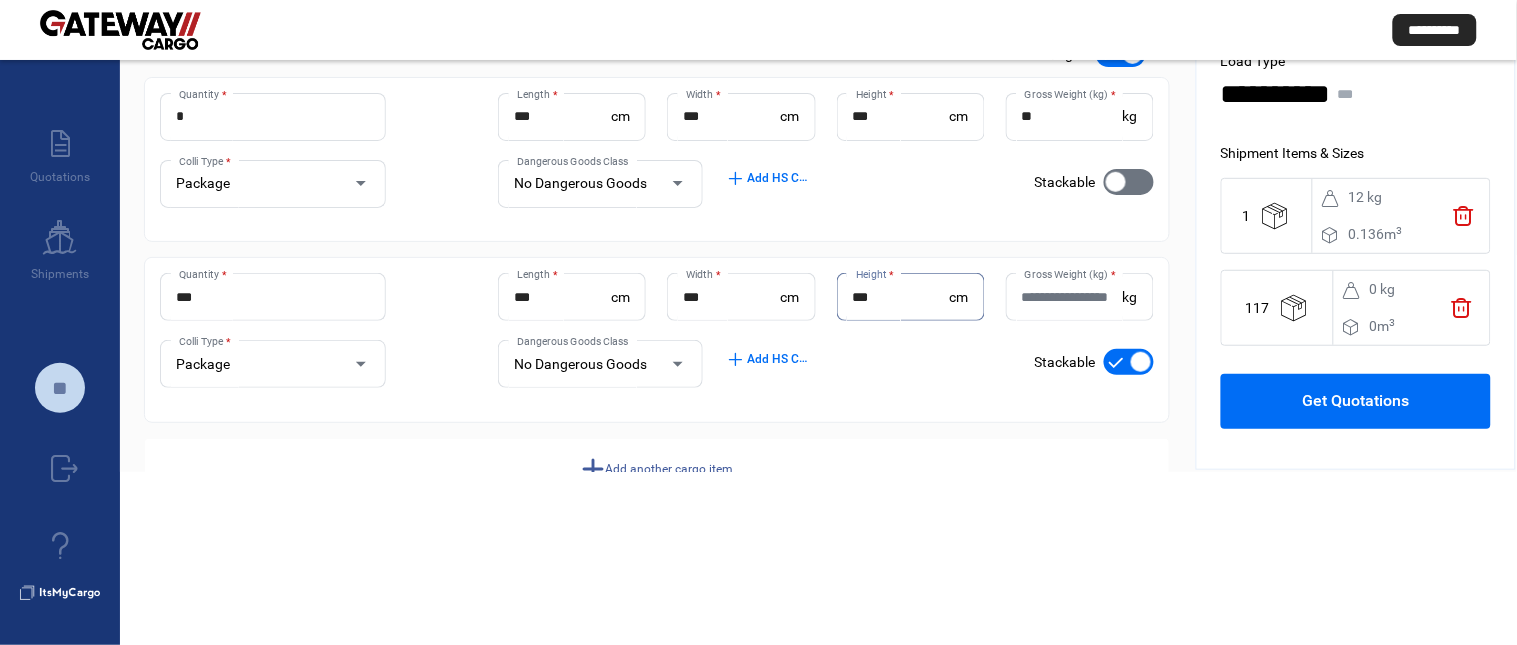 type on "**" 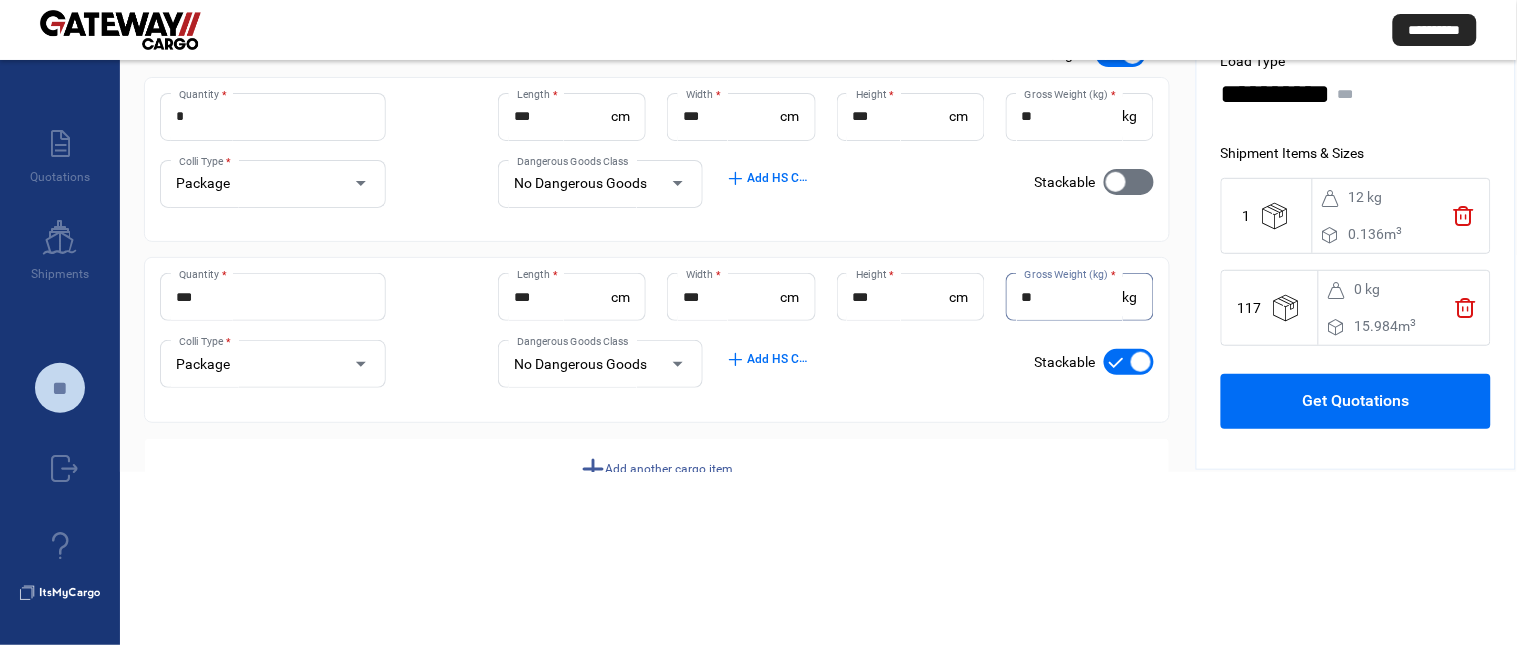 type on "**" 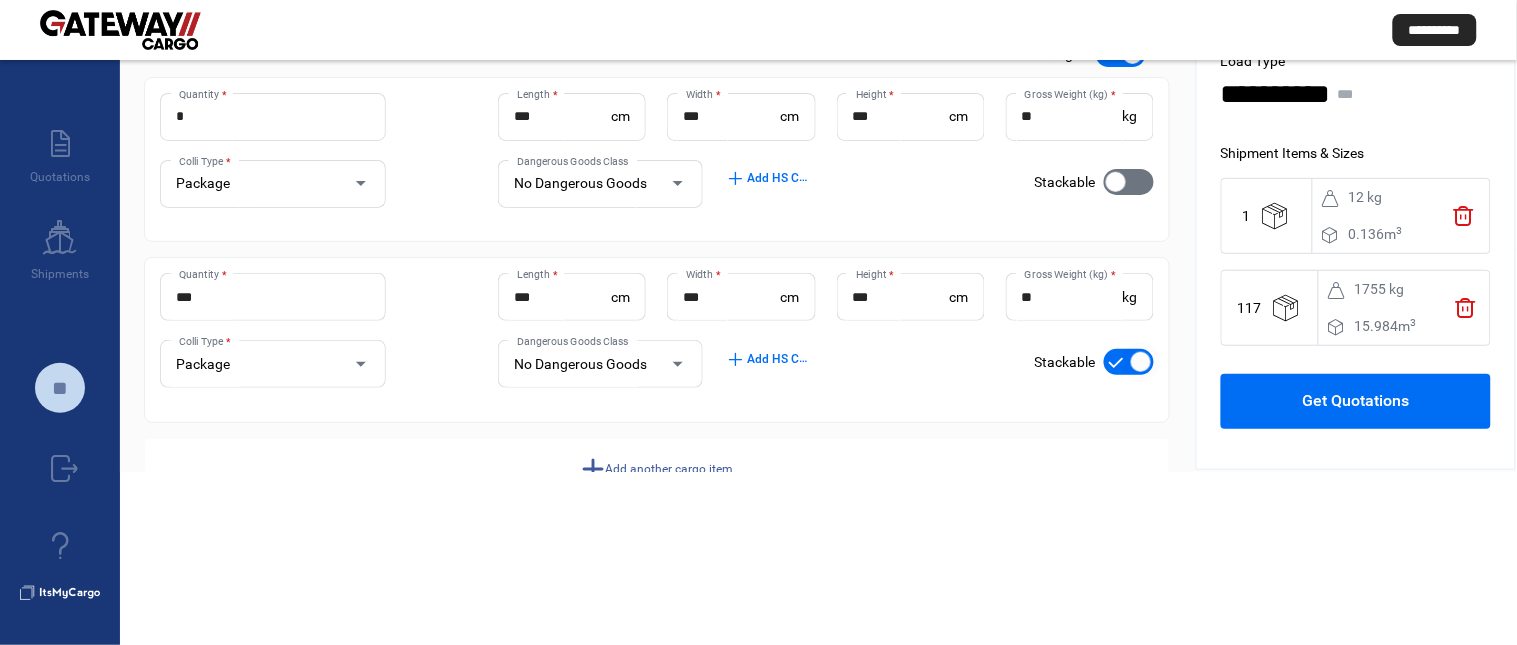 click at bounding box center [1141, 362] 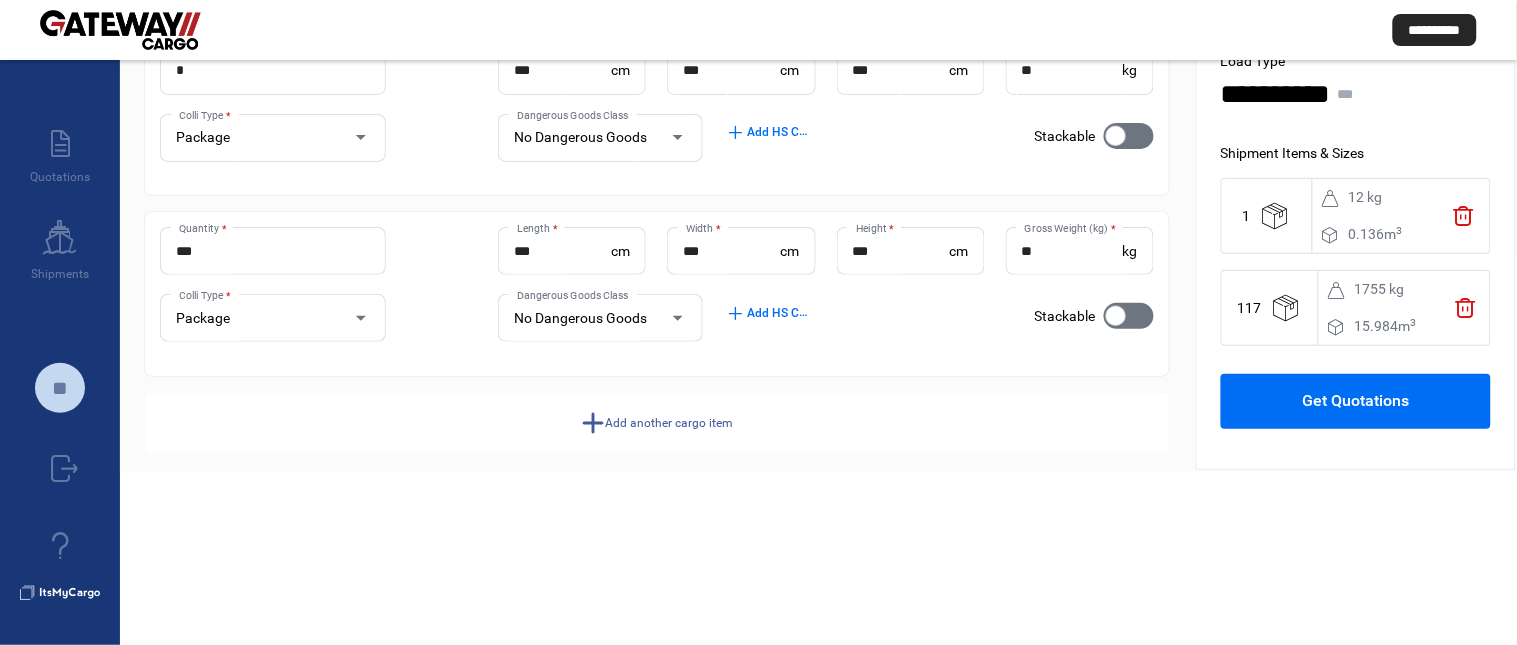 scroll, scrollTop: 178, scrollLeft: 0, axis: vertical 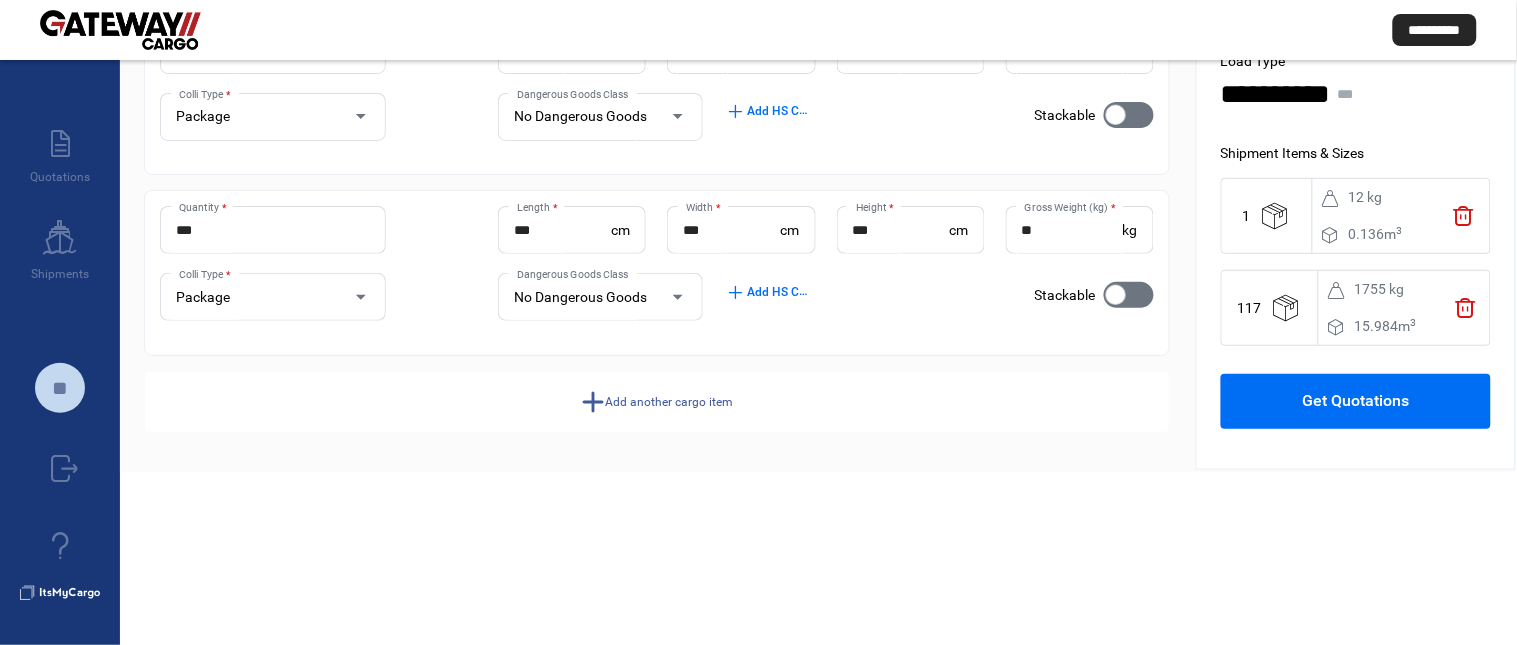 click on "add  Add HS Codes" 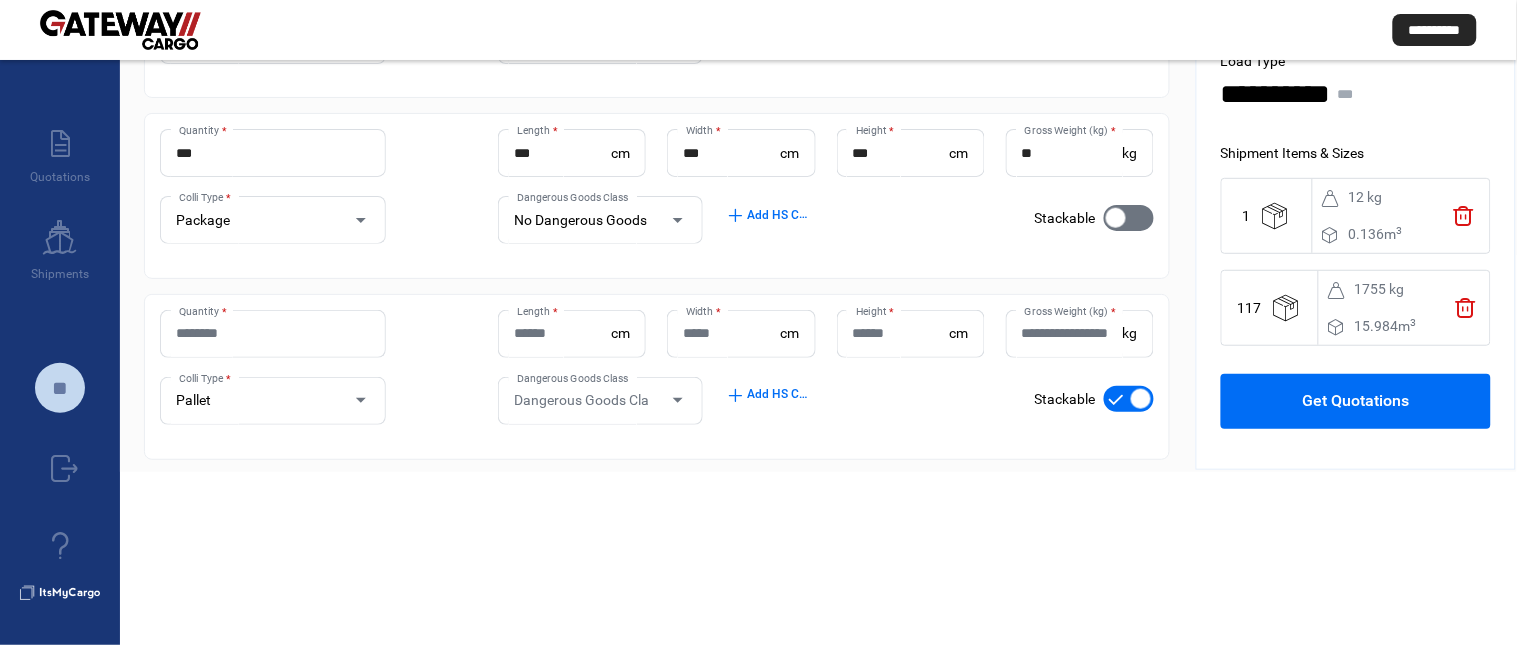 scroll, scrollTop: 290, scrollLeft: 0, axis: vertical 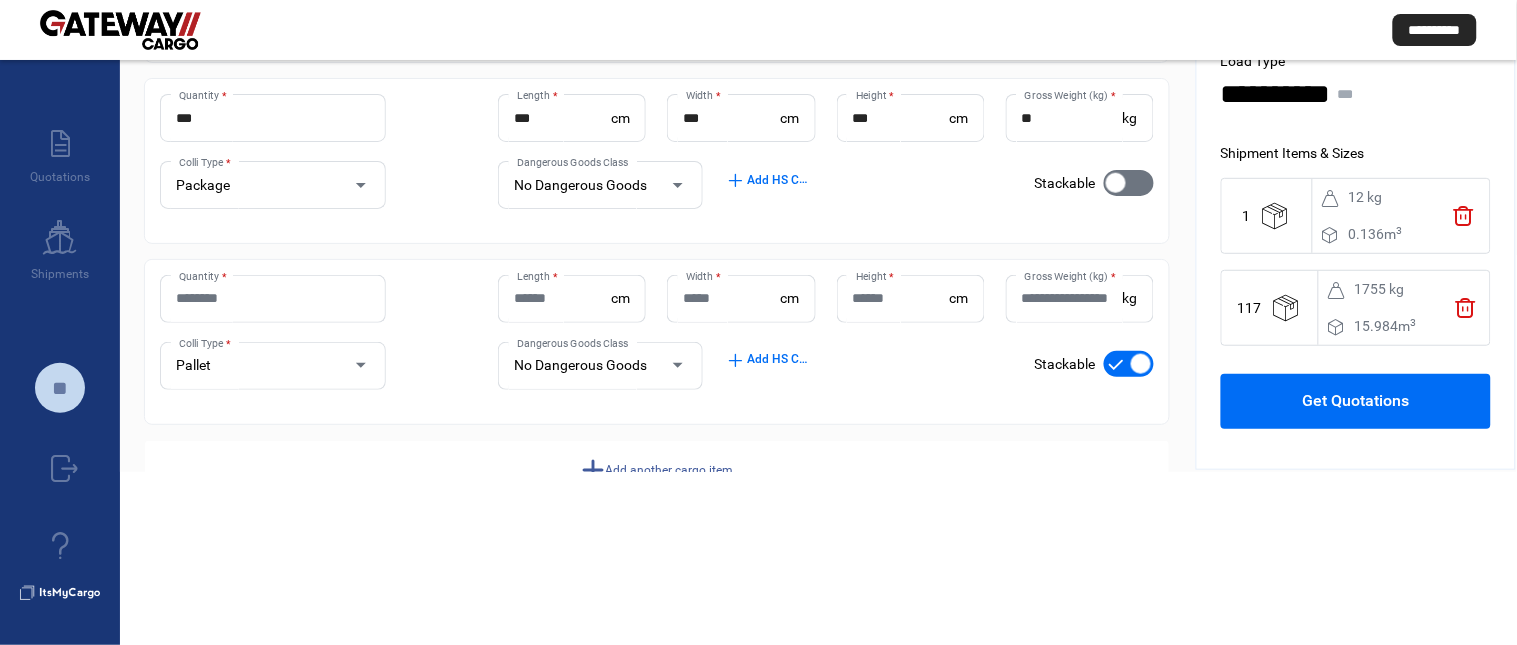 type 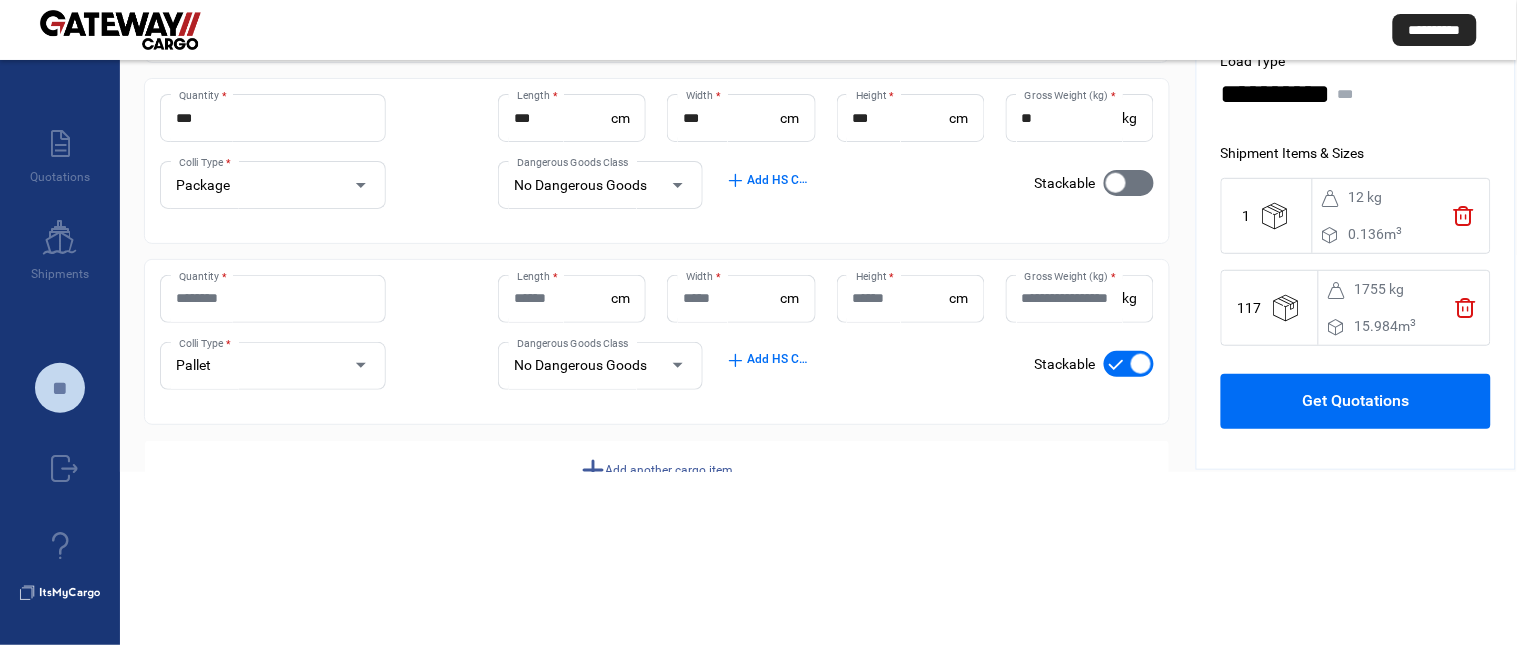 click on "Quantity *" at bounding box center (273, 298) 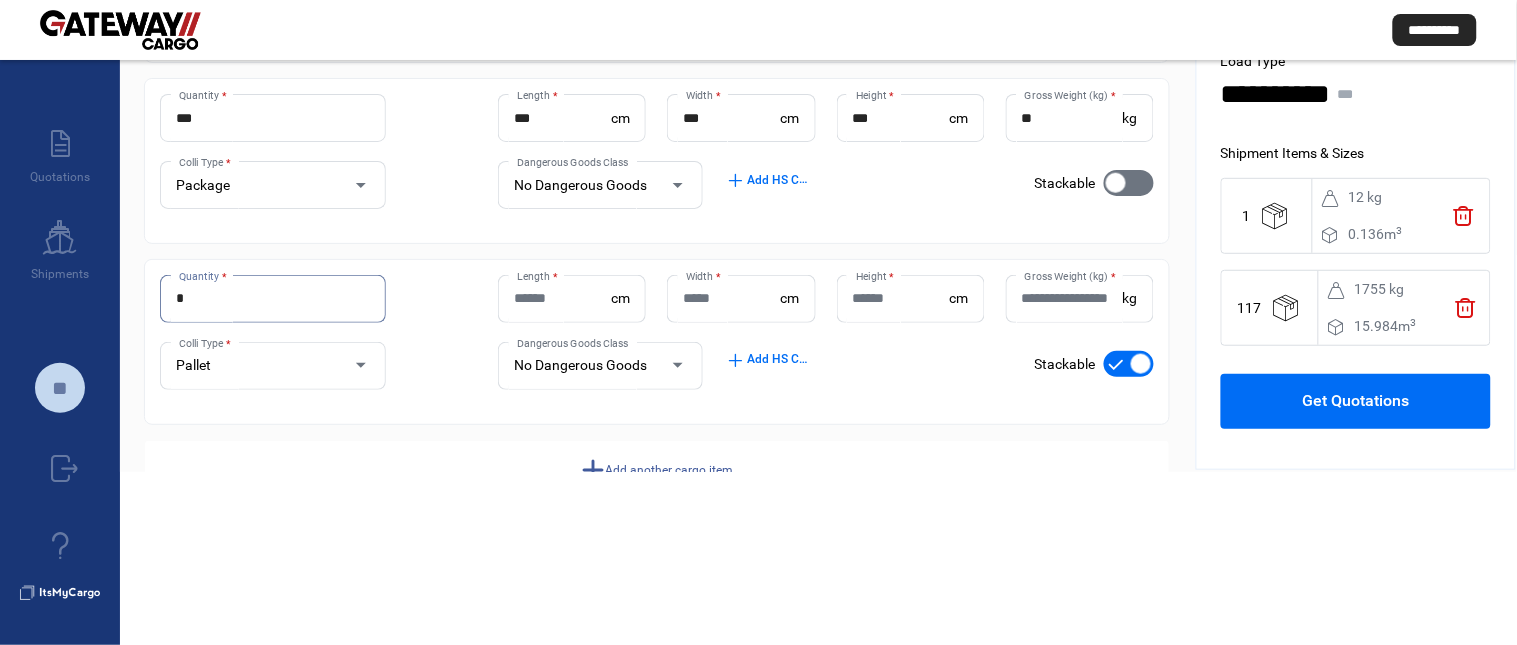 type on "*" 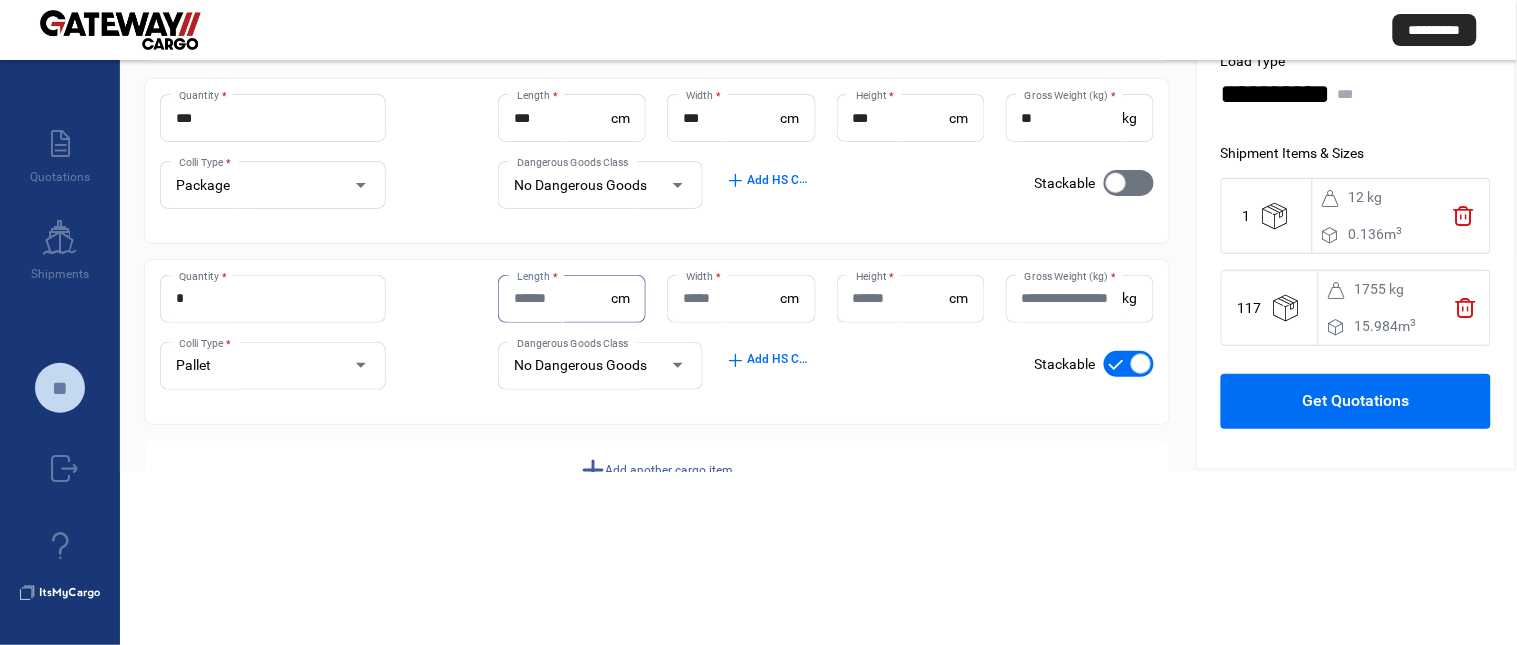 click on "Pallet" at bounding box center [193, 365] 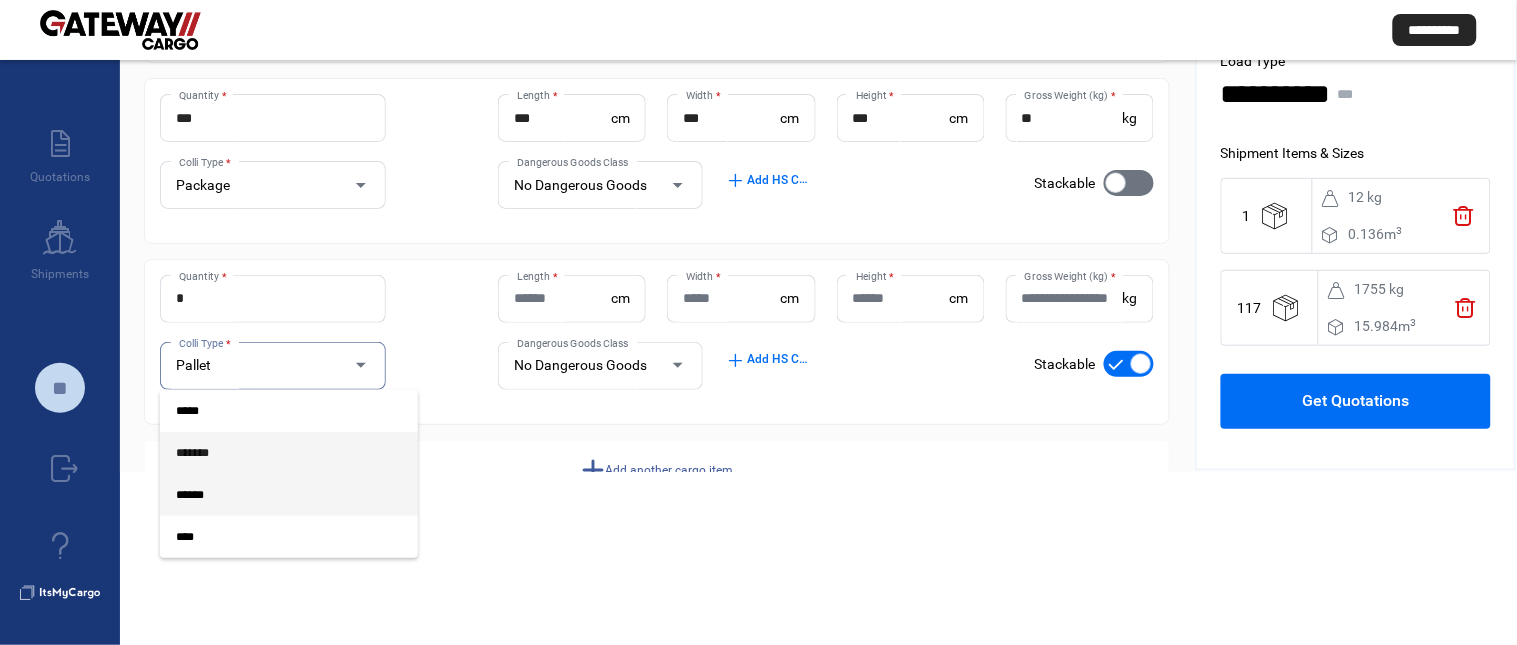 click on "*******" at bounding box center (273, 453) 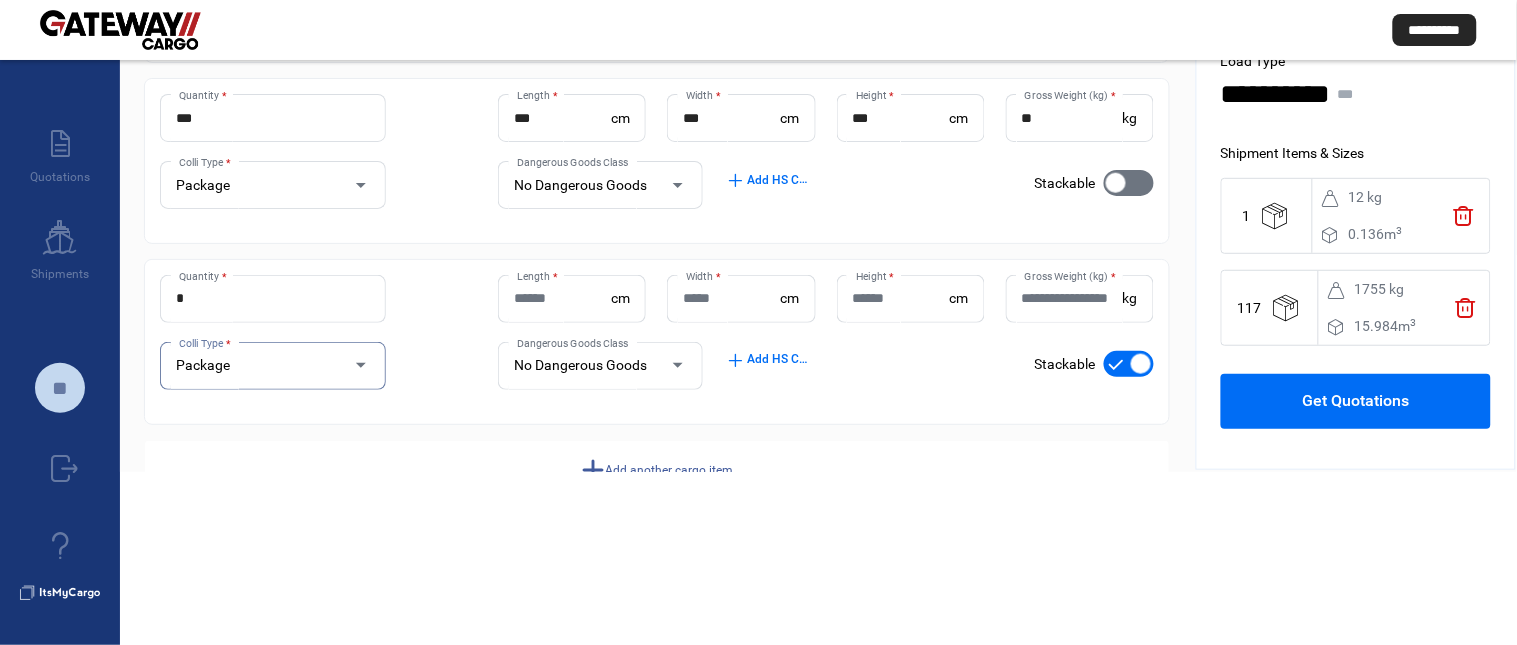 click on "Length  *" at bounding box center [562, 298] 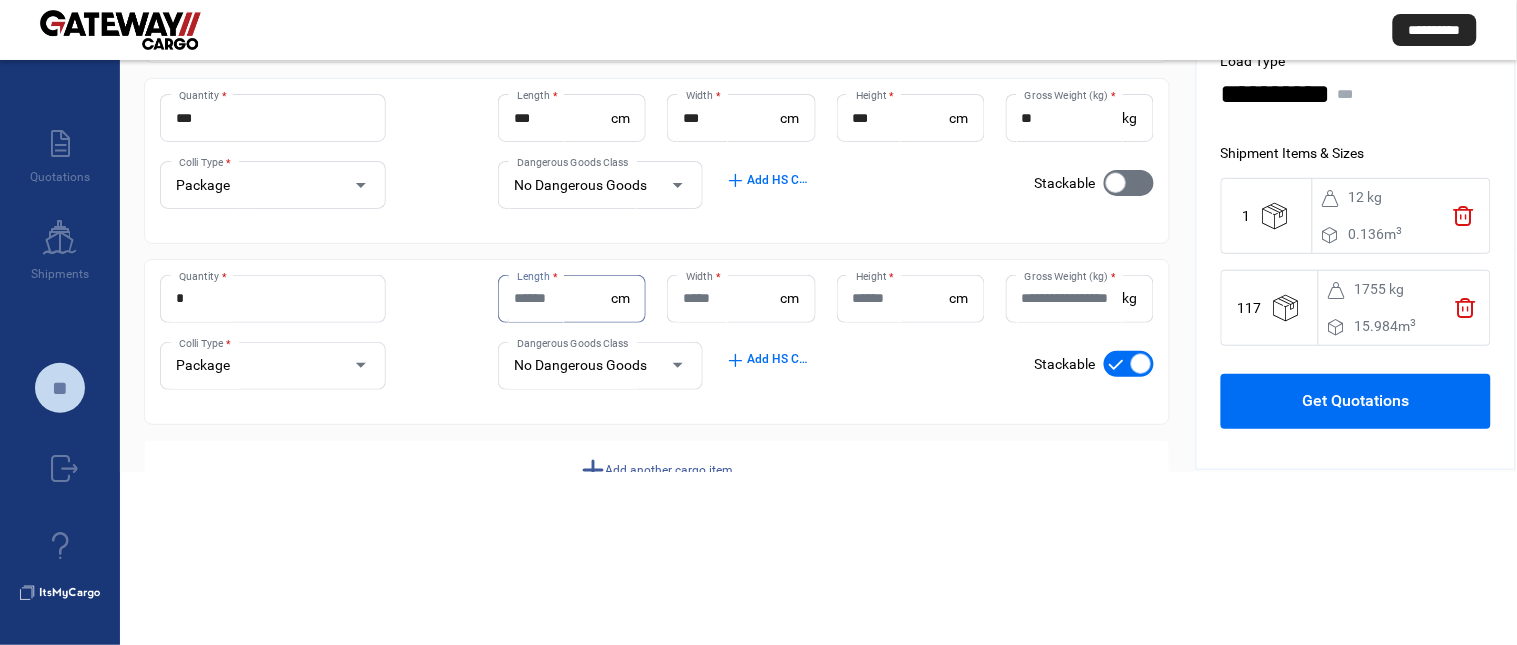 paste on "**" 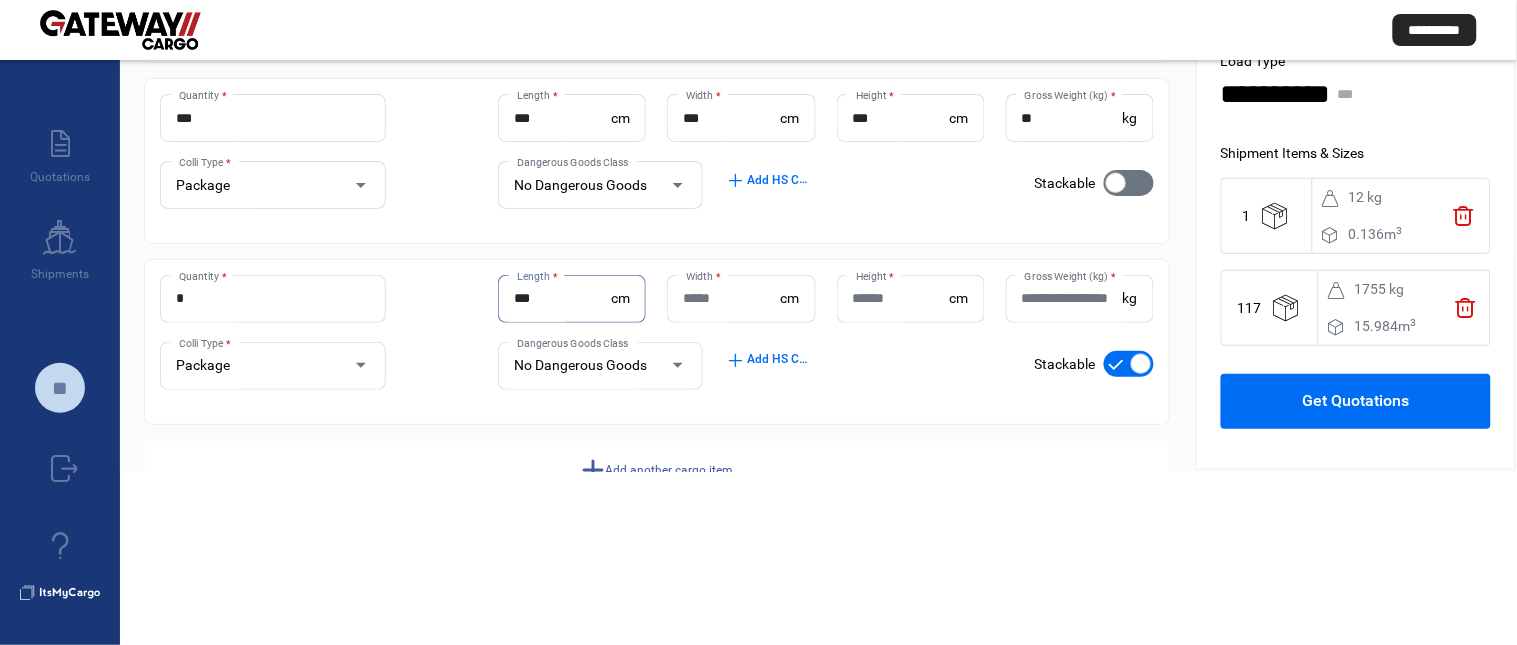 type on "**" 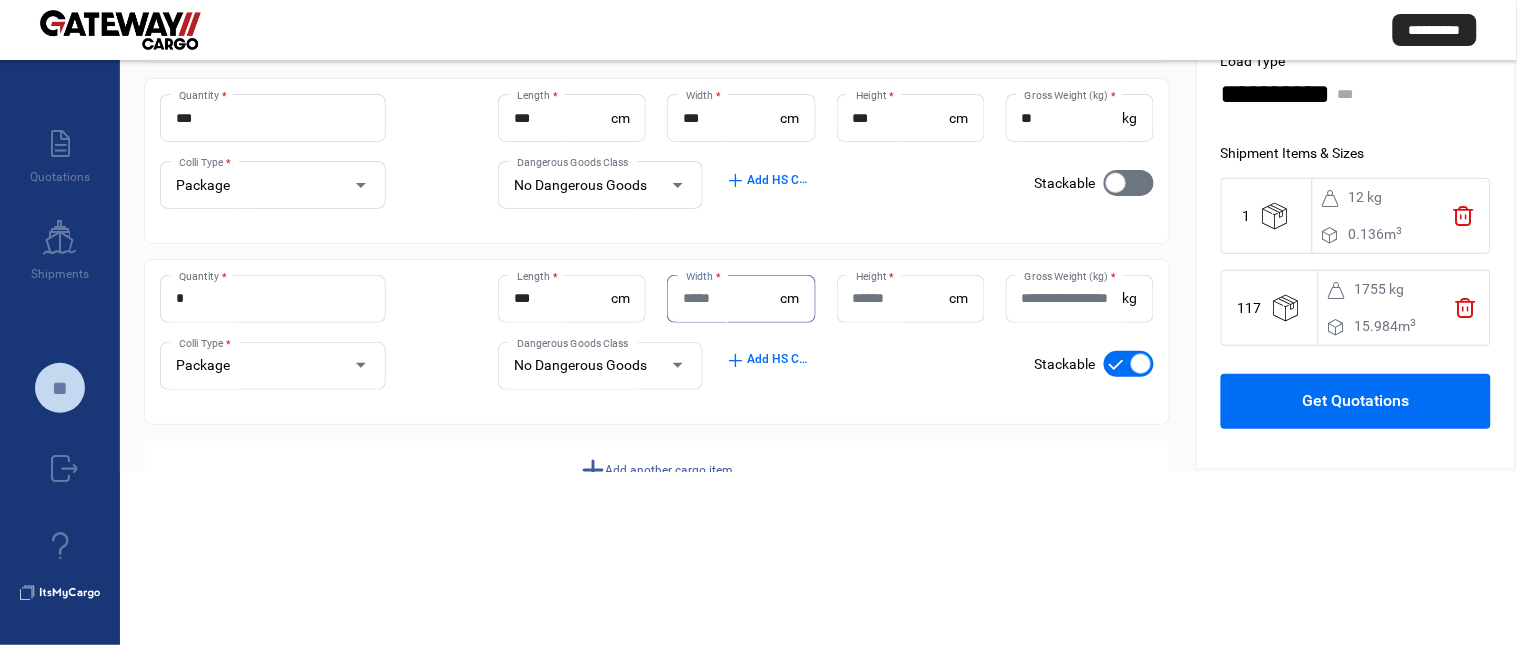 paste on "**" 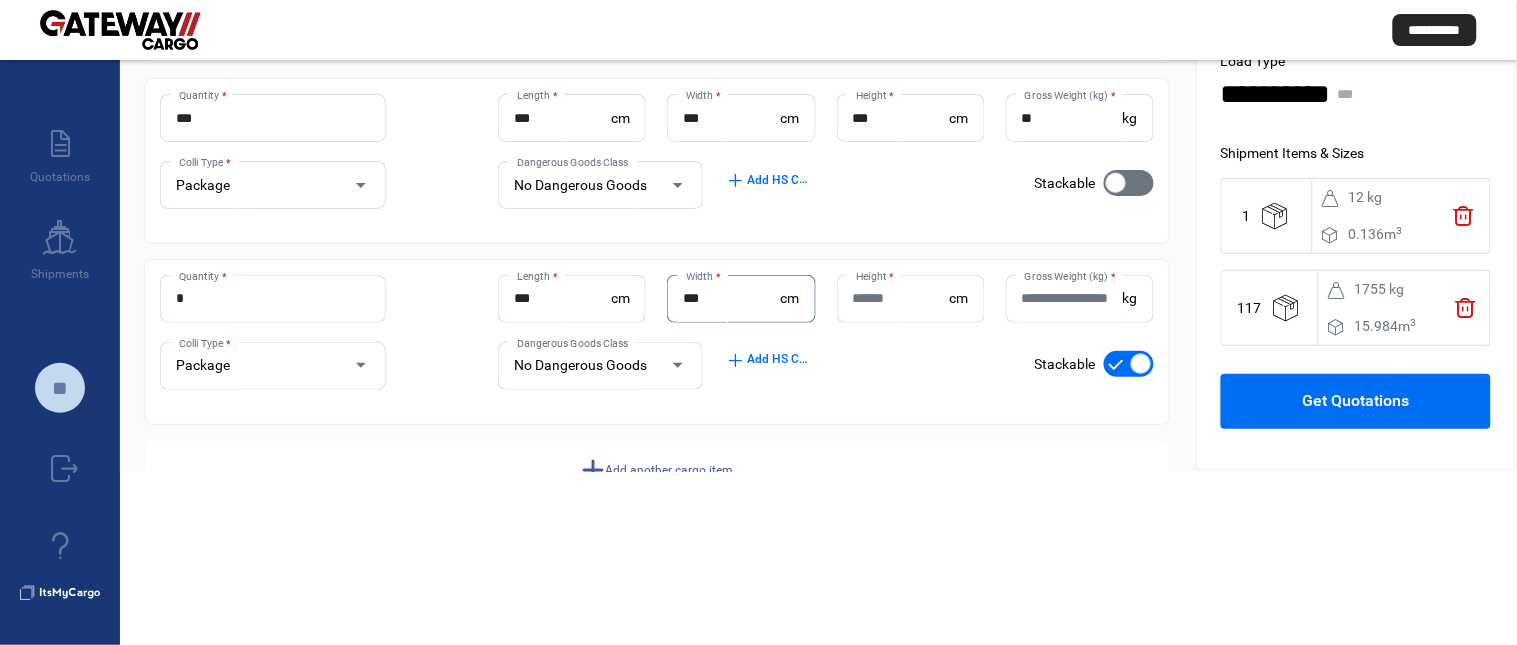 type on "**" 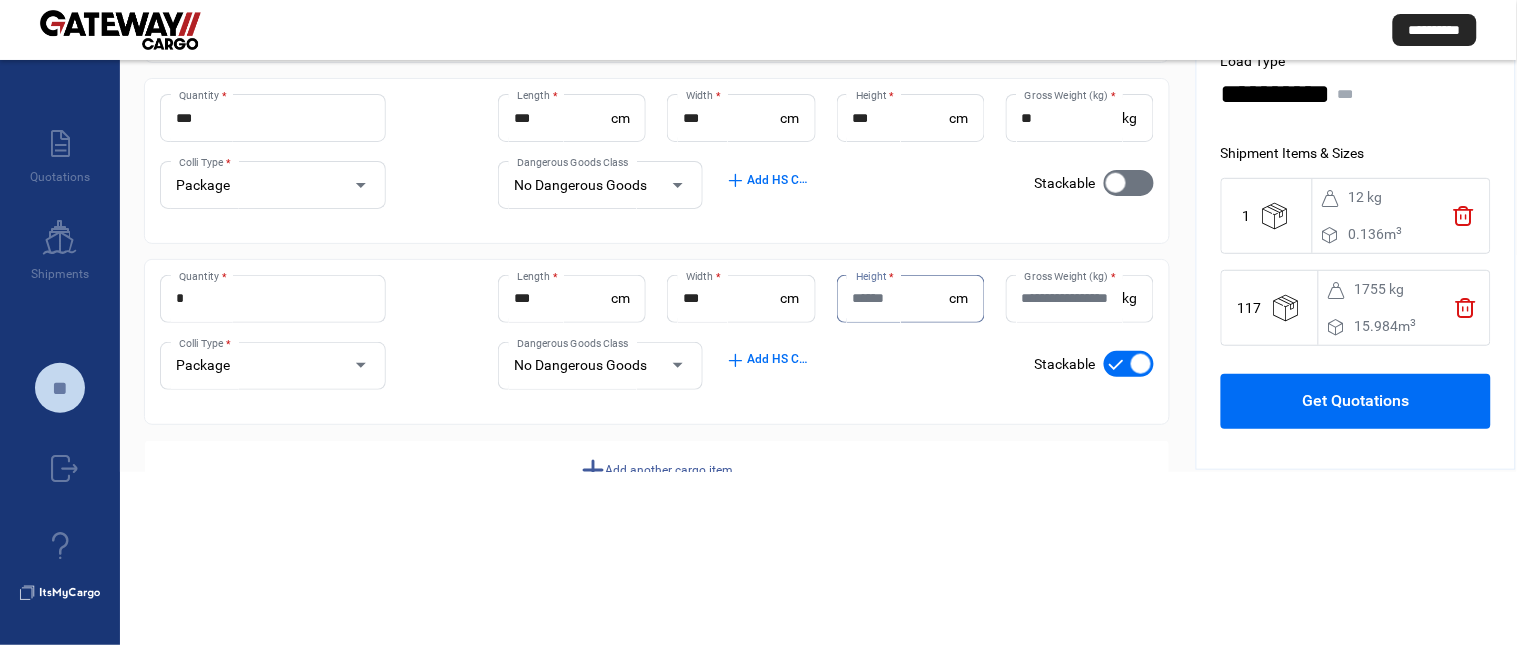 paste on "**" 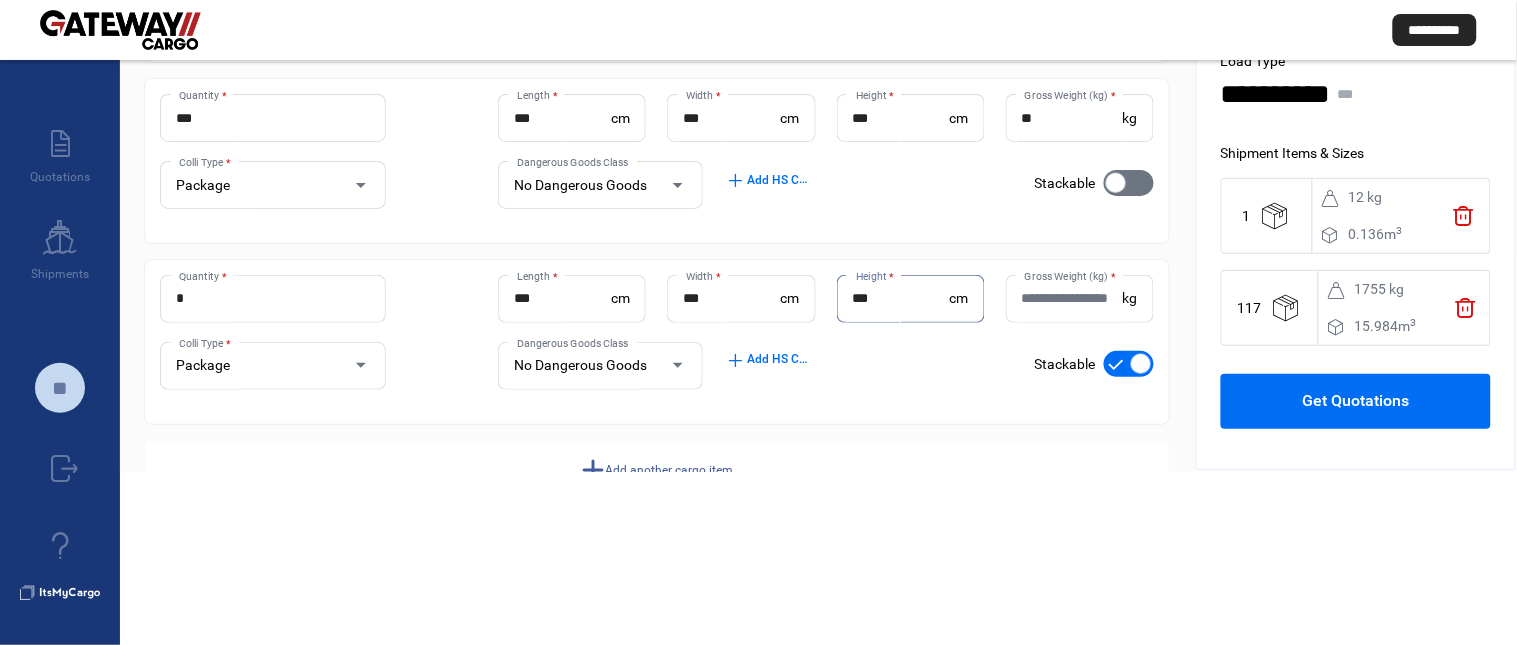 type on "**" 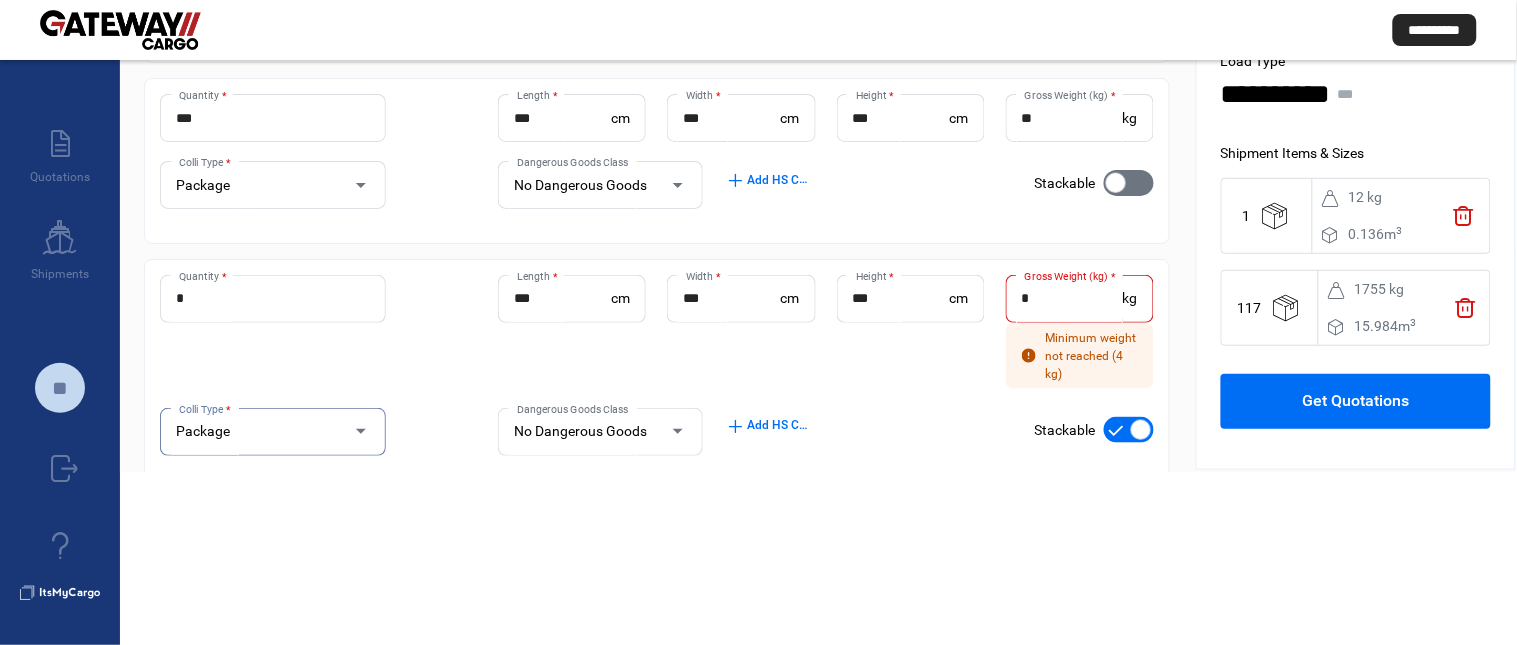 click on "** Height  * cm" 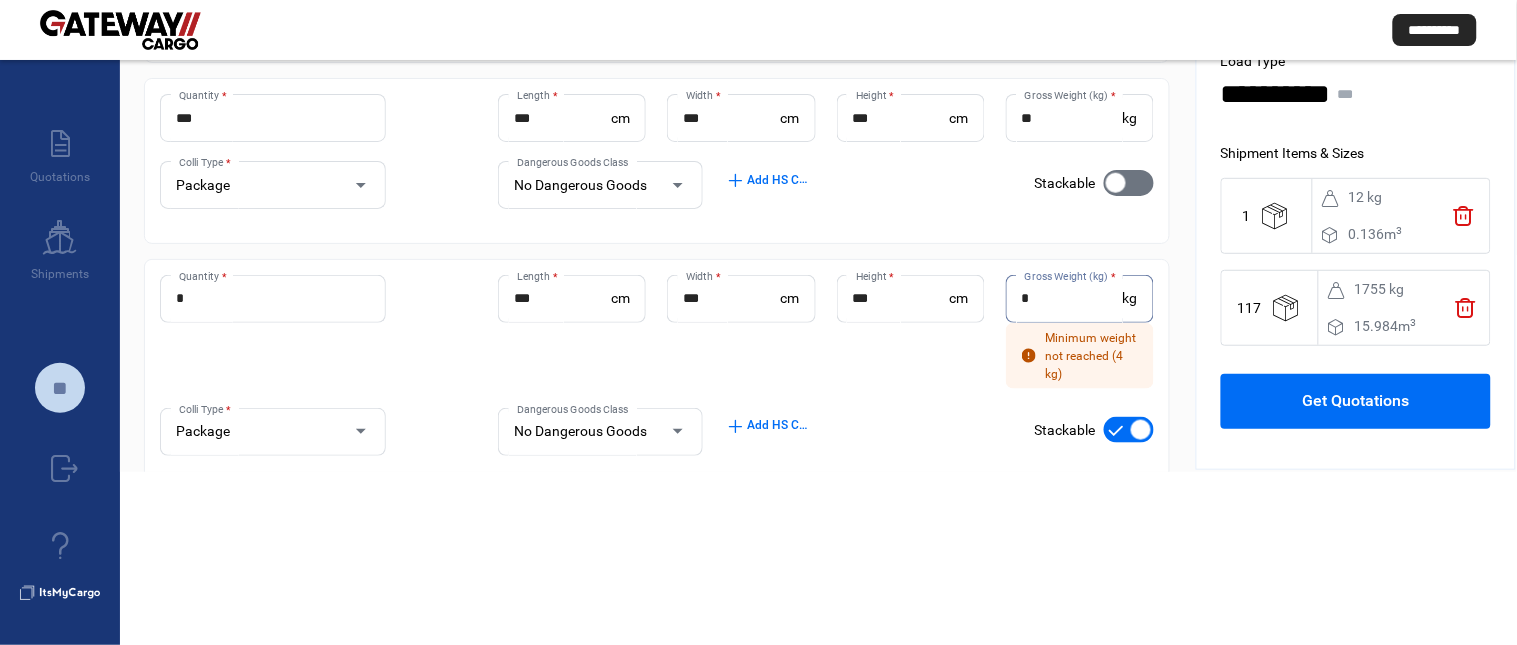 click on "*" at bounding box center [1072, 298] 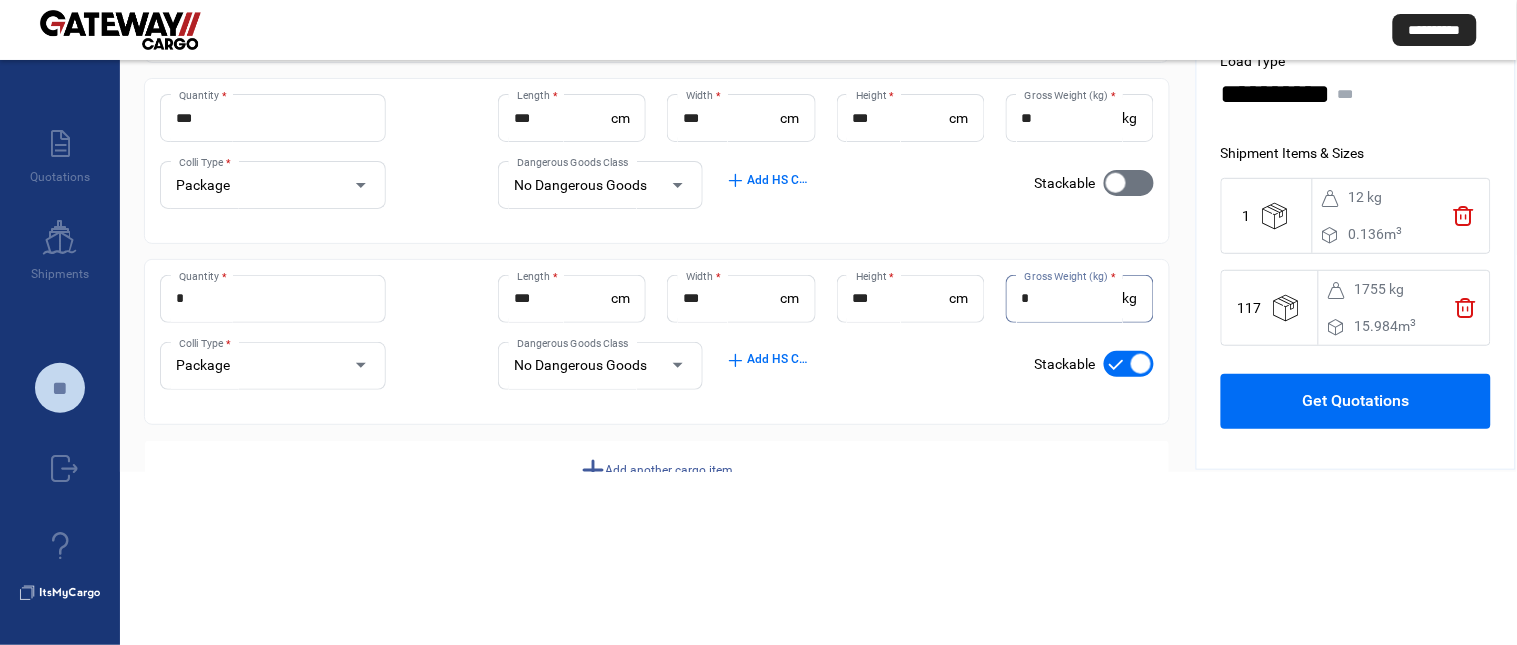 type on "*" 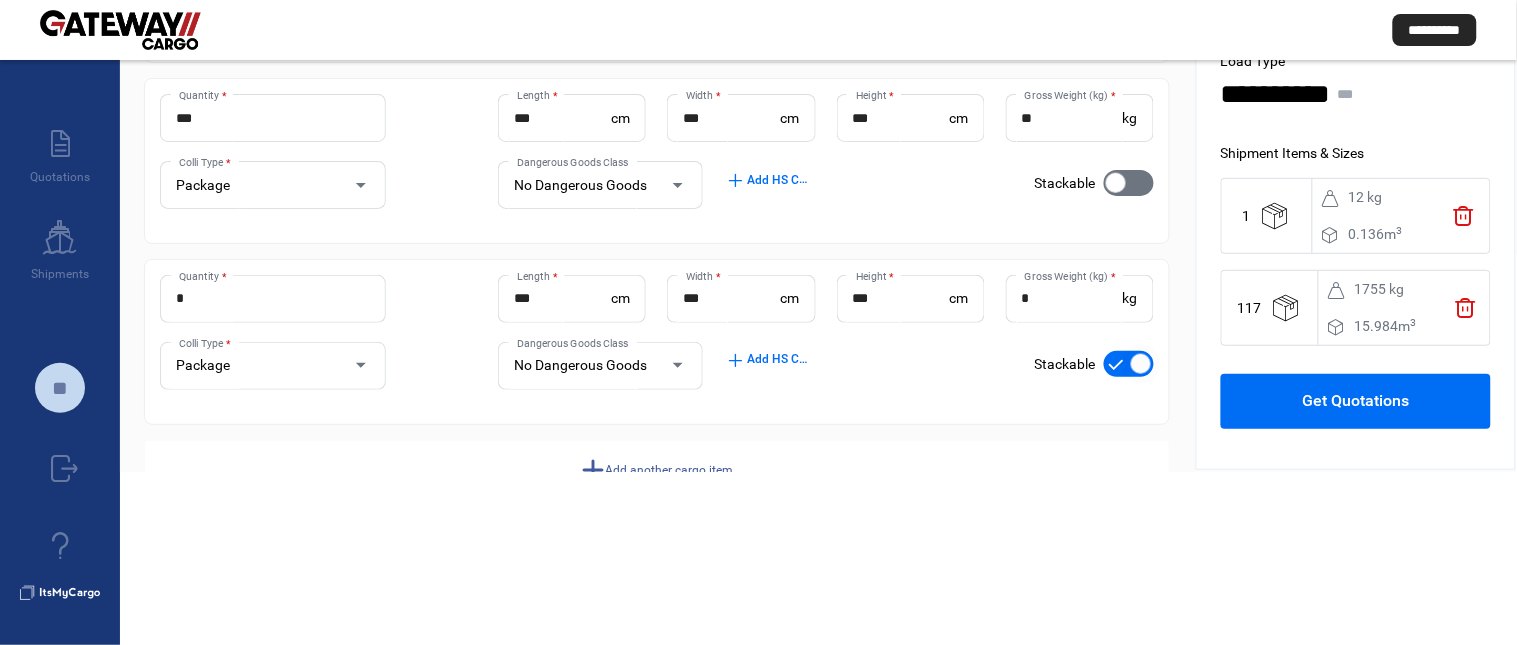 click at bounding box center (1141, 364) 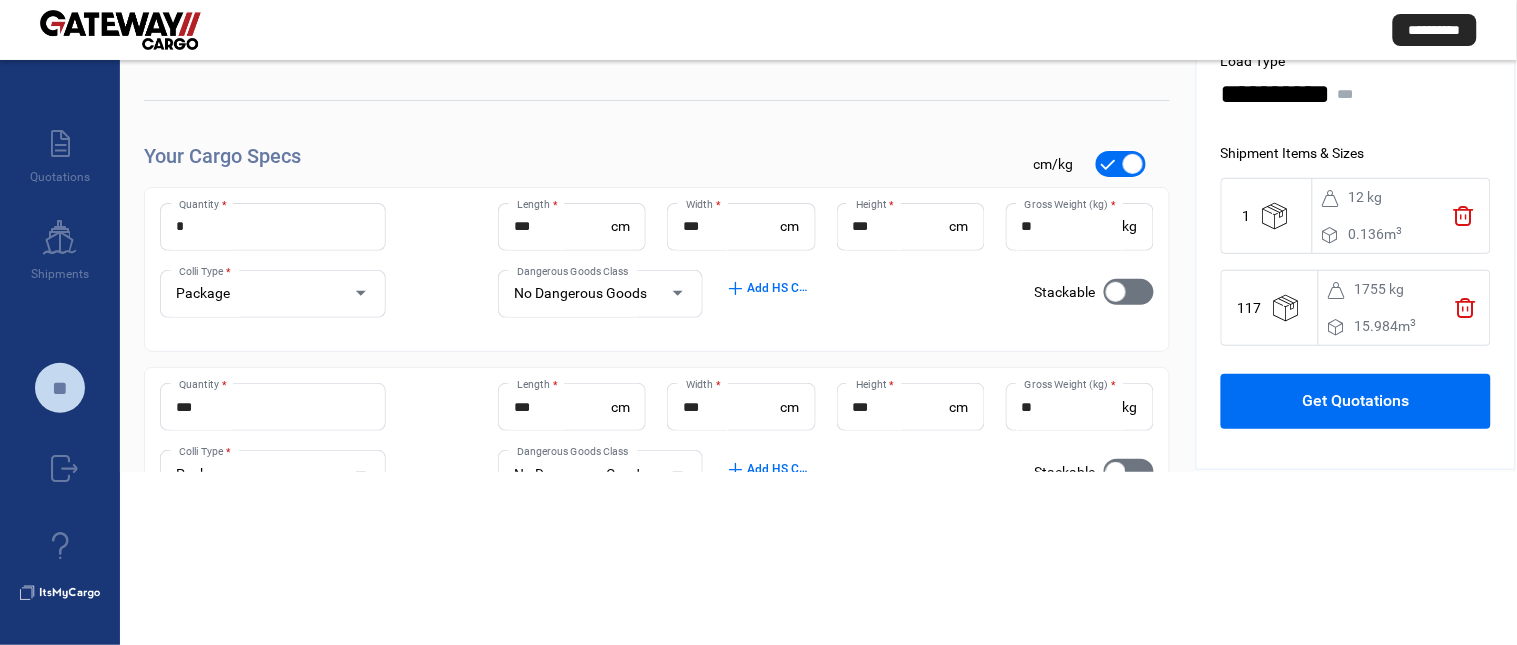 scroll, scrollTop: 0, scrollLeft: 0, axis: both 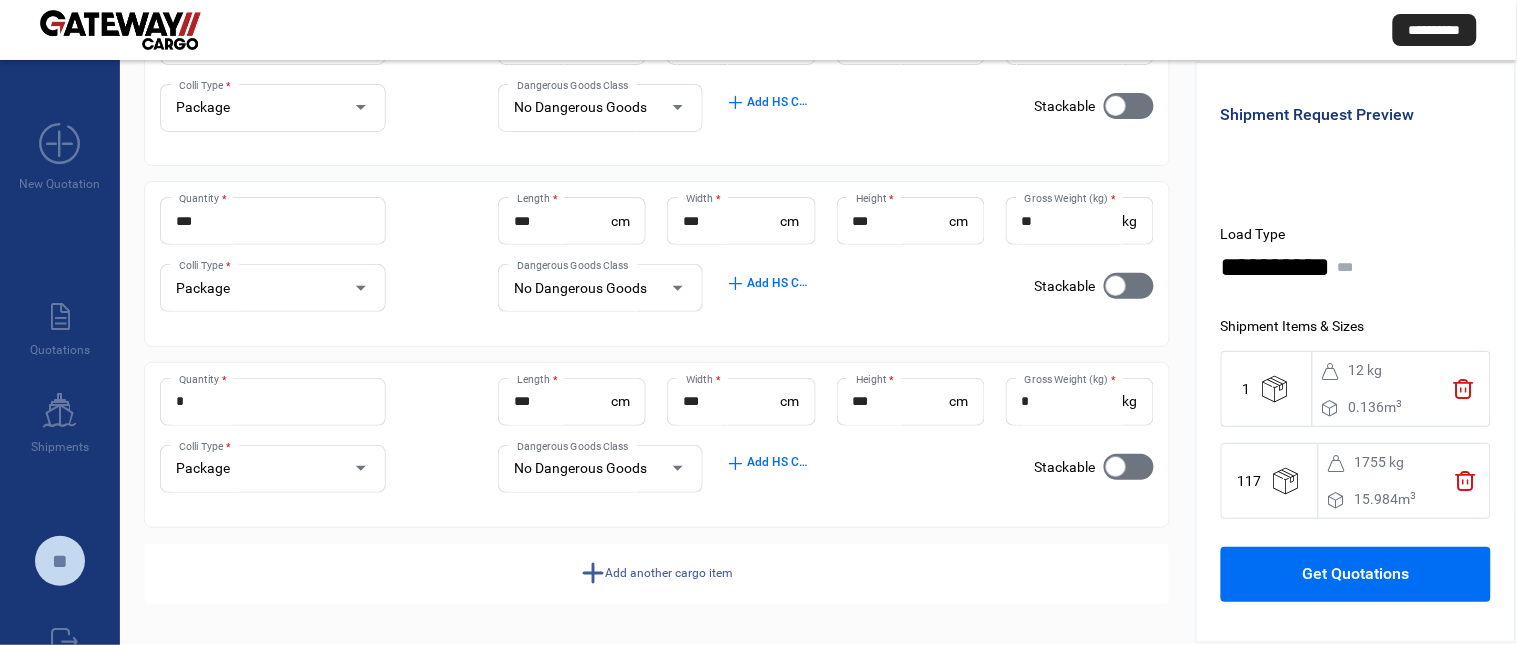 click on "Get Quotations" 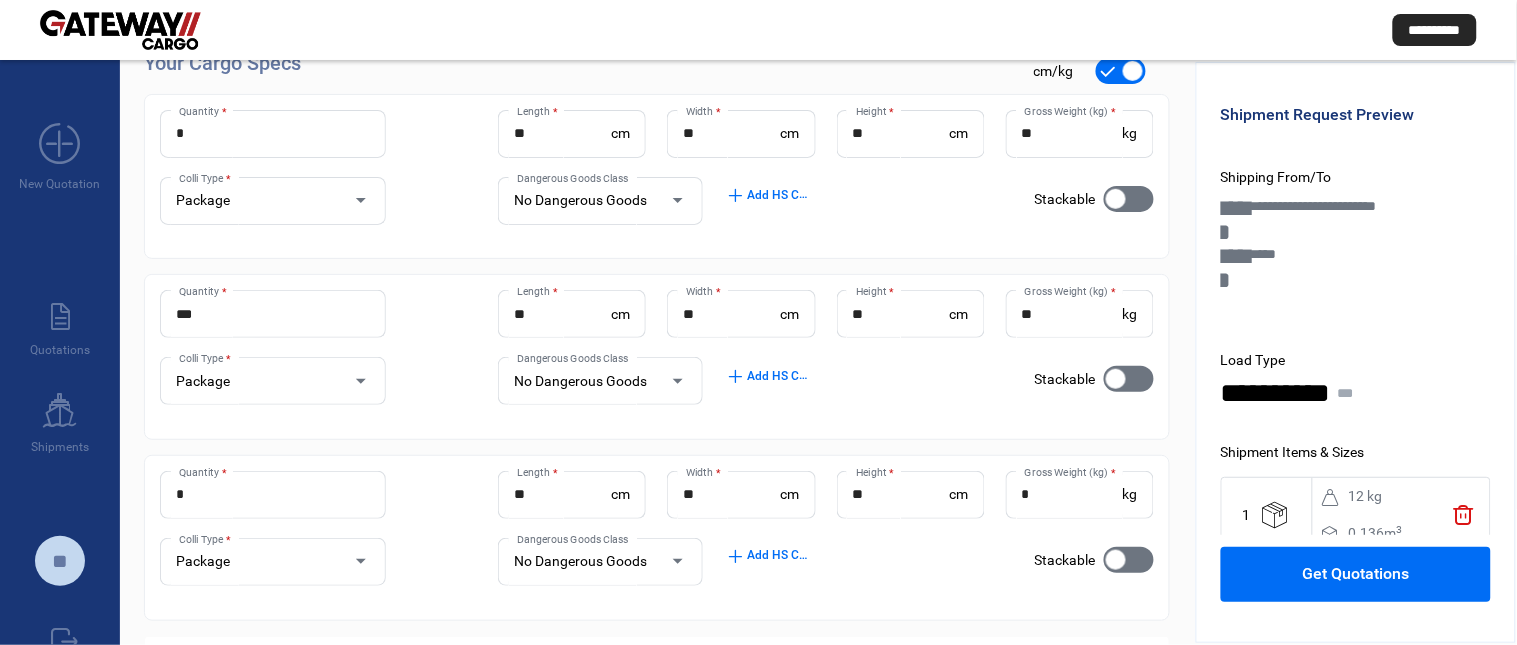 scroll, scrollTop: 360, scrollLeft: 0, axis: vertical 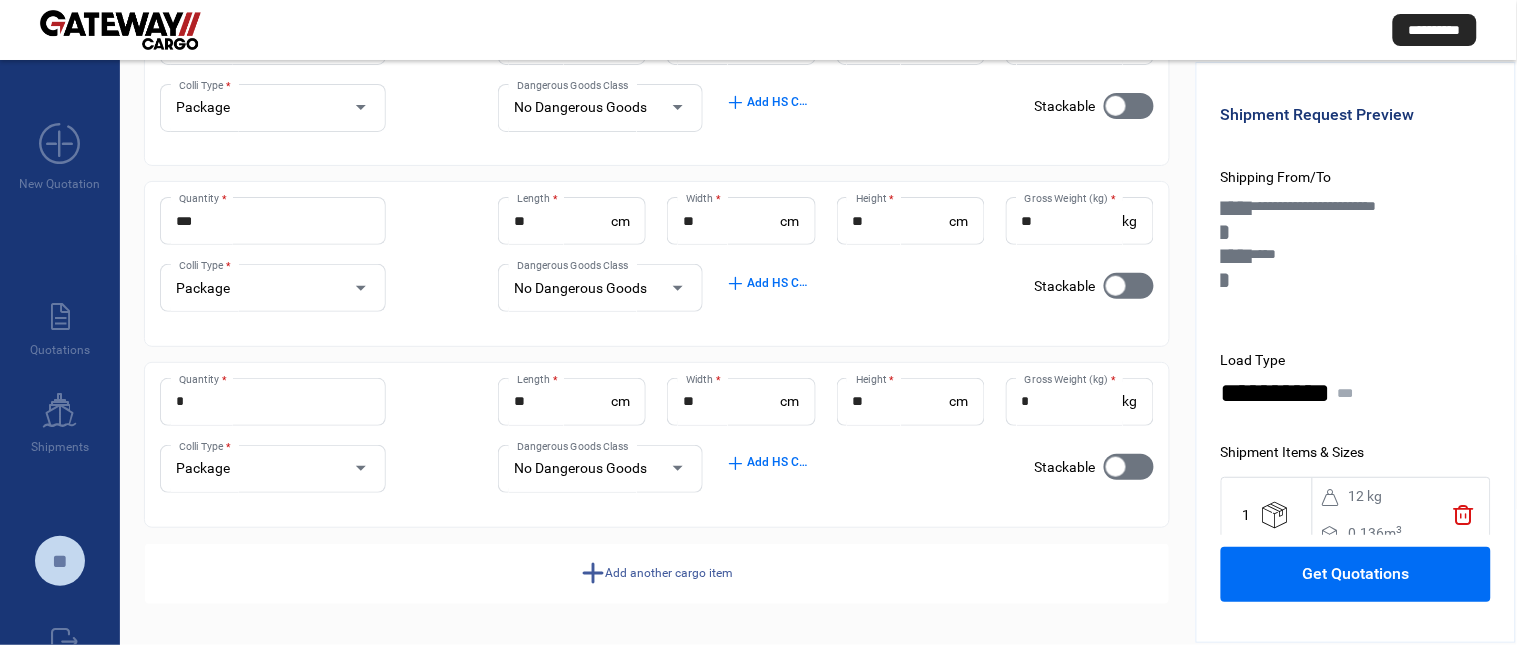 click on "Get Quotations" 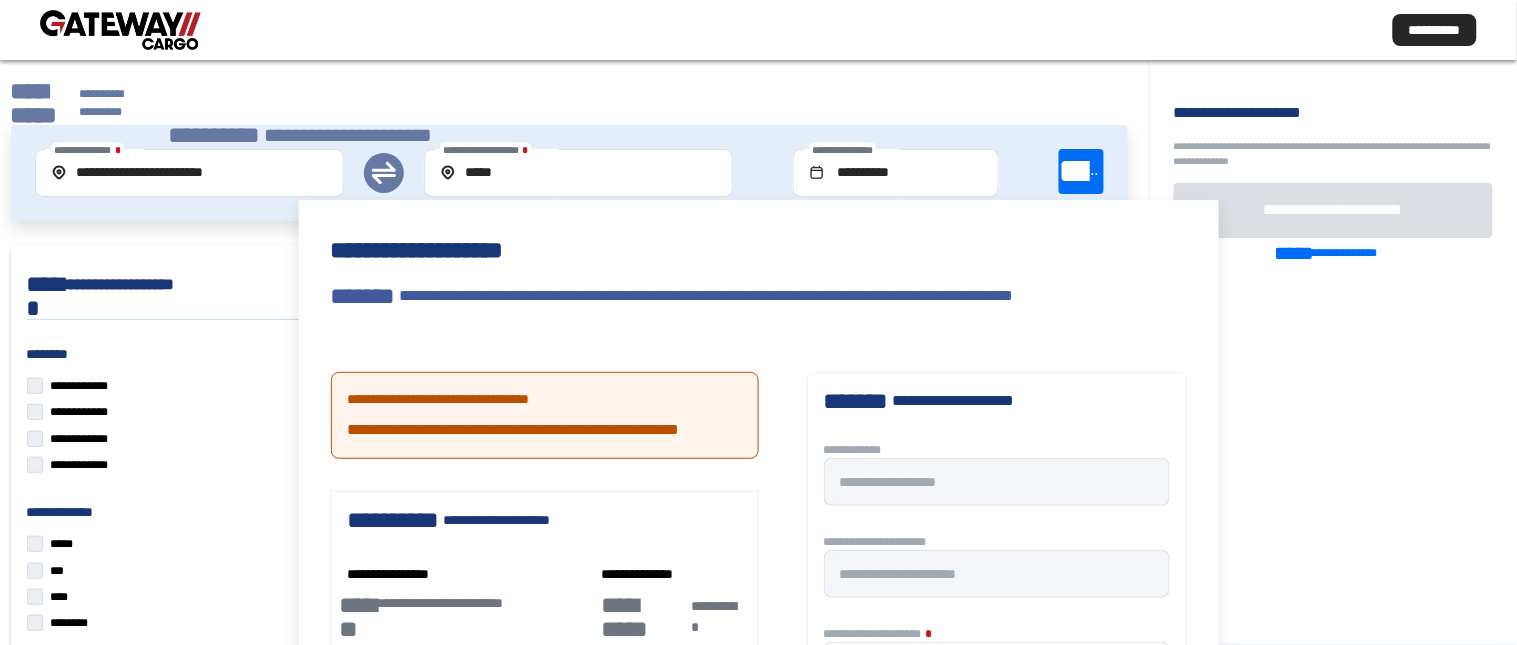 type 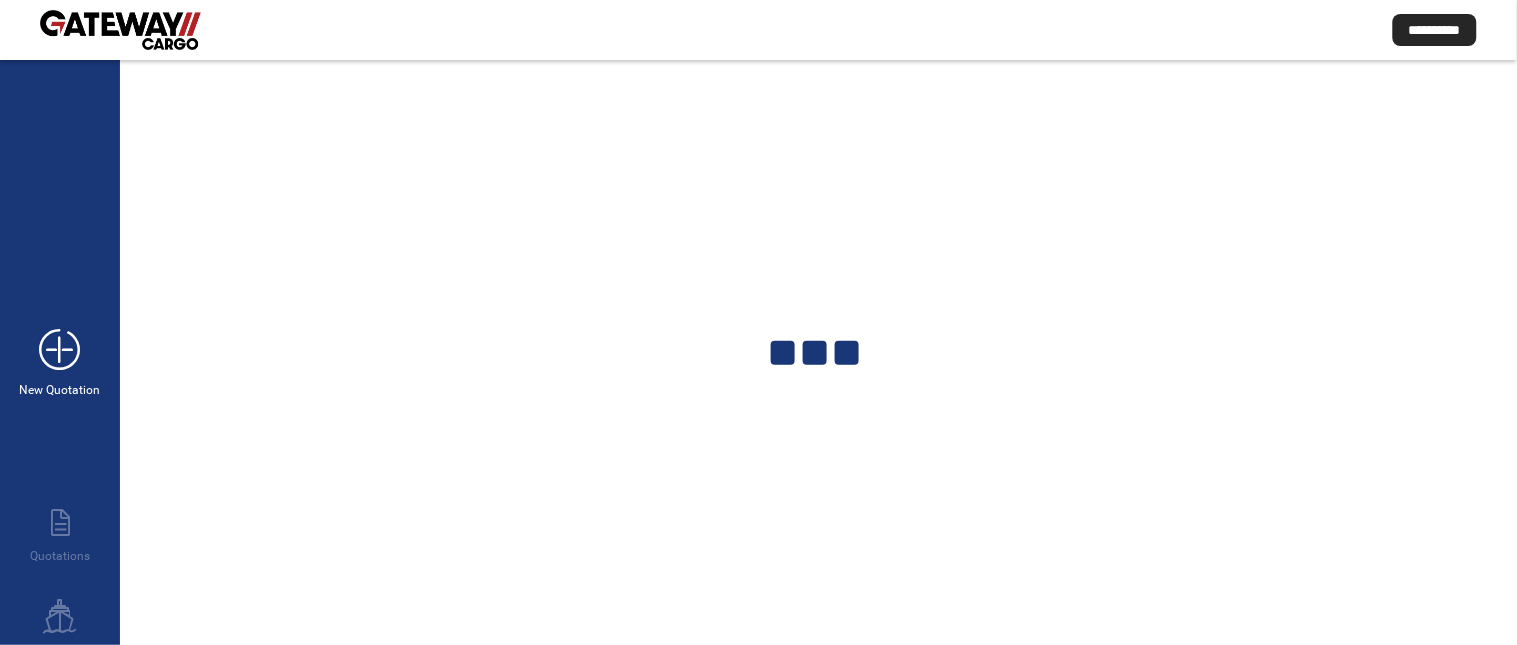 click on "add_new" at bounding box center (60, 350) 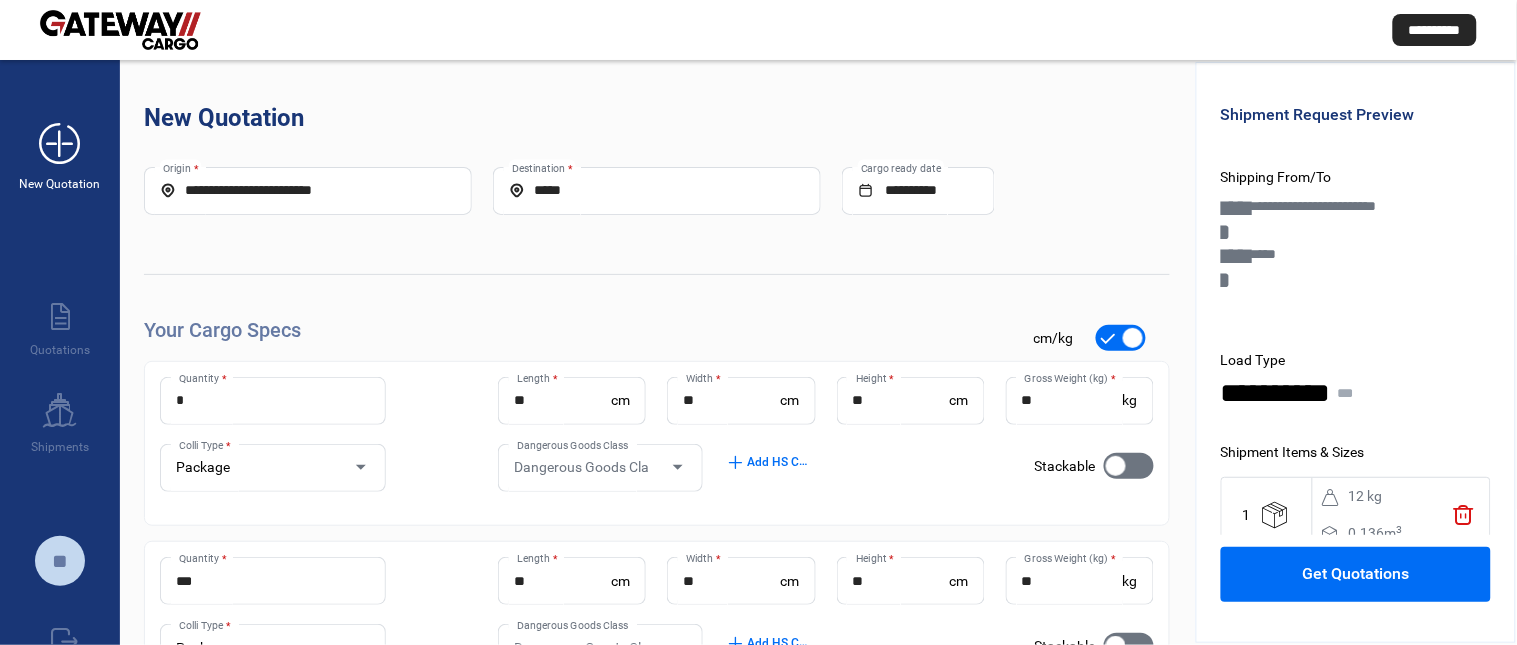 click on "add_new" at bounding box center (60, 144) 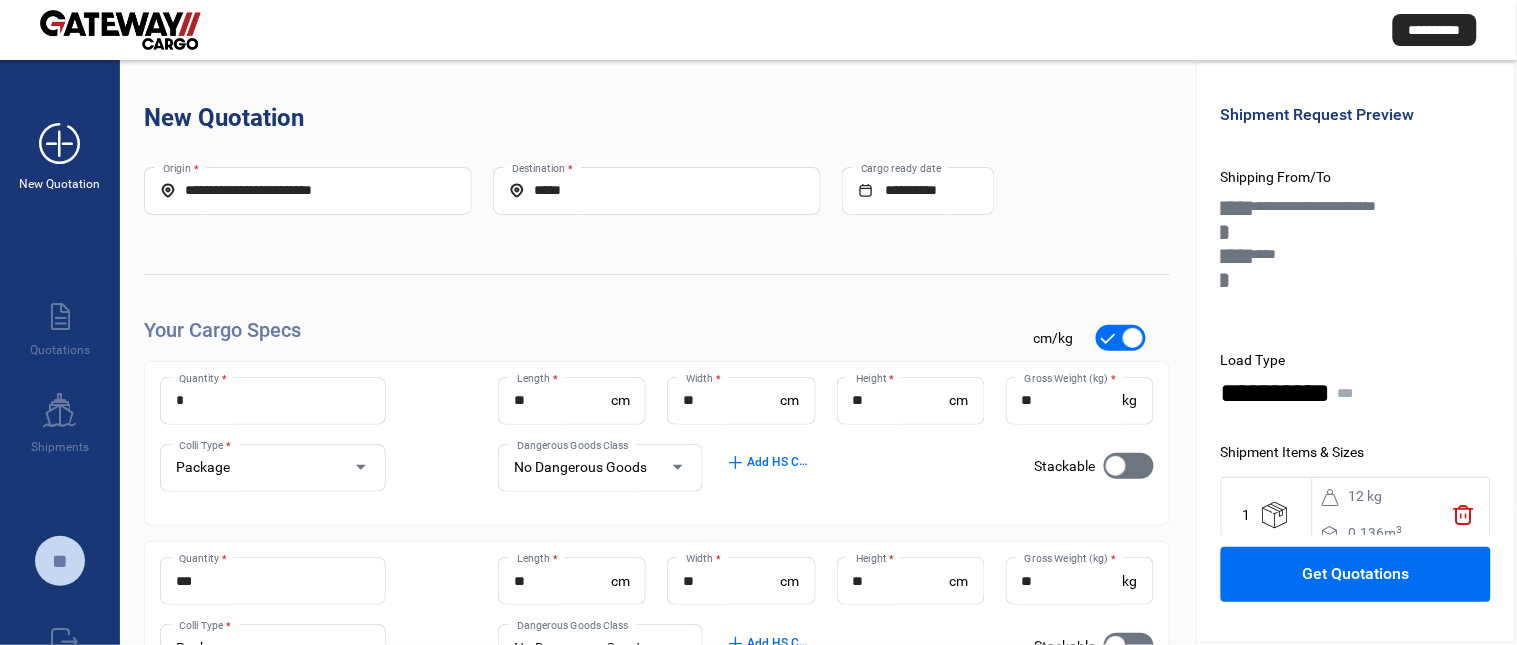 click on "add_new" at bounding box center [60, 144] 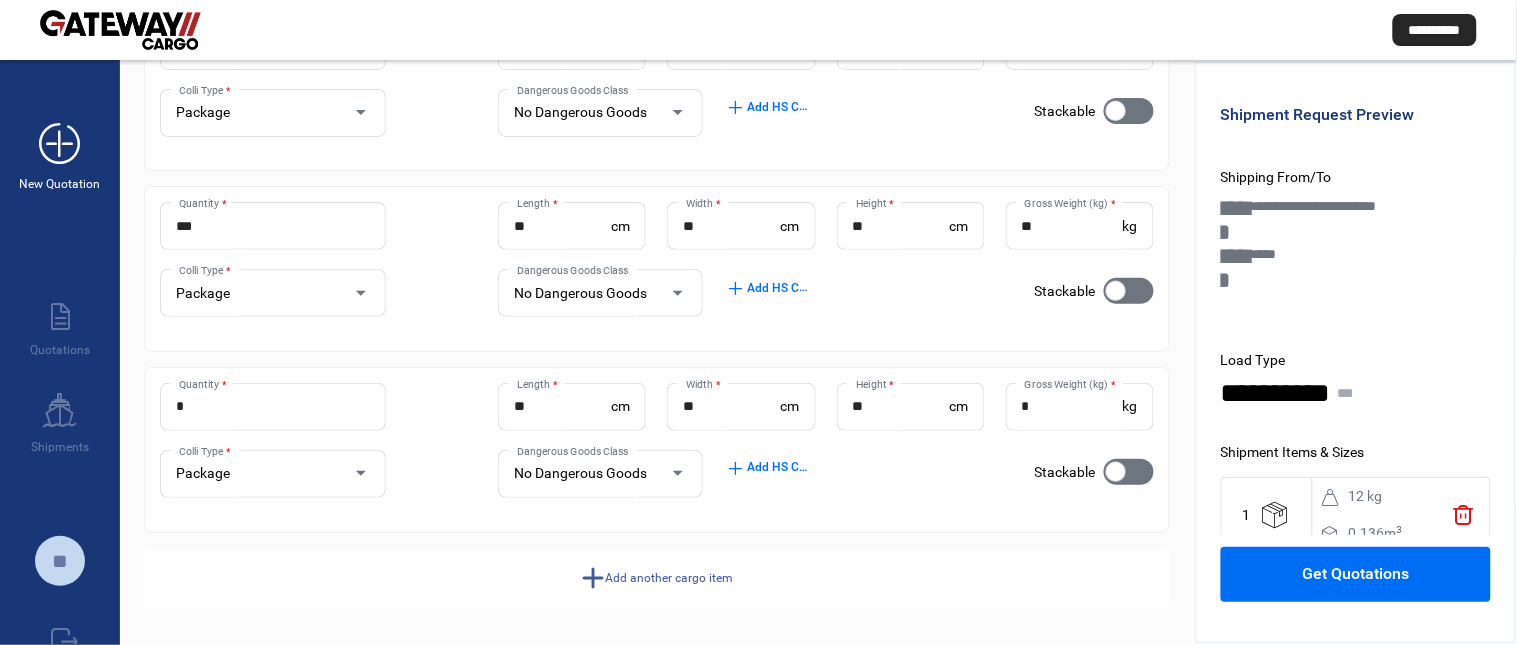scroll, scrollTop: 360, scrollLeft: 0, axis: vertical 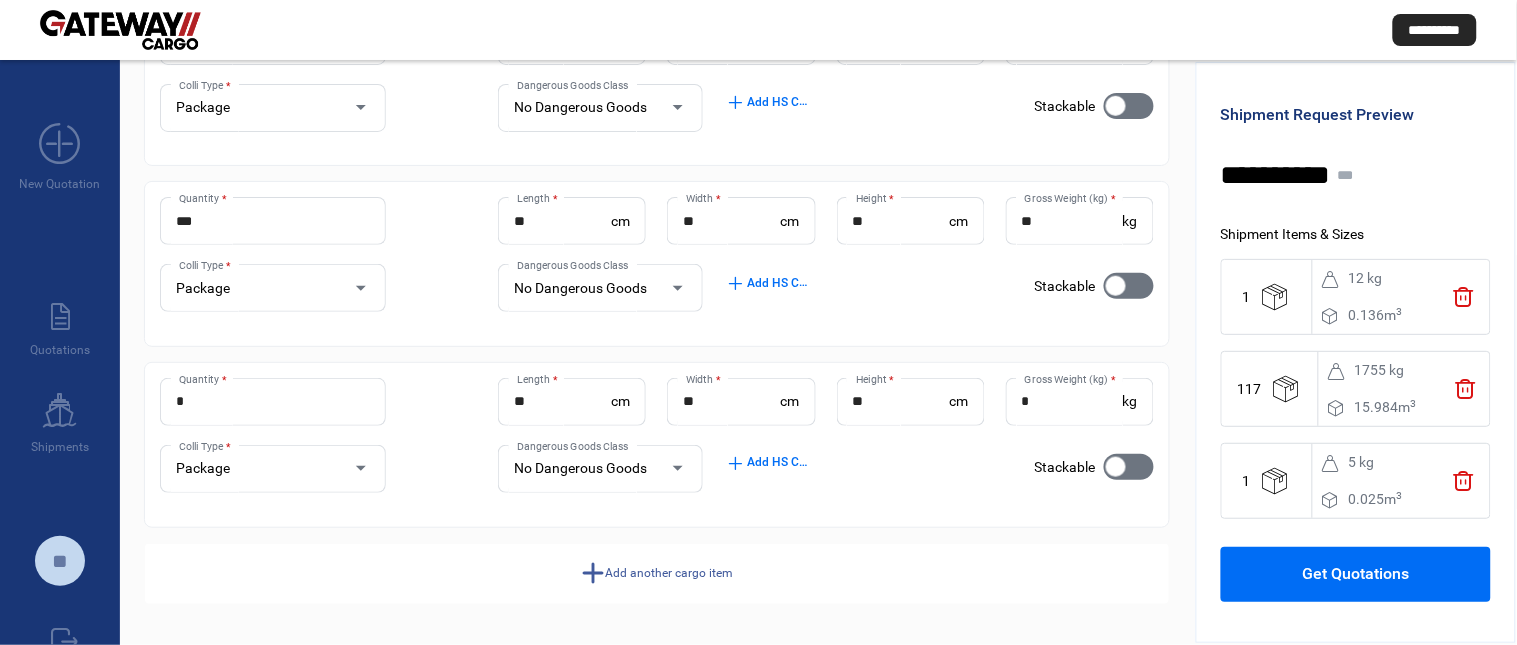 click on "trash" 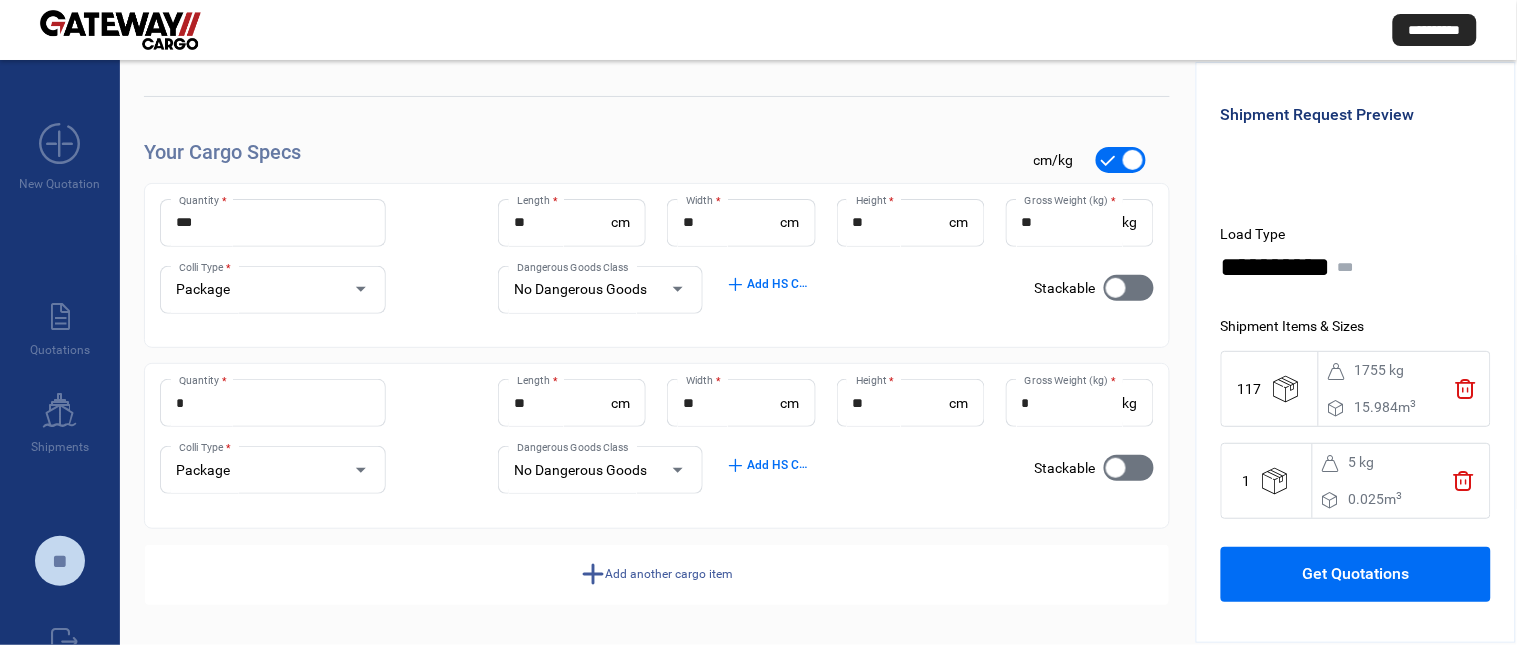 click on "trash" 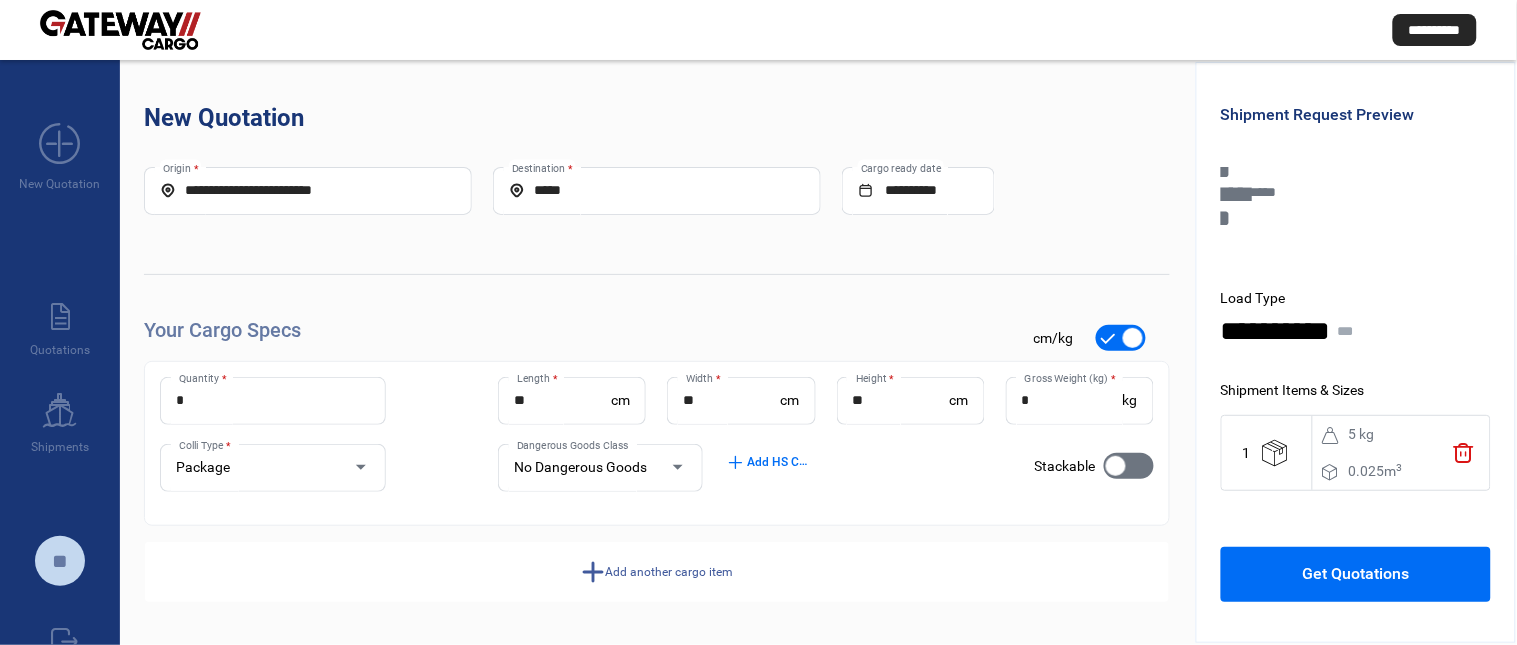 scroll, scrollTop: 0, scrollLeft: 0, axis: both 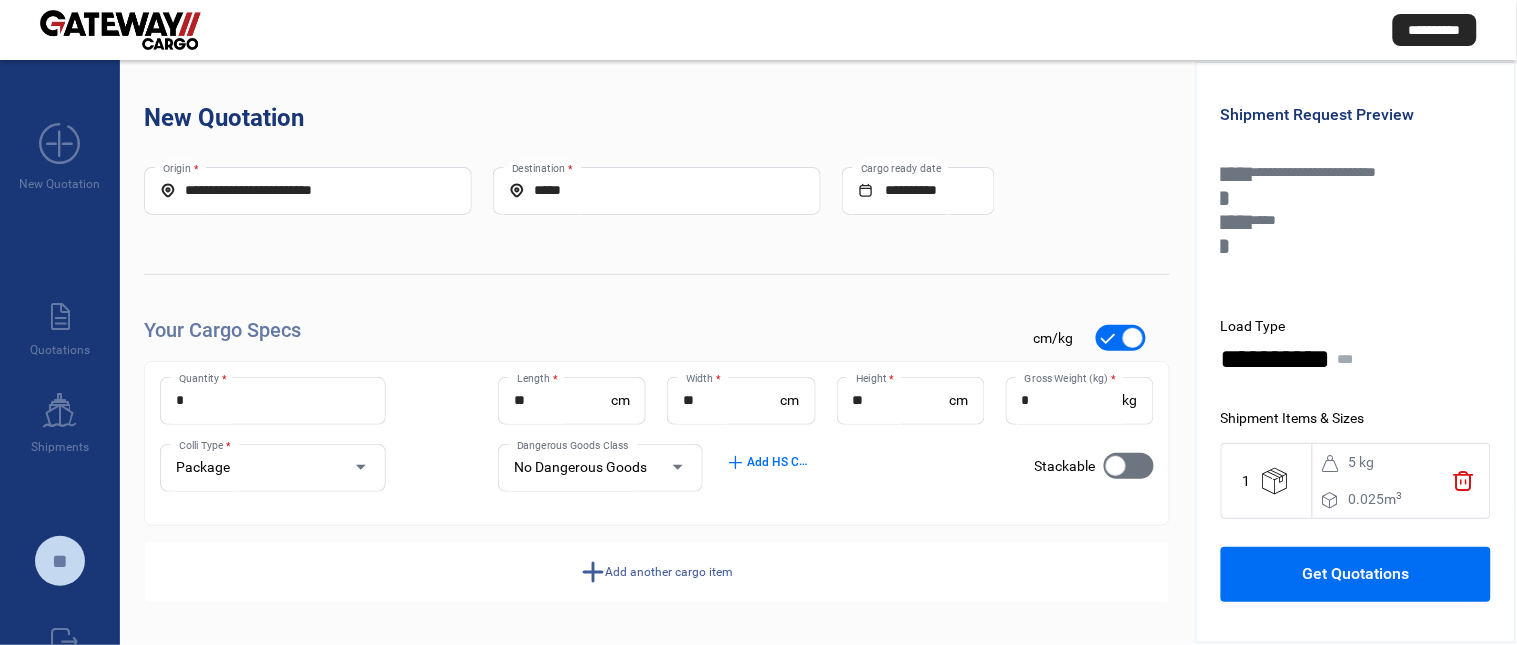 click on "trash" 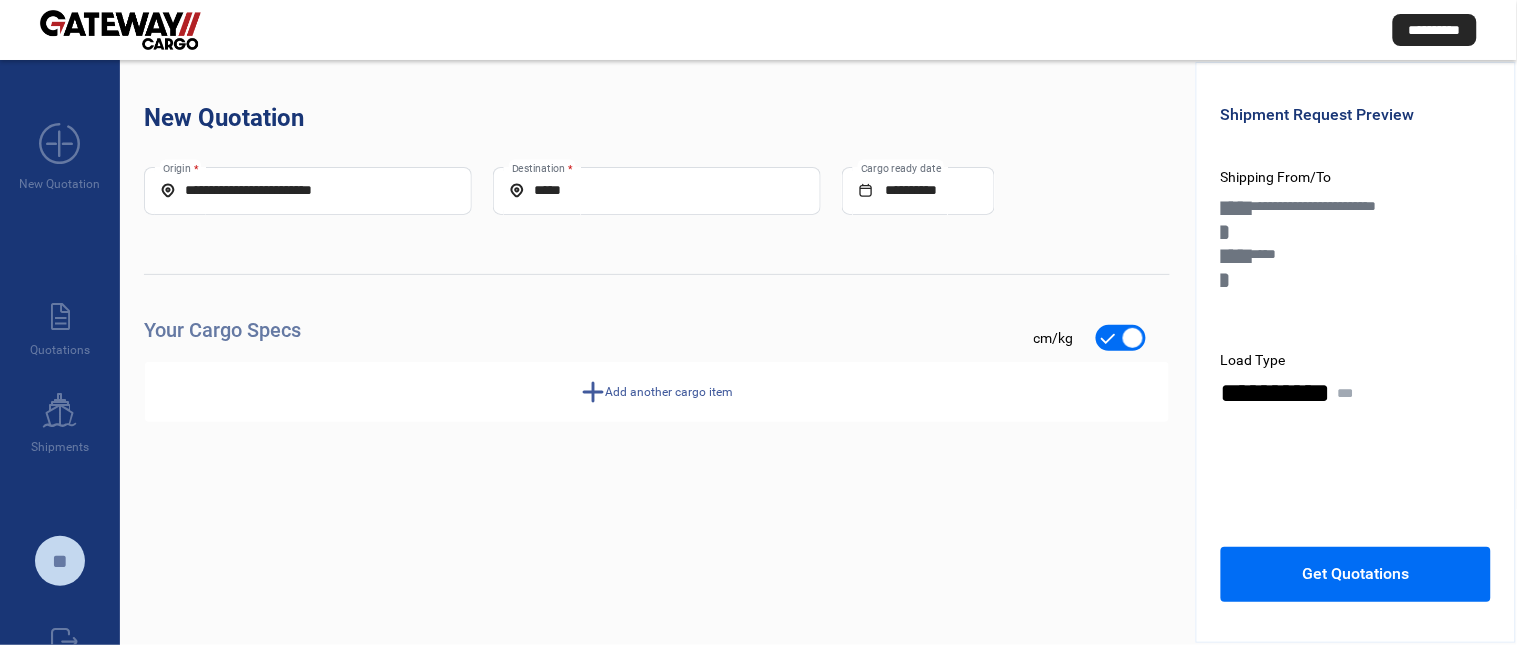 scroll, scrollTop: 0, scrollLeft: 0, axis: both 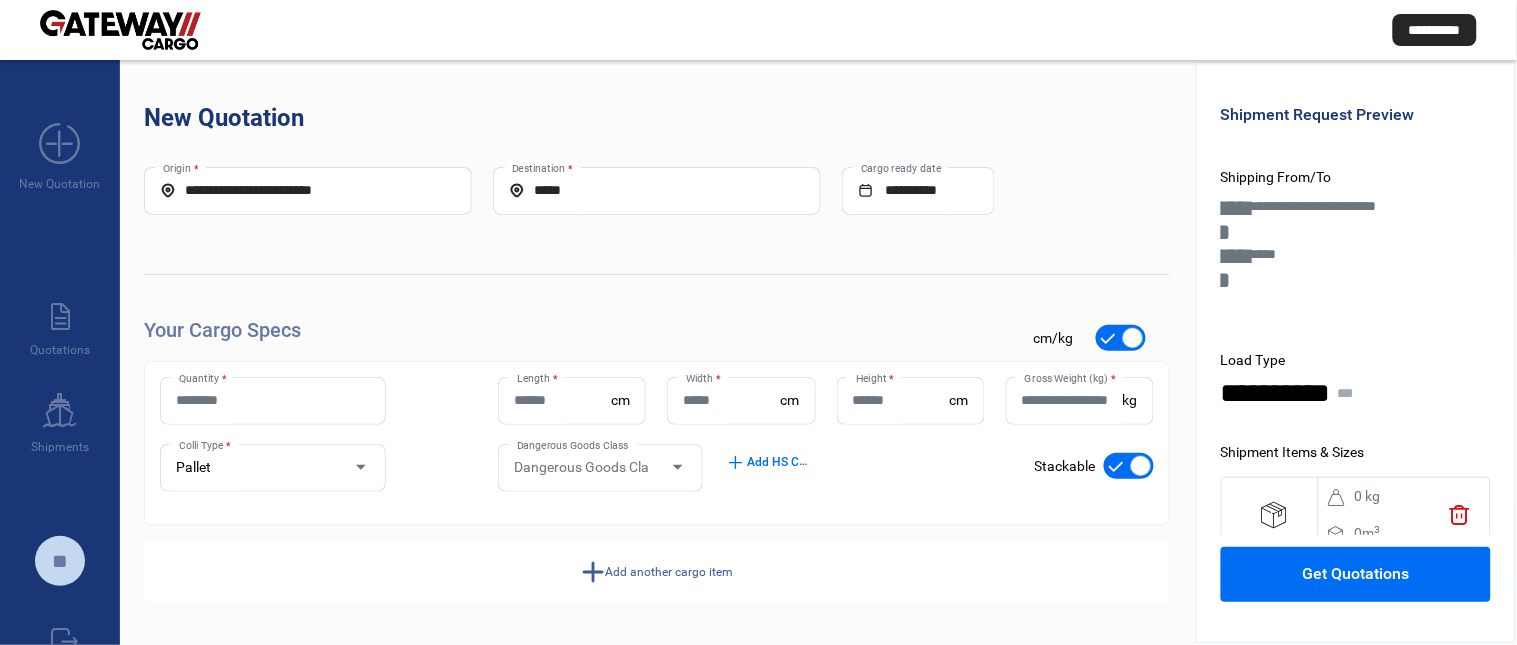 type 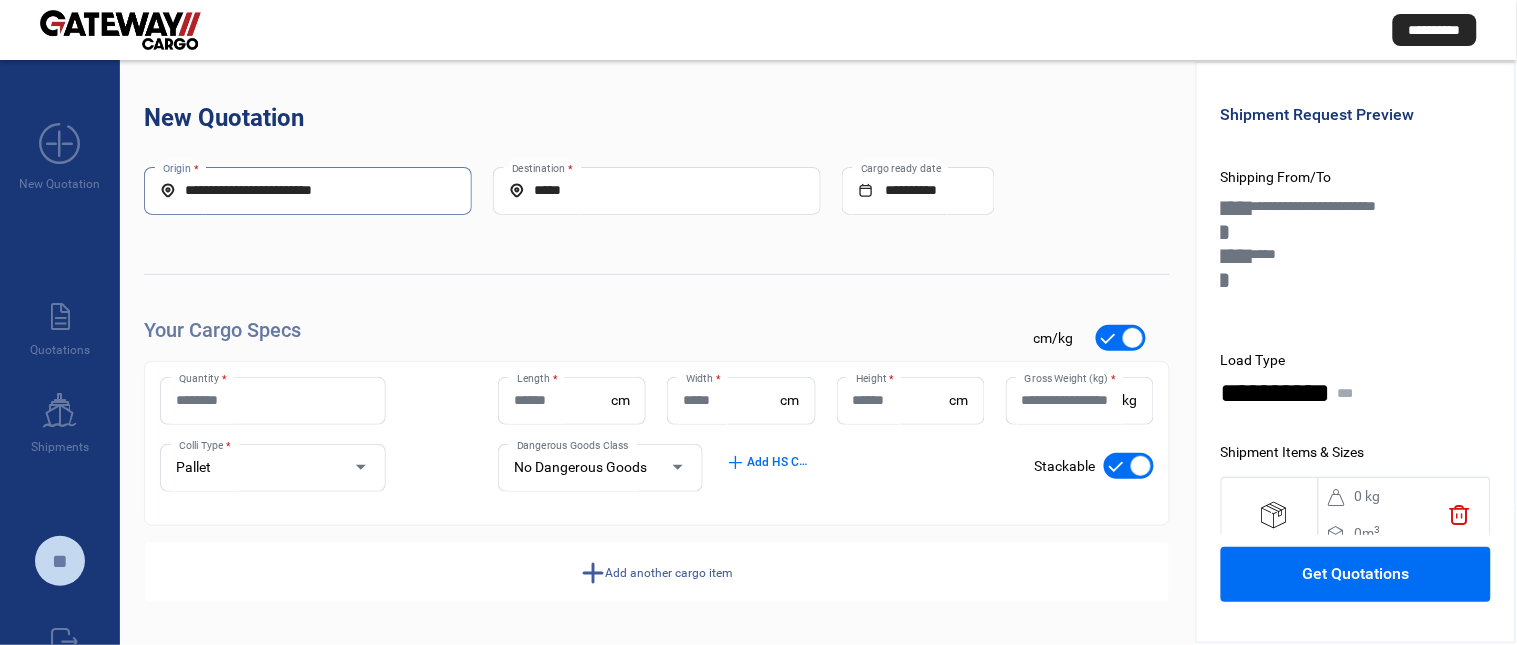 drag, startPoint x: 345, startPoint y: 191, endPoint x: 3, endPoint y: 194, distance: 342.01315 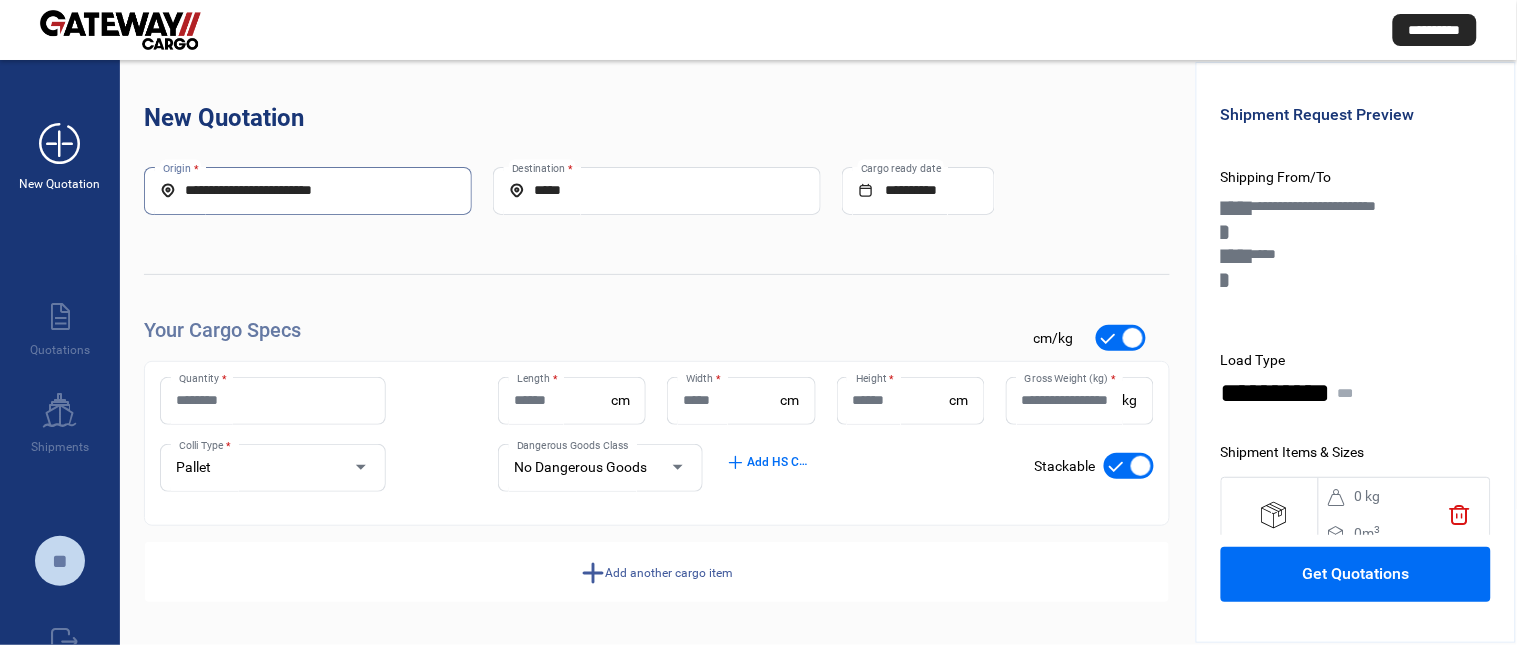 drag, startPoint x: 105, startPoint y: 191, endPoint x: 0, endPoint y: 191, distance: 105 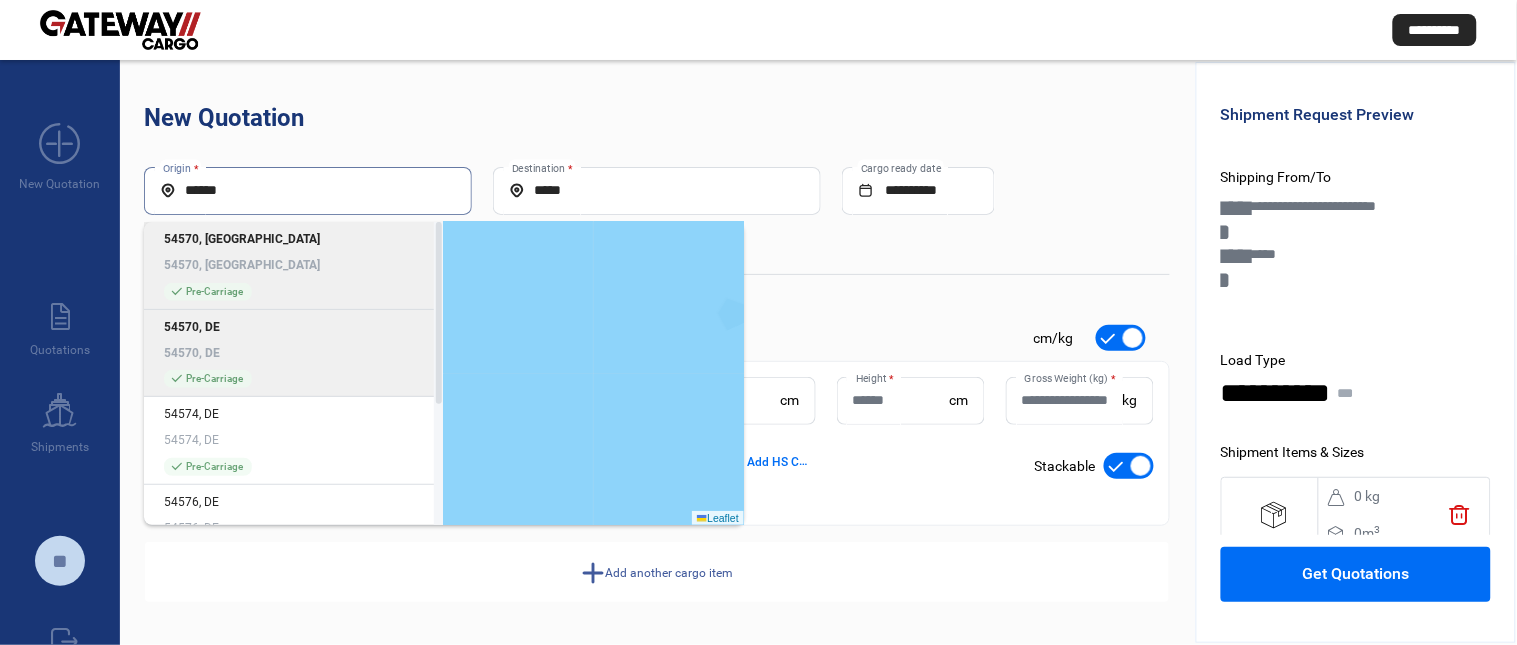 scroll, scrollTop: 0, scrollLeft: 0, axis: both 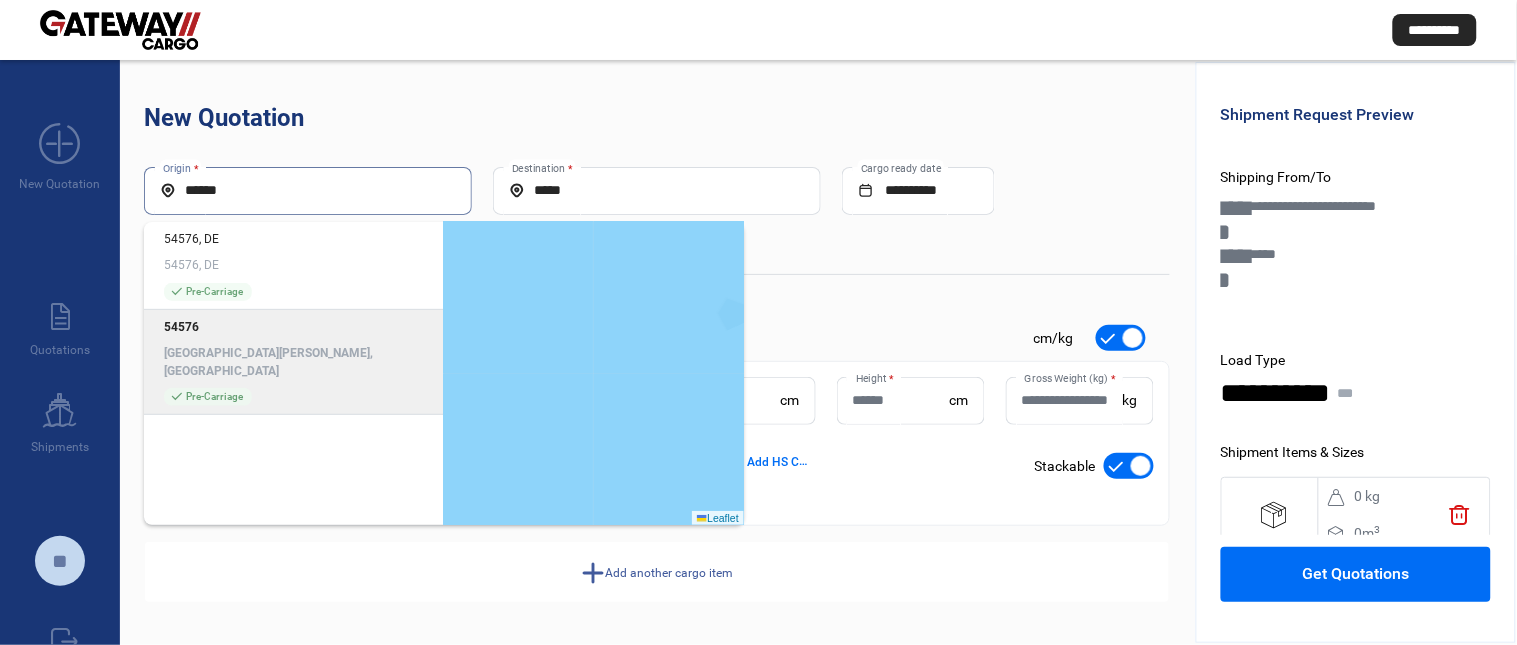 click on "check_mark  Pre-Carriage" 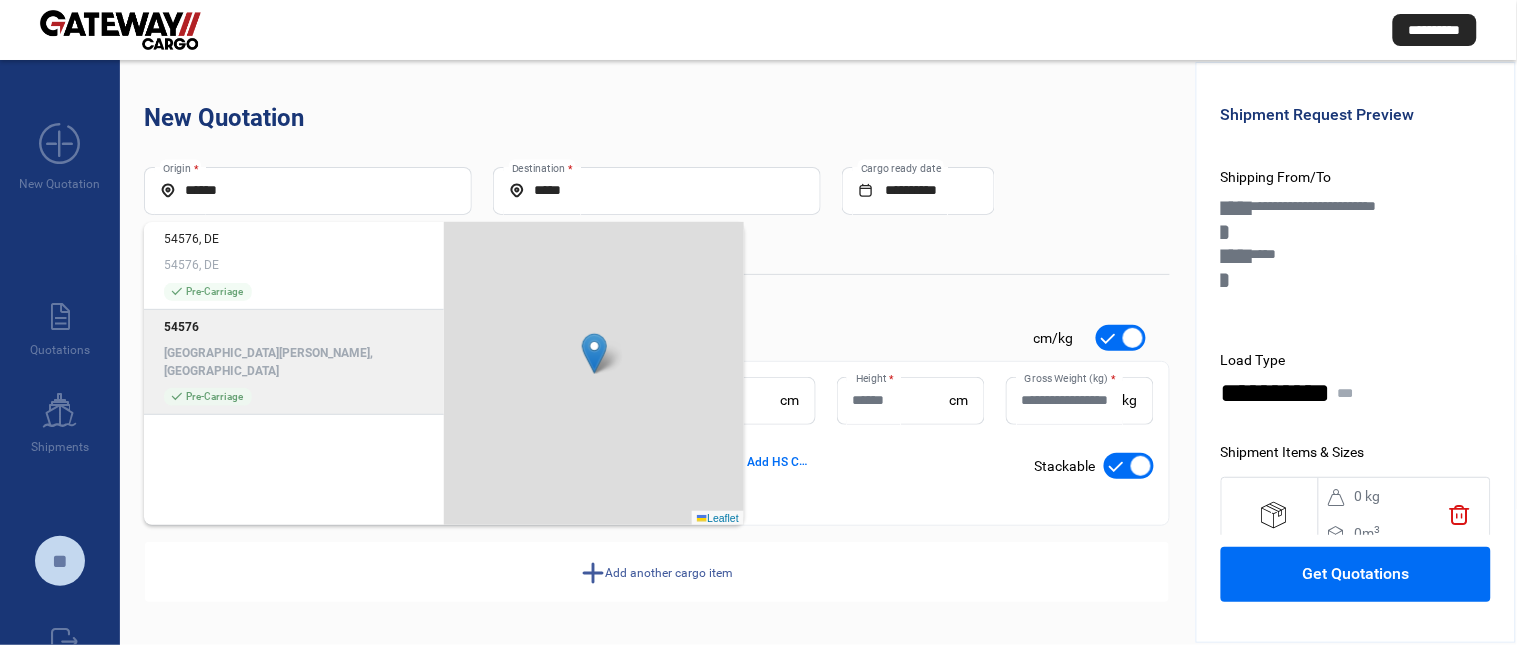 type on "**********" 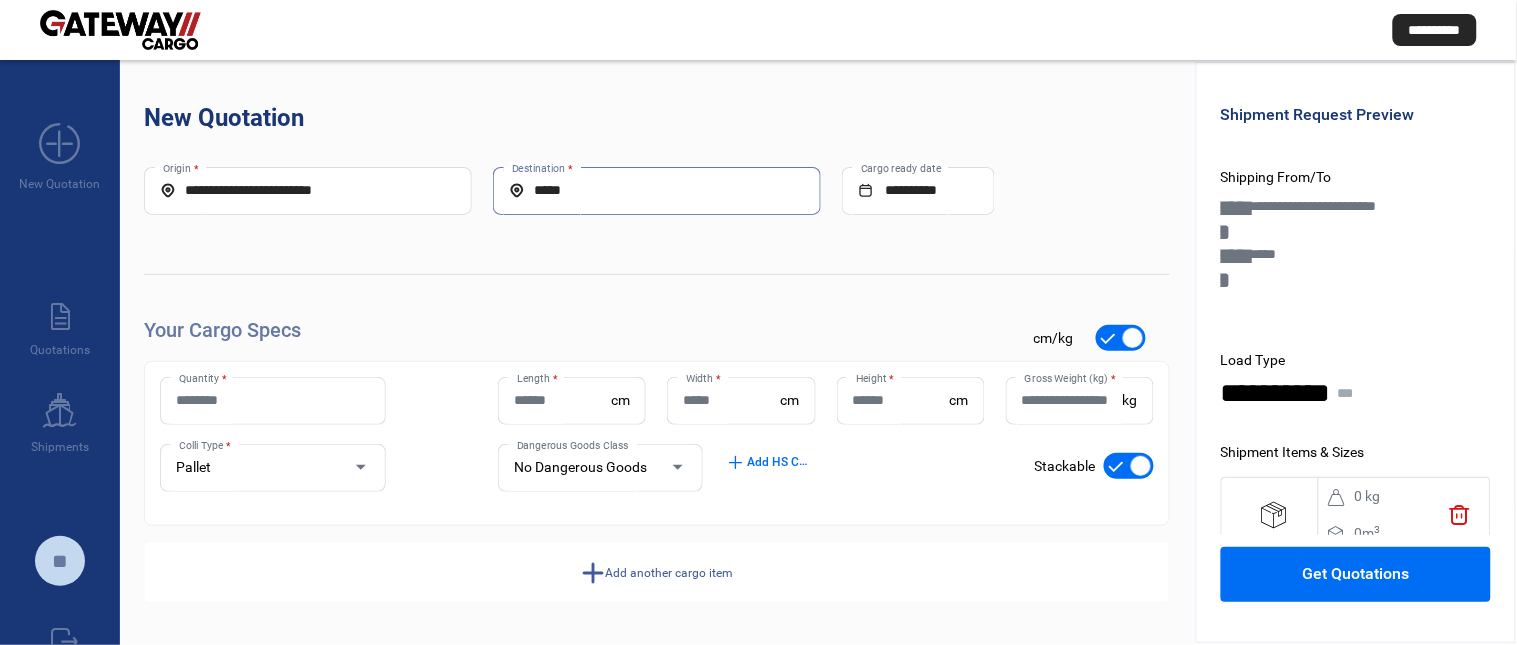 click on "*****" at bounding box center [657, 190] 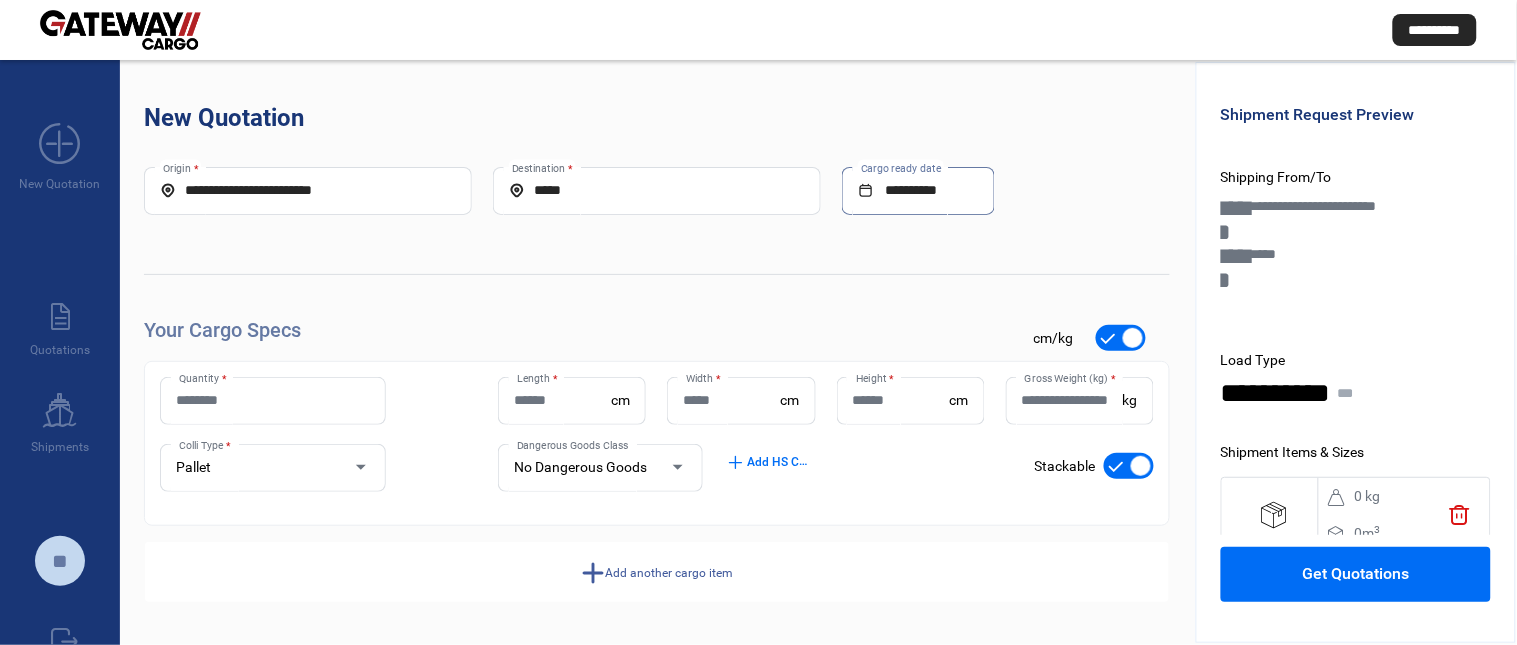 click on "**********" 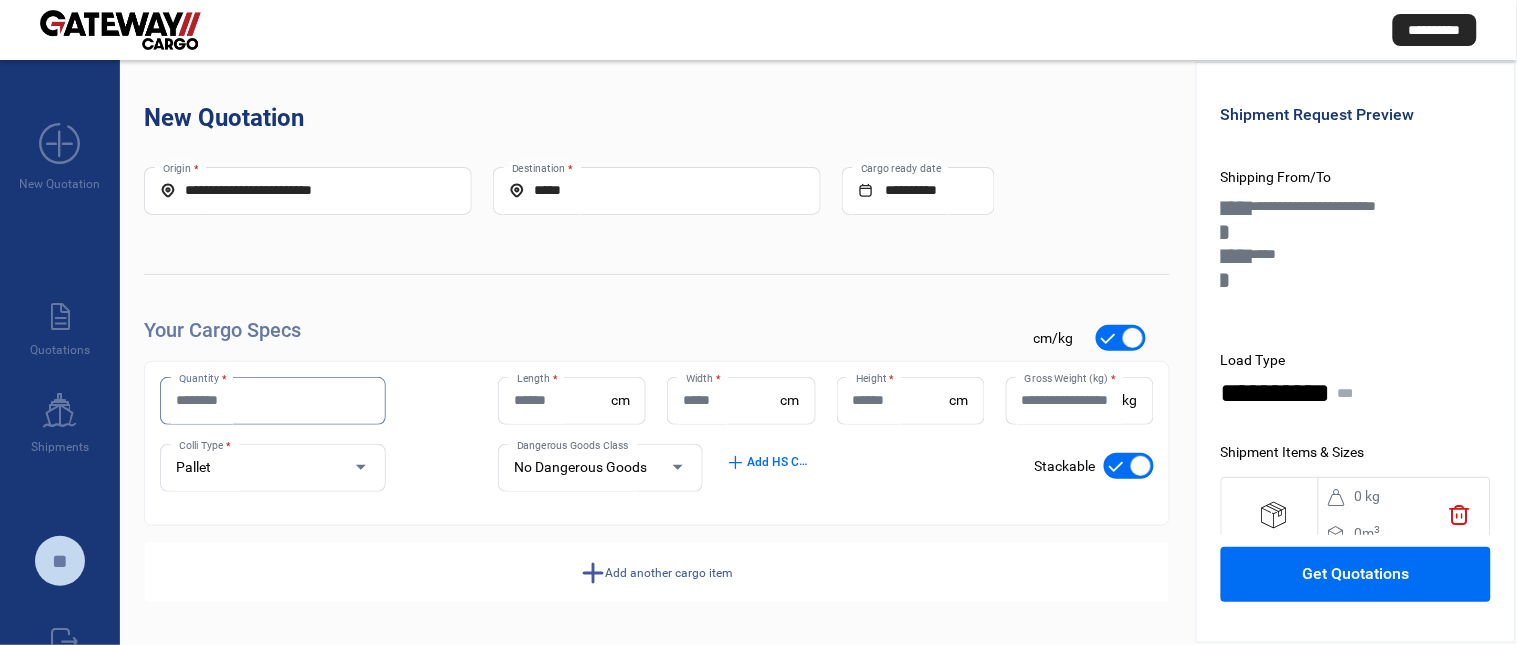 click on "Quantity *" at bounding box center [273, 400] 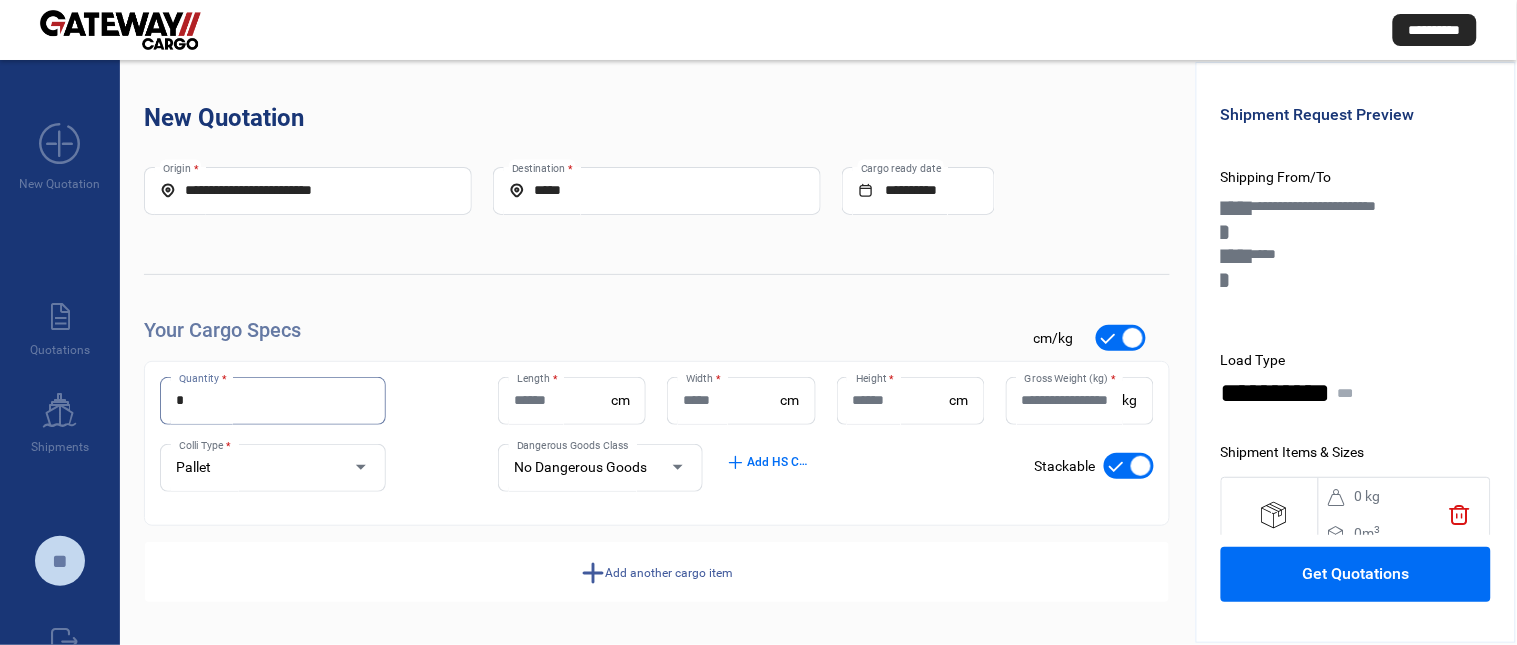 type on "*" 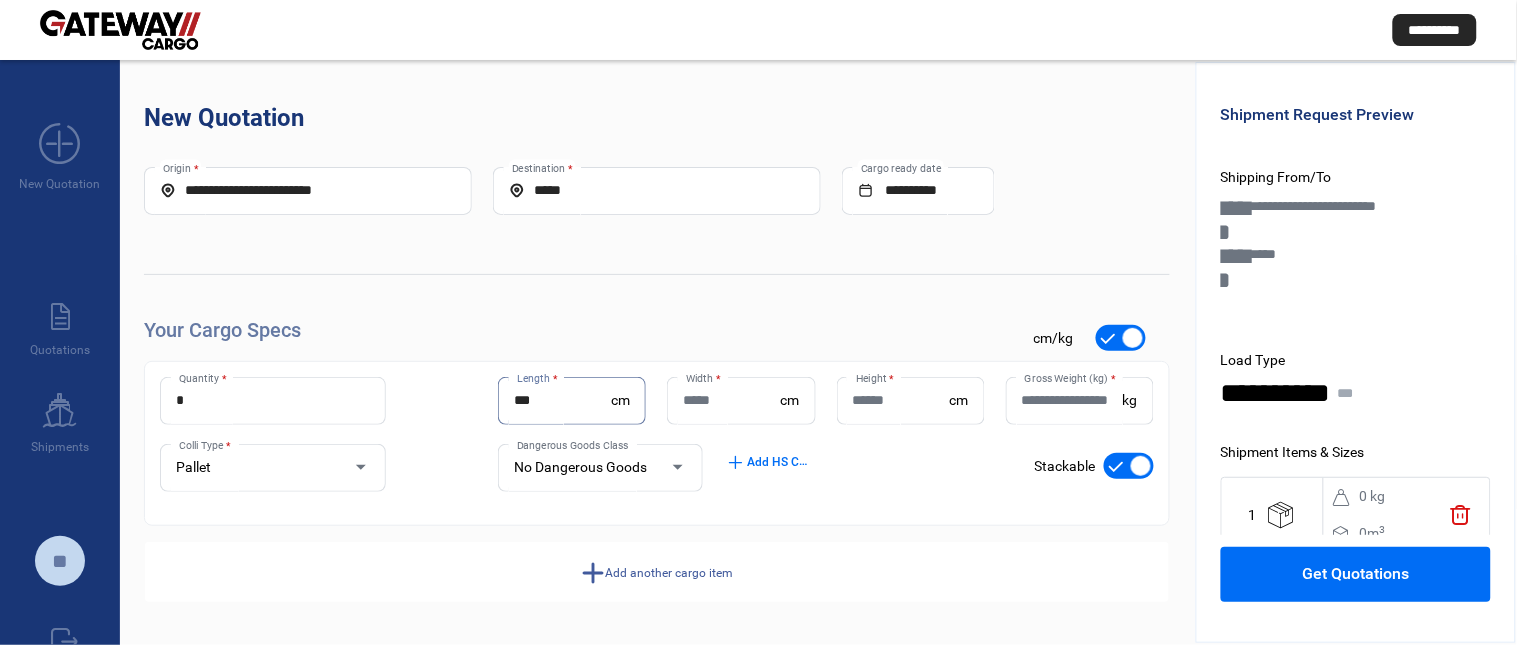 type on "***" 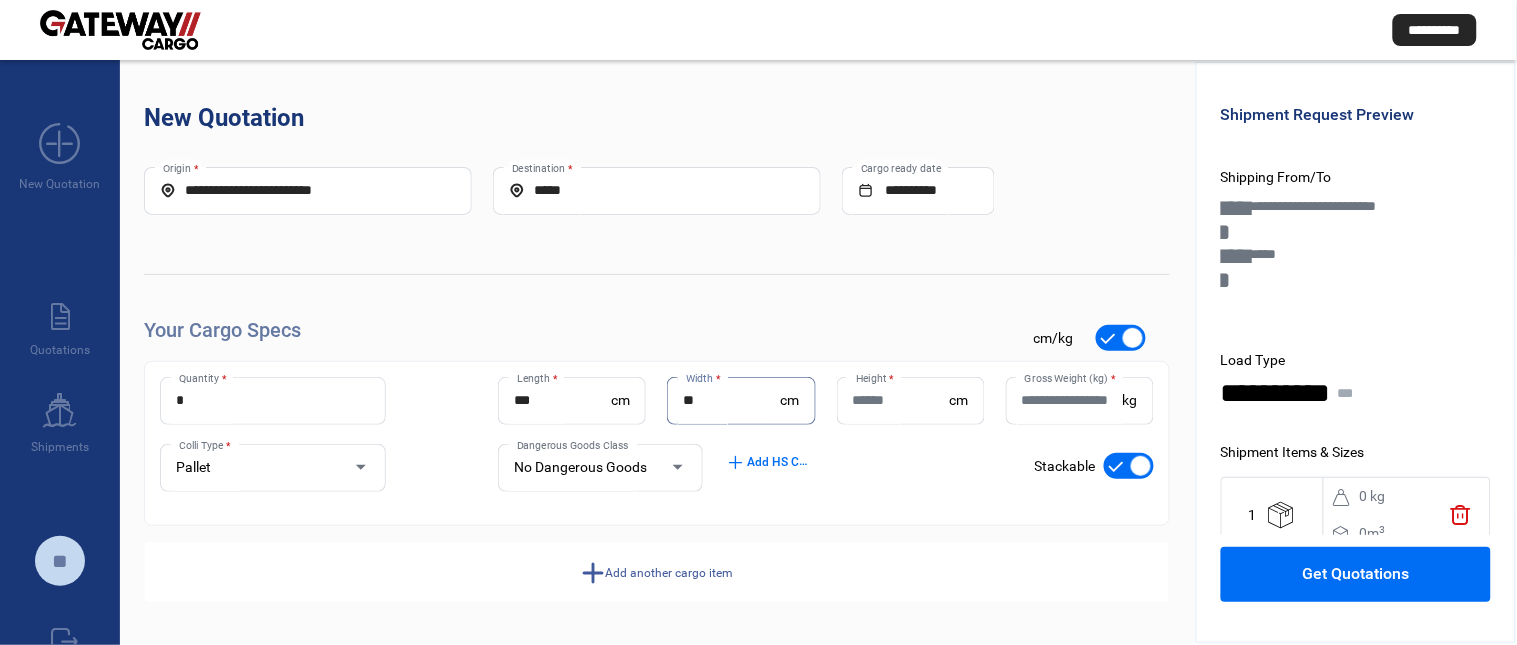 type on "**" 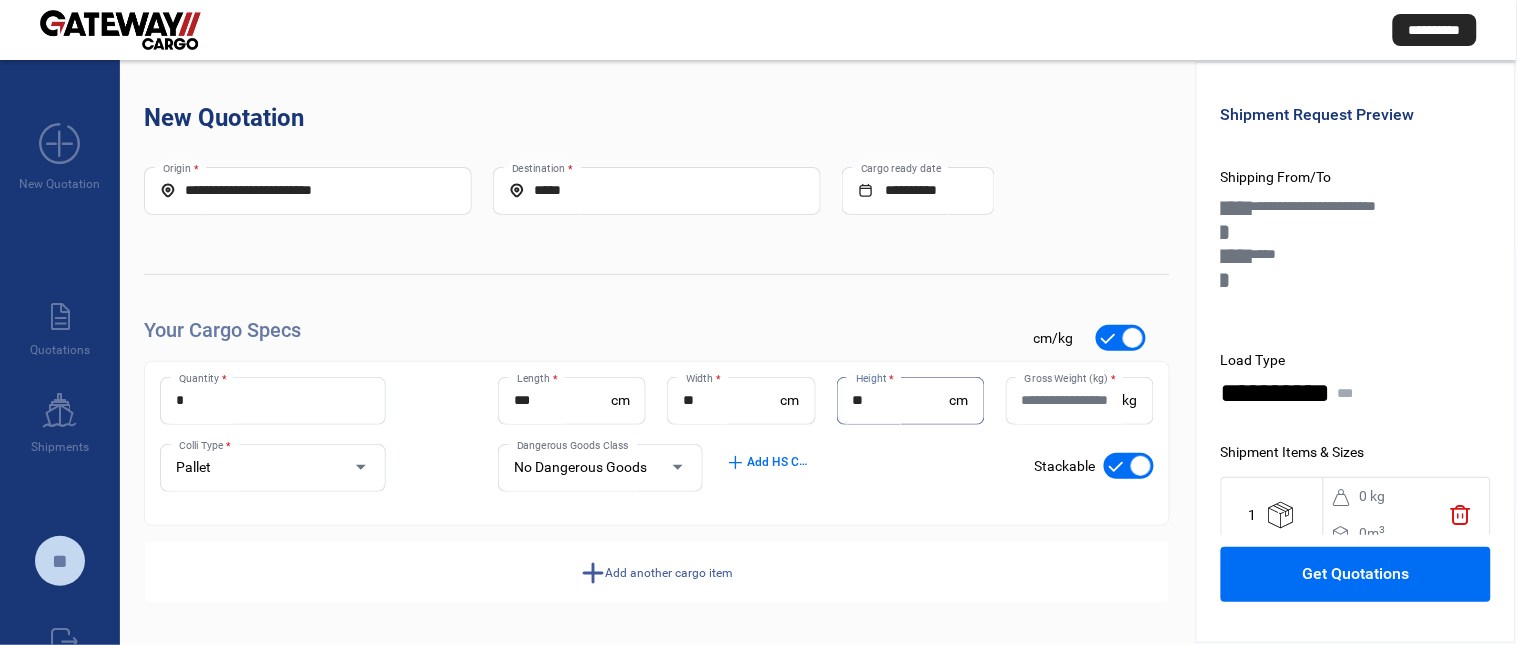 type on "**" 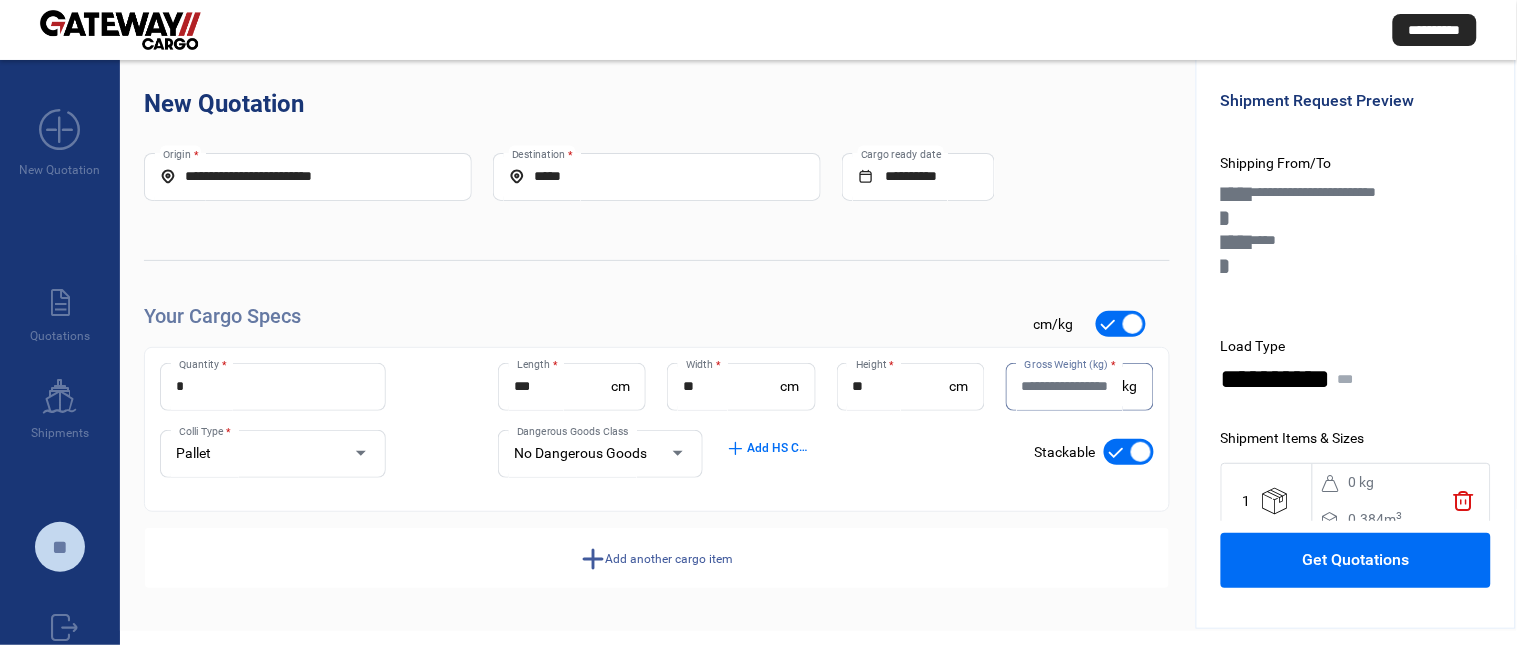 scroll, scrollTop: 111, scrollLeft: 0, axis: vertical 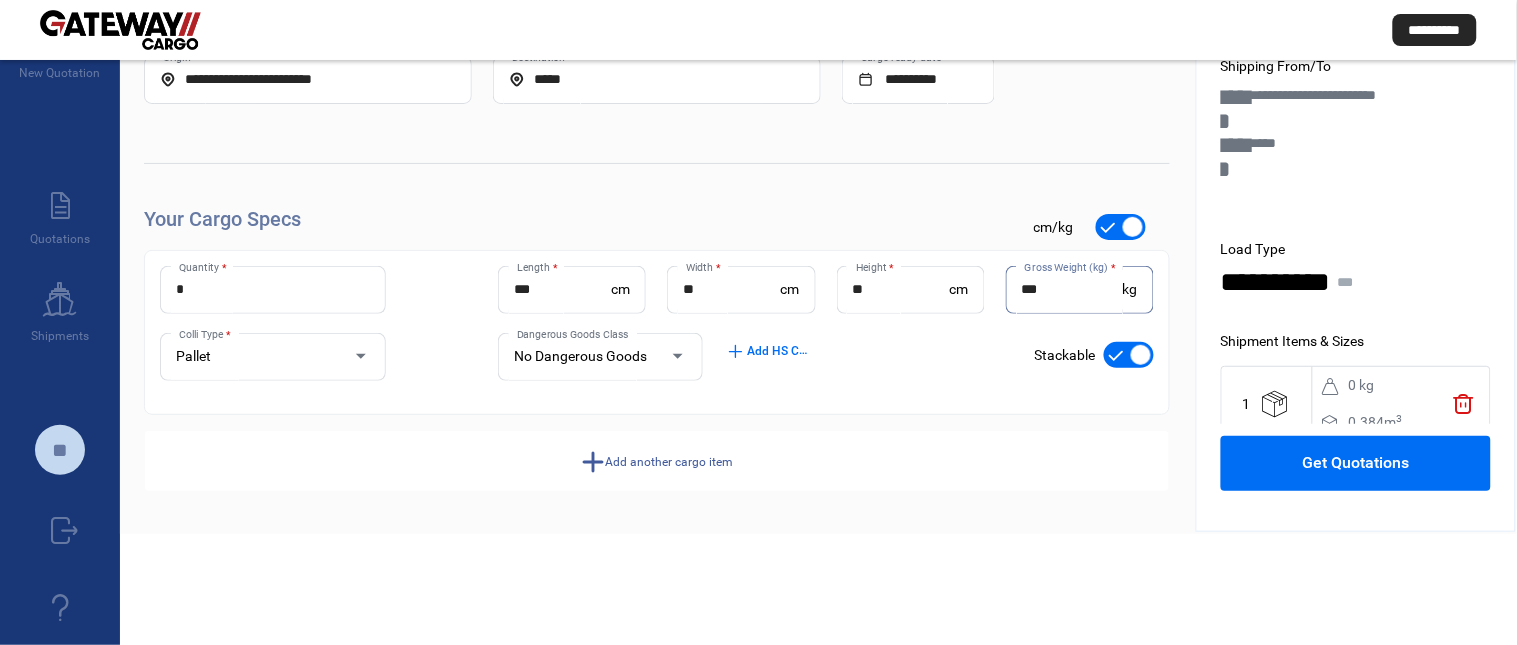 type on "***" 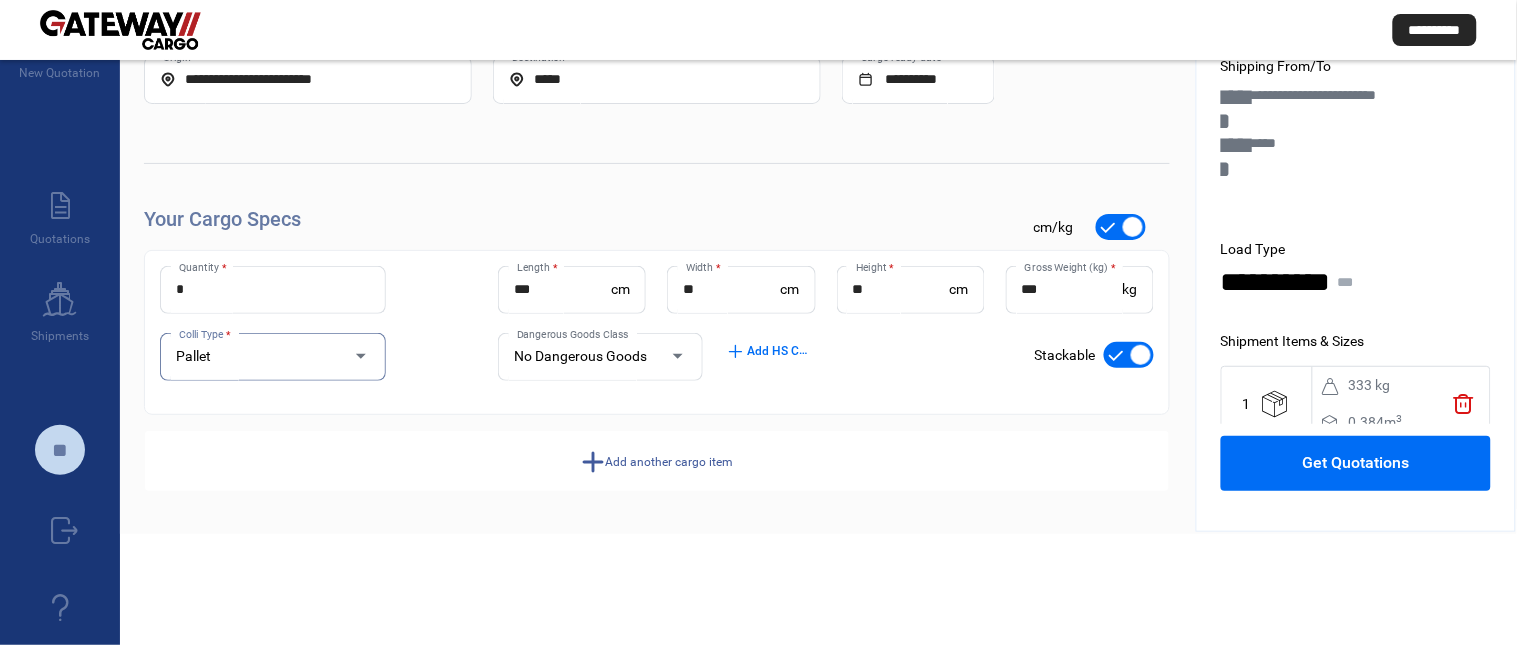 click on "Get Quotations" 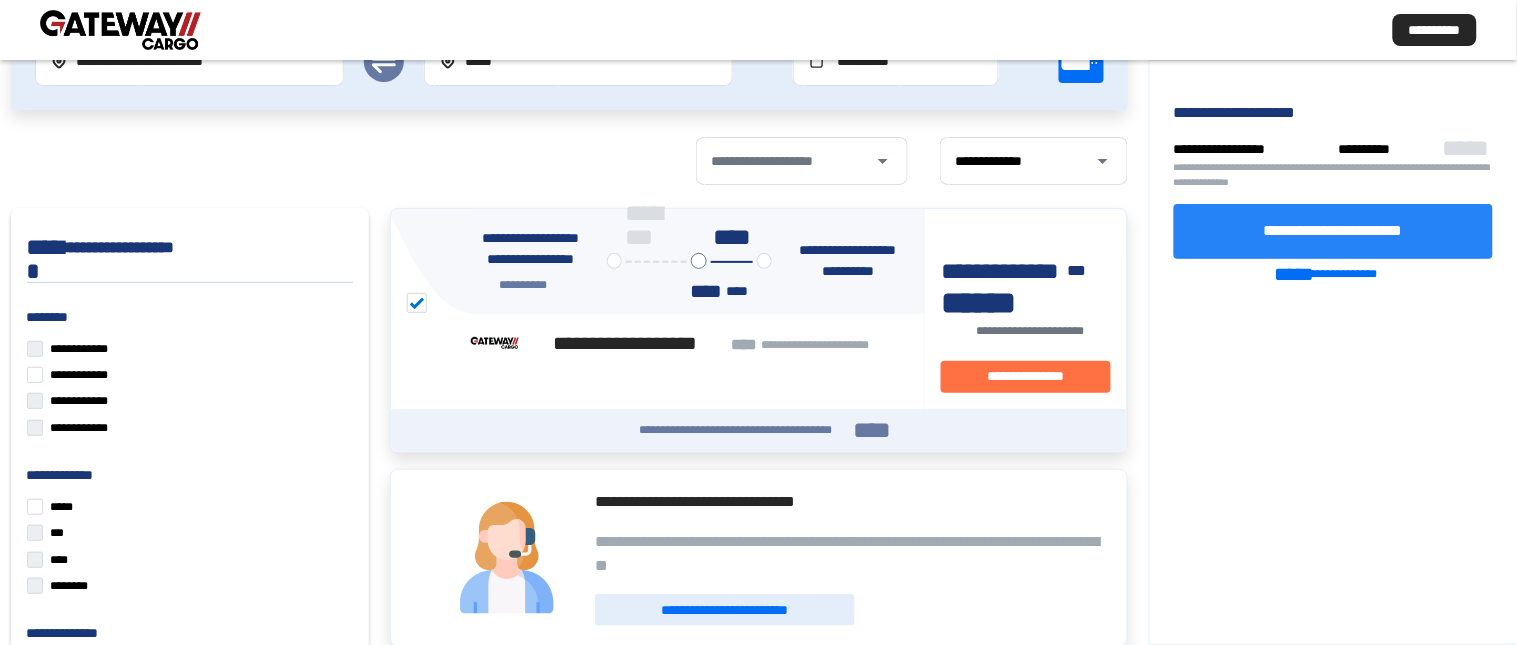 click on "**********" 